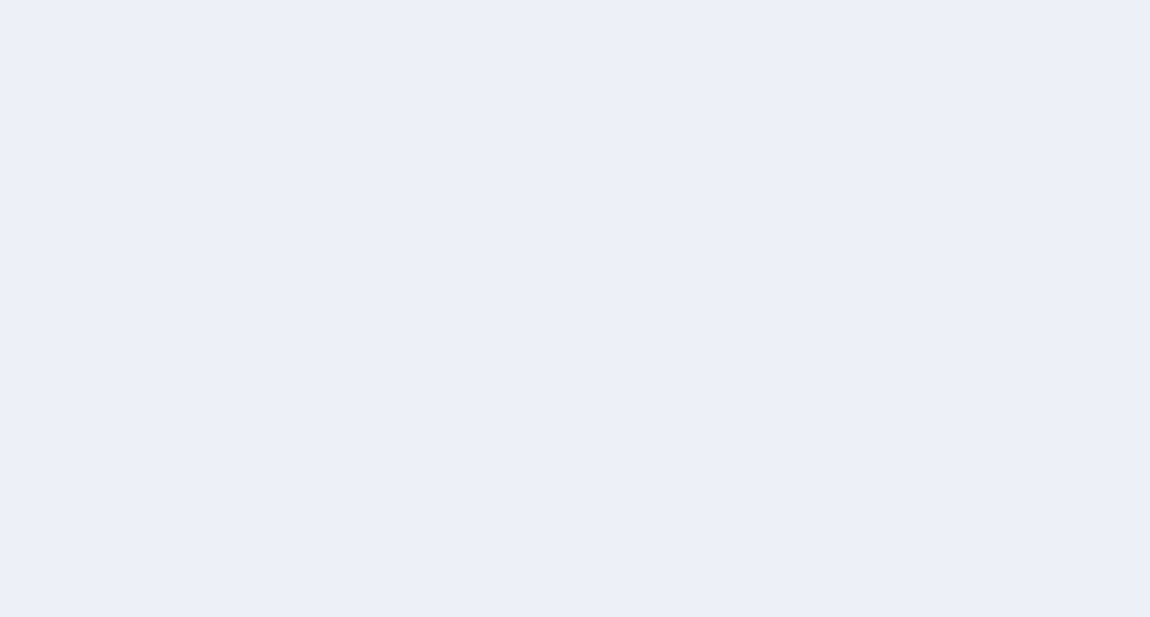 scroll, scrollTop: 0, scrollLeft: 0, axis: both 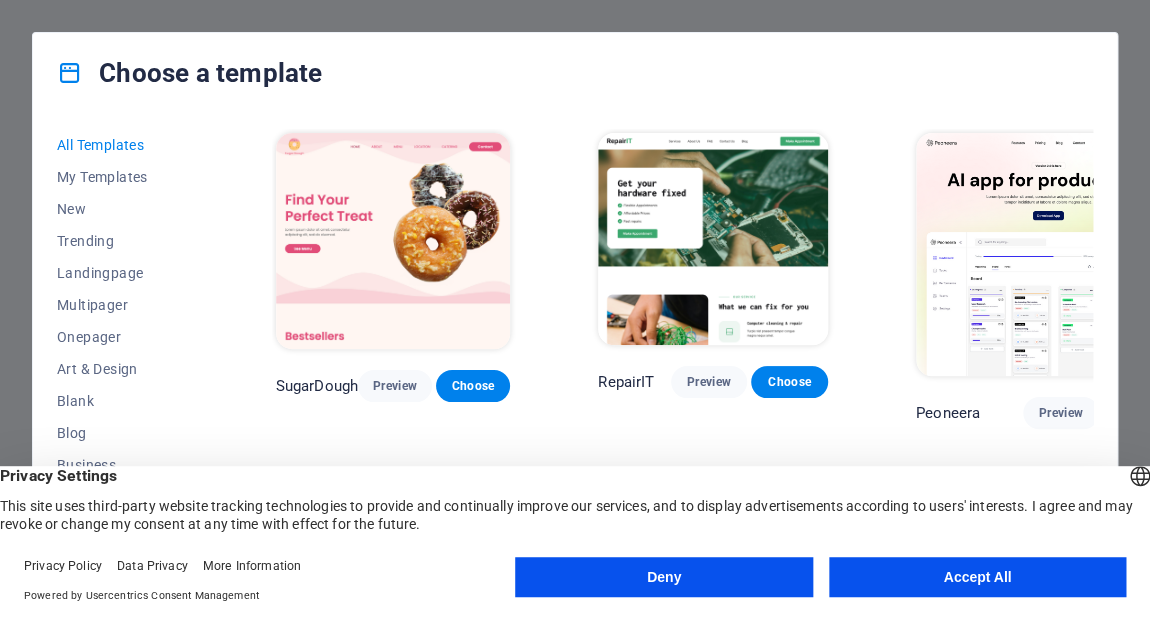 click on "Accept All" at bounding box center (977, 577) 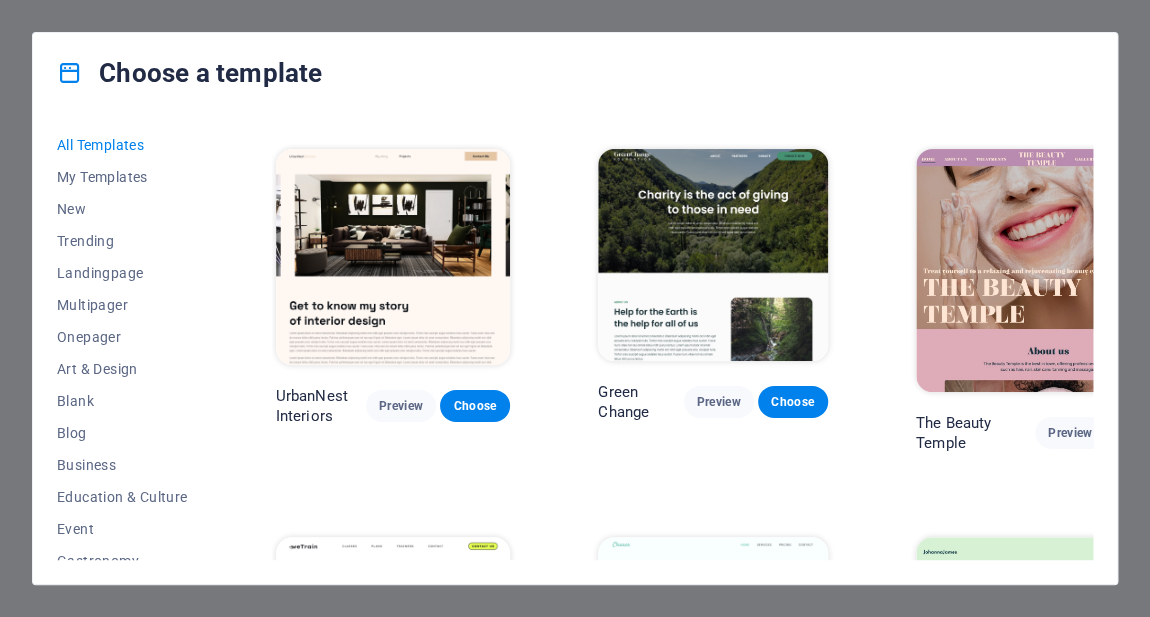 scroll, scrollTop: 1897, scrollLeft: 0, axis: vertical 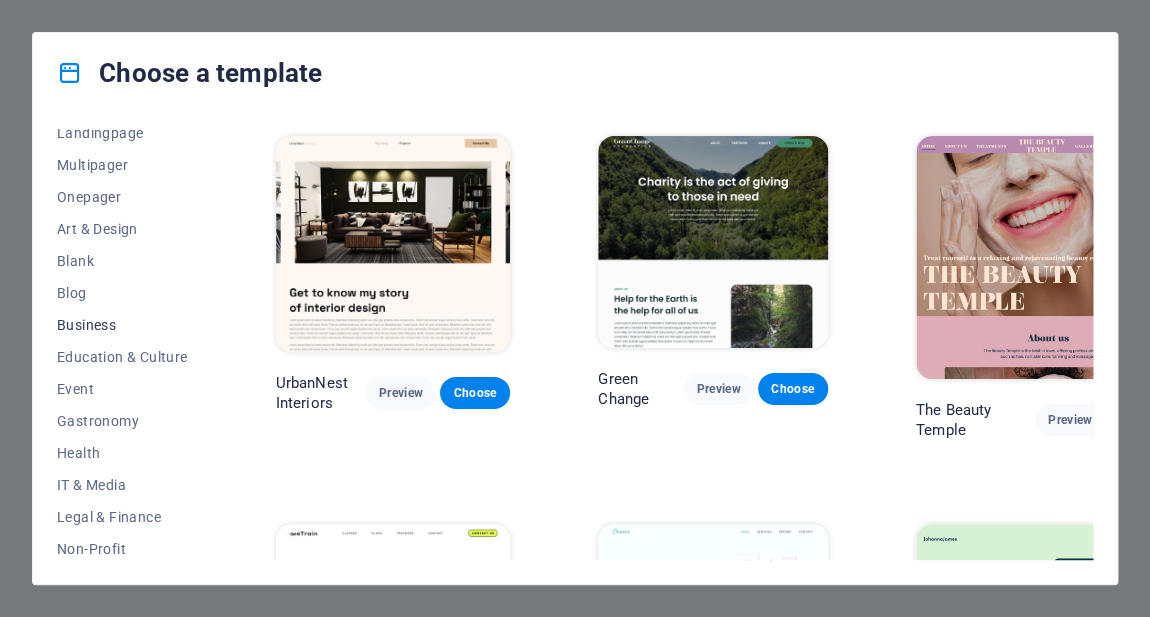 click on "Business" at bounding box center (122, 325) 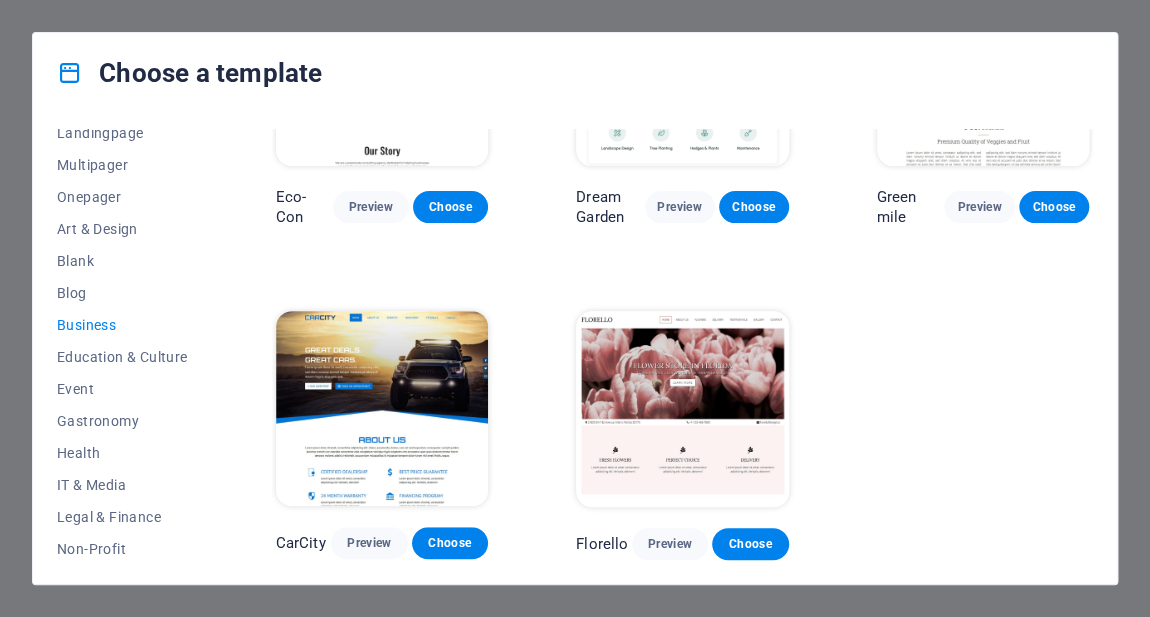 scroll, scrollTop: 0, scrollLeft: 0, axis: both 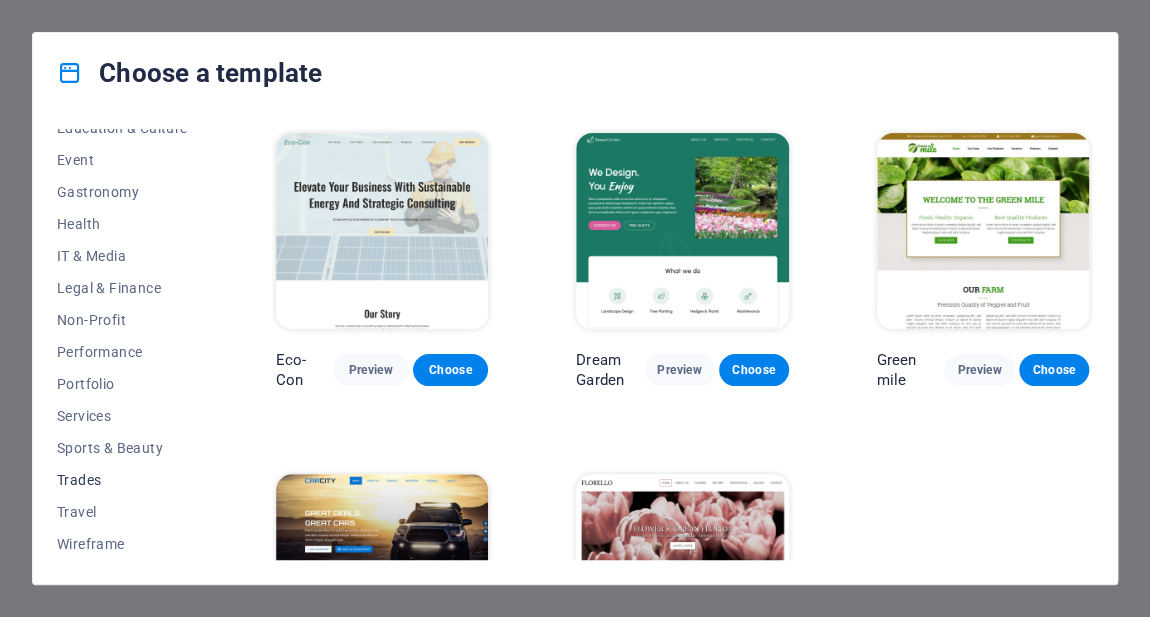 click on "Trades" at bounding box center [122, 480] 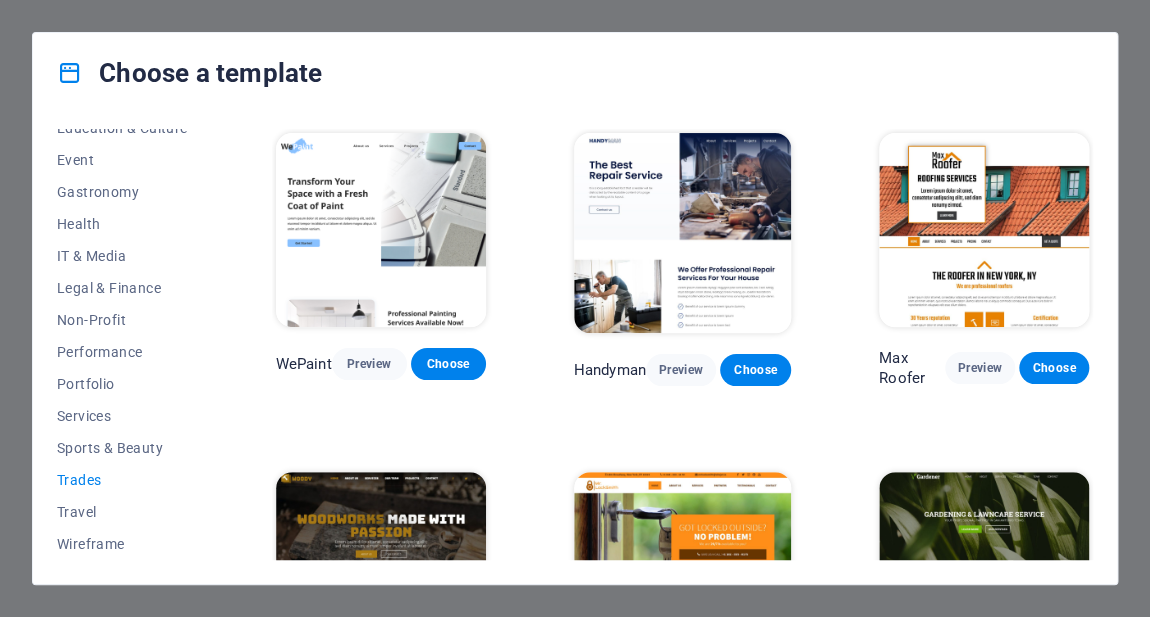 scroll, scrollTop: 510, scrollLeft: 0, axis: vertical 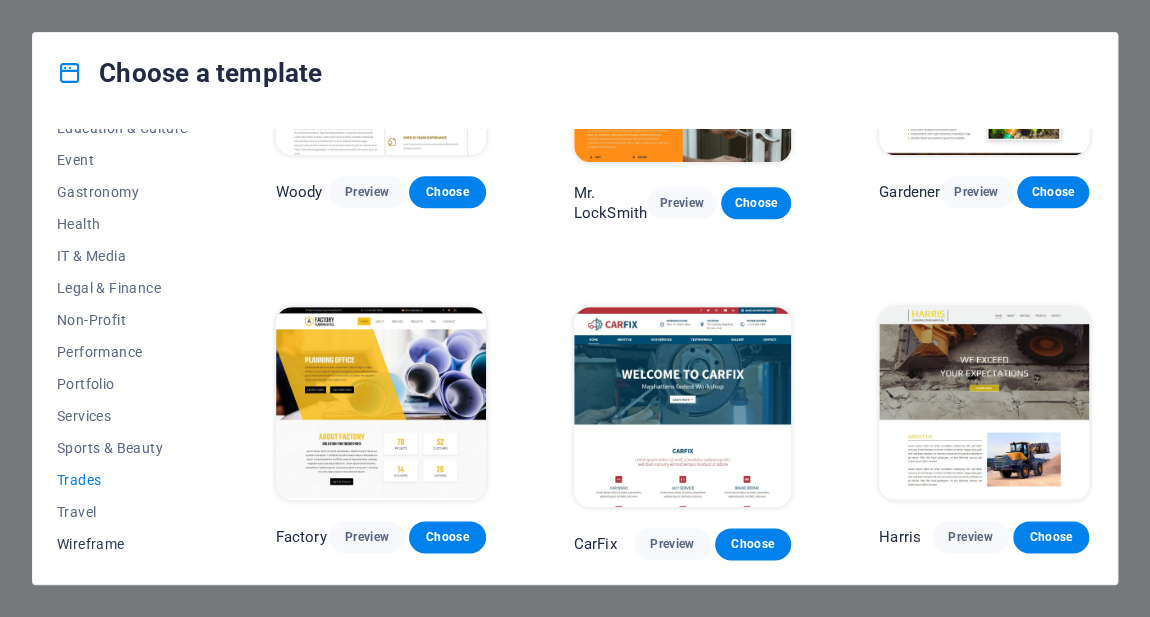 click on "Wireframe" at bounding box center [122, 544] 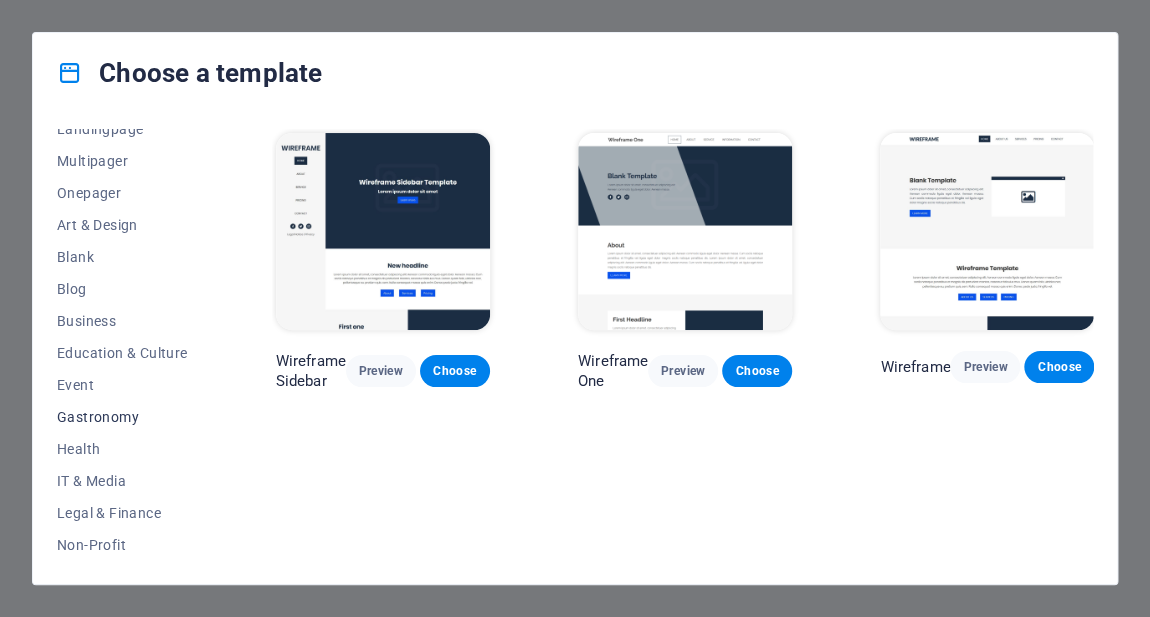 scroll, scrollTop: 117, scrollLeft: 0, axis: vertical 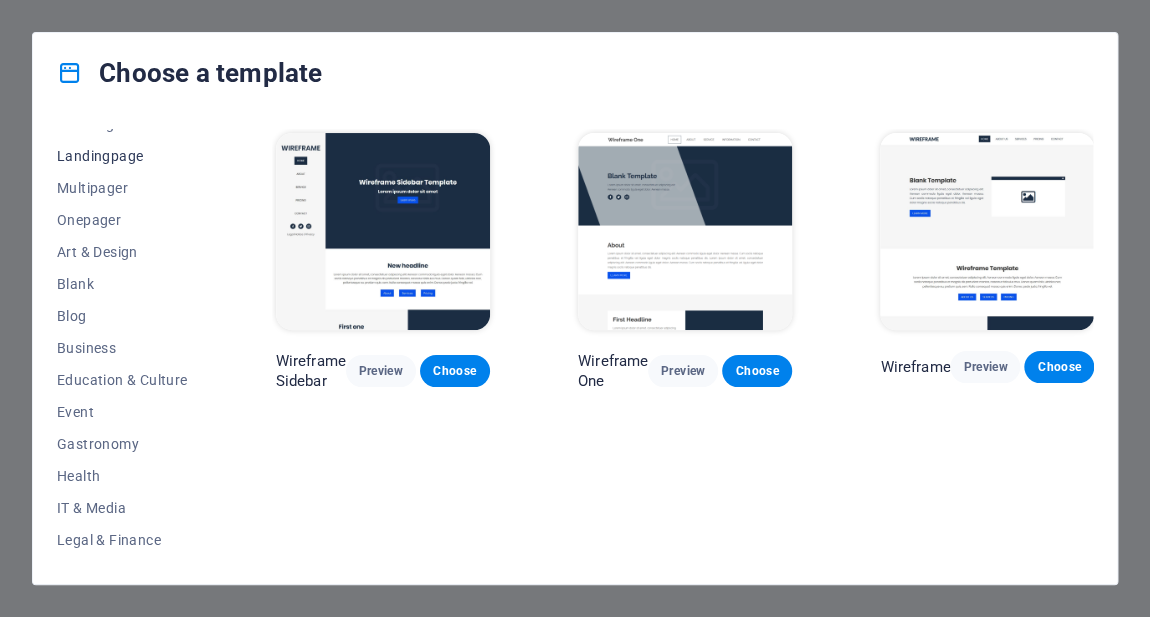 click on "Landingpage" at bounding box center (122, 156) 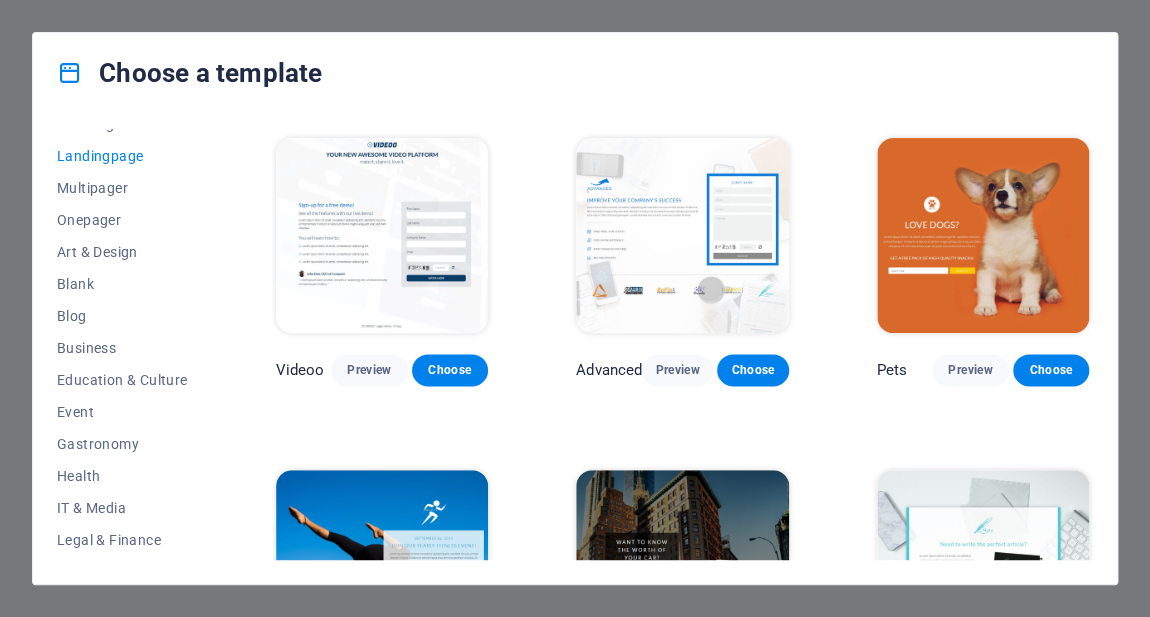 scroll, scrollTop: 655, scrollLeft: 0, axis: vertical 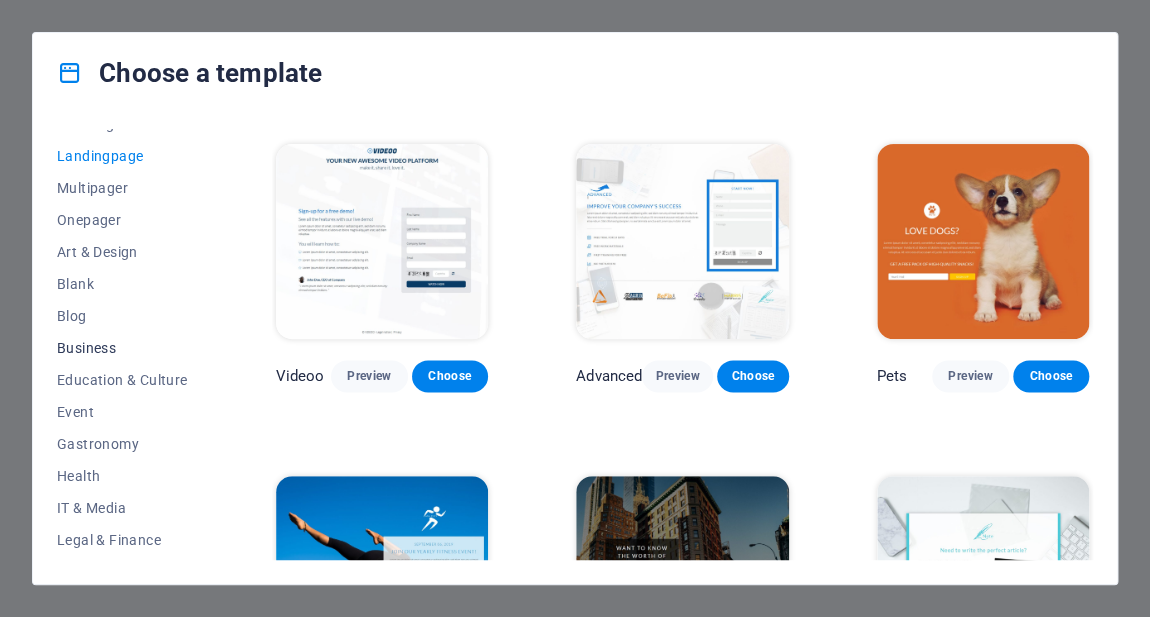 click on "Business" at bounding box center (122, 348) 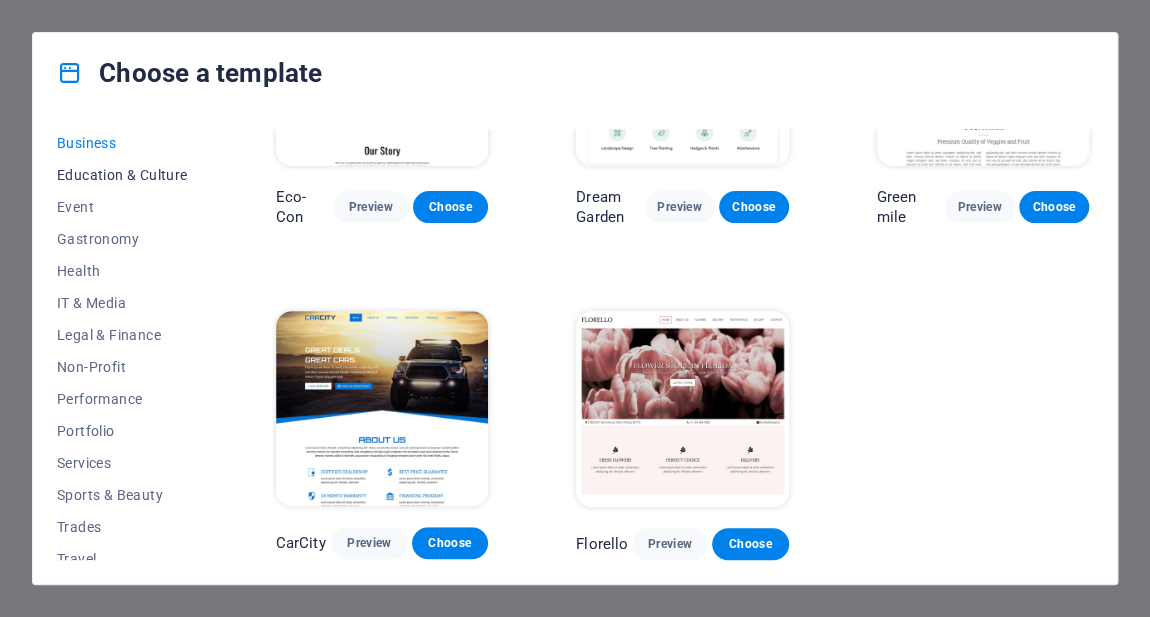 scroll, scrollTop: 369, scrollLeft: 0, axis: vertical 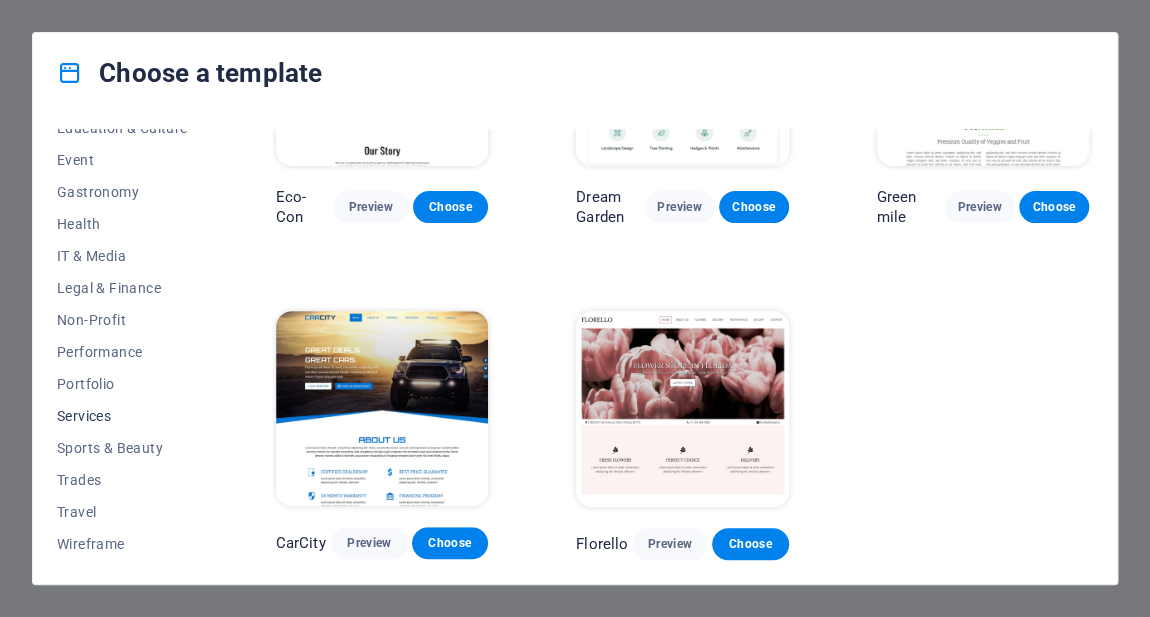 click on "Services" at bounding box center [122, 416] 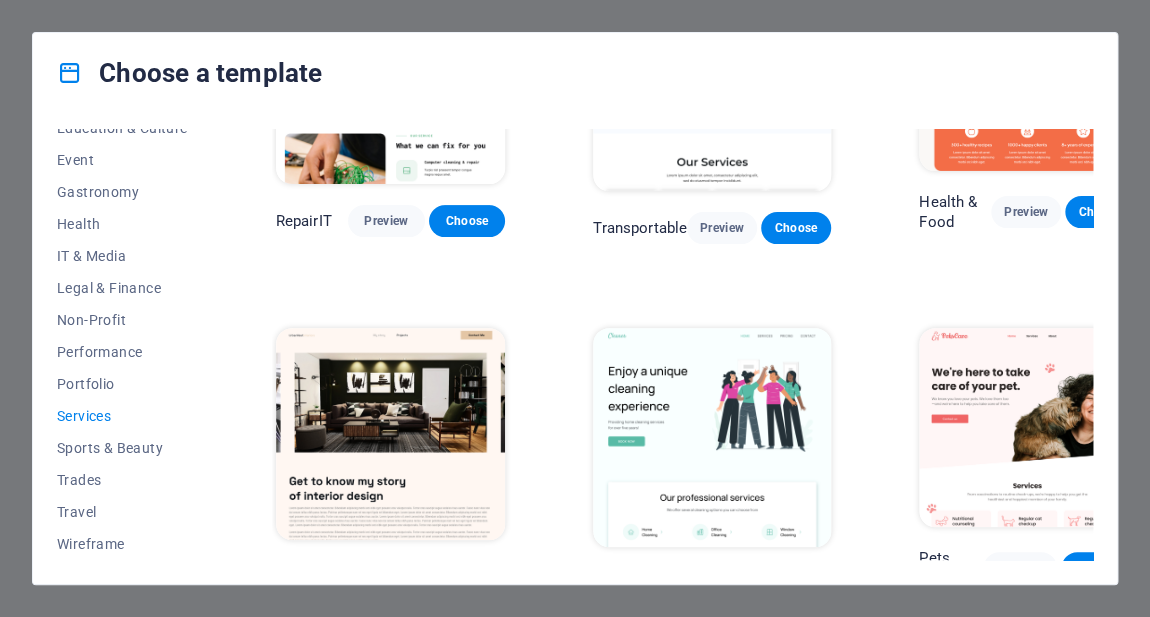 scroll, scrollTop: 0, scrollLeft: 0, axis: both 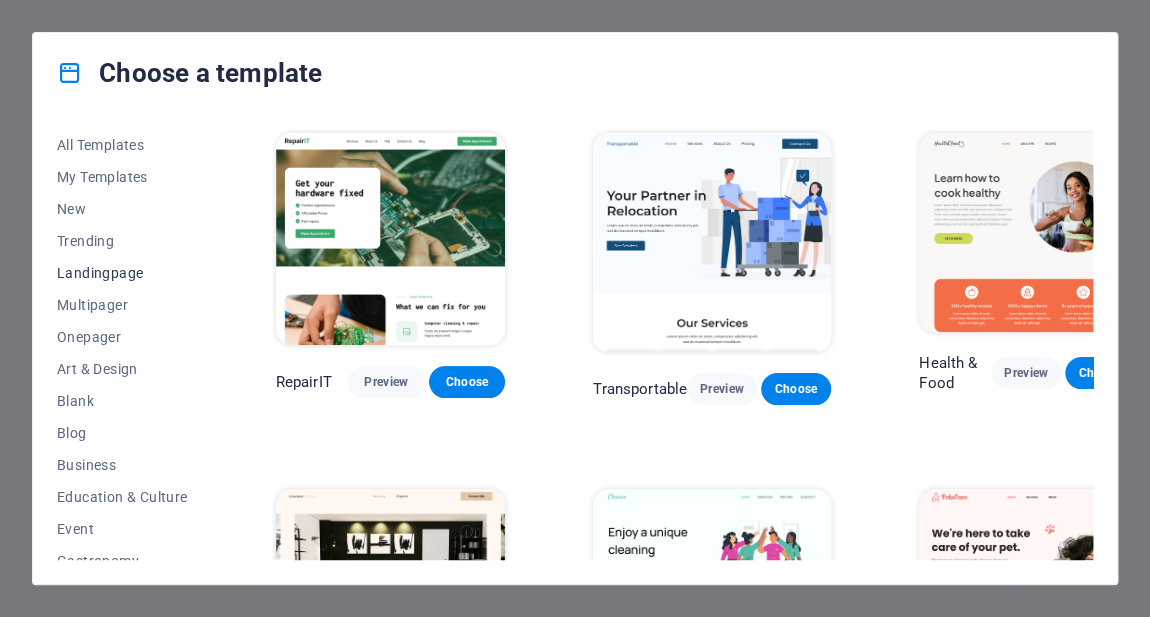 click on "Landingpage" at bounding box center [122, 273] 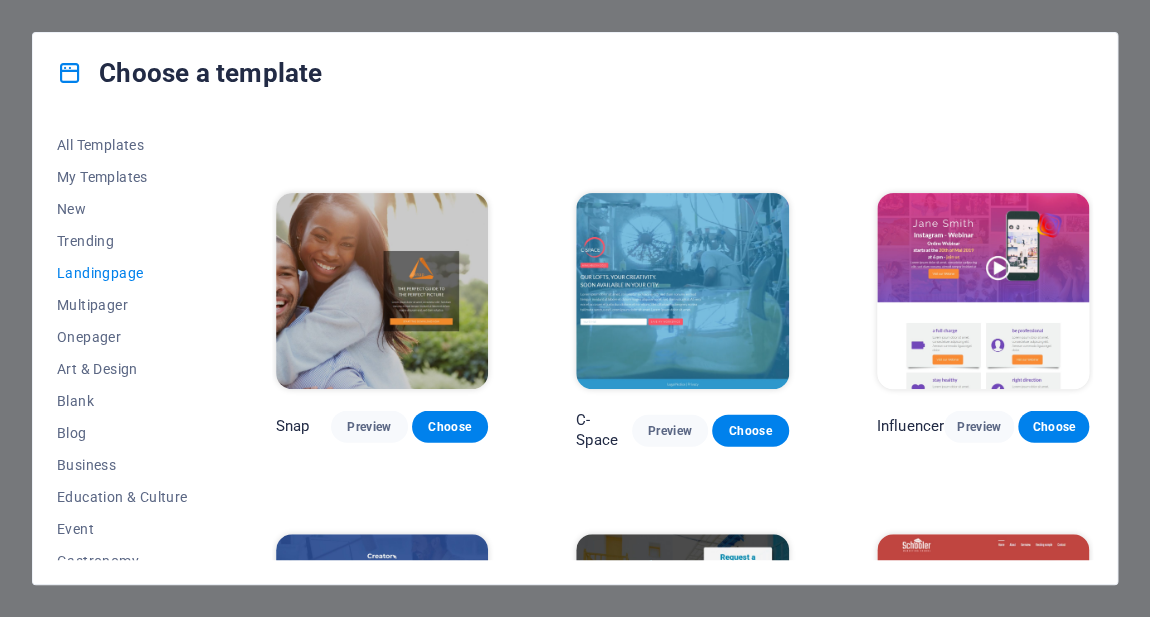 scroll, scrollTop: 1295, scrollLeft: 0, axis: vertical 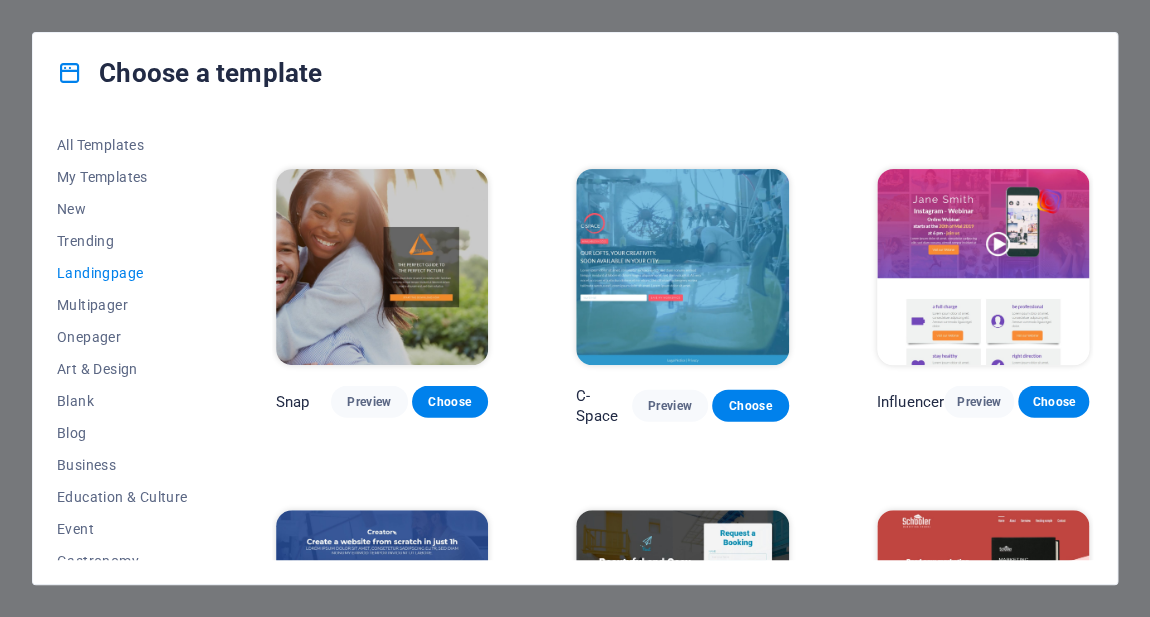 click at bounding box center [382, 267] 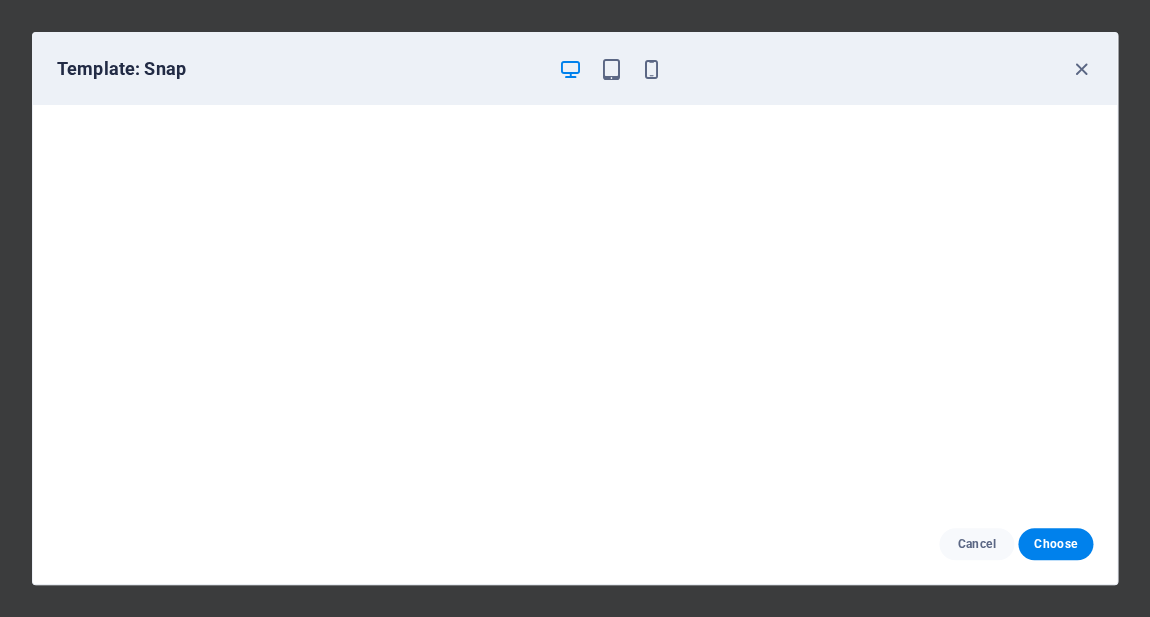 scroll, scrollTop: 4, scrollLeft: 0, axis: vertical 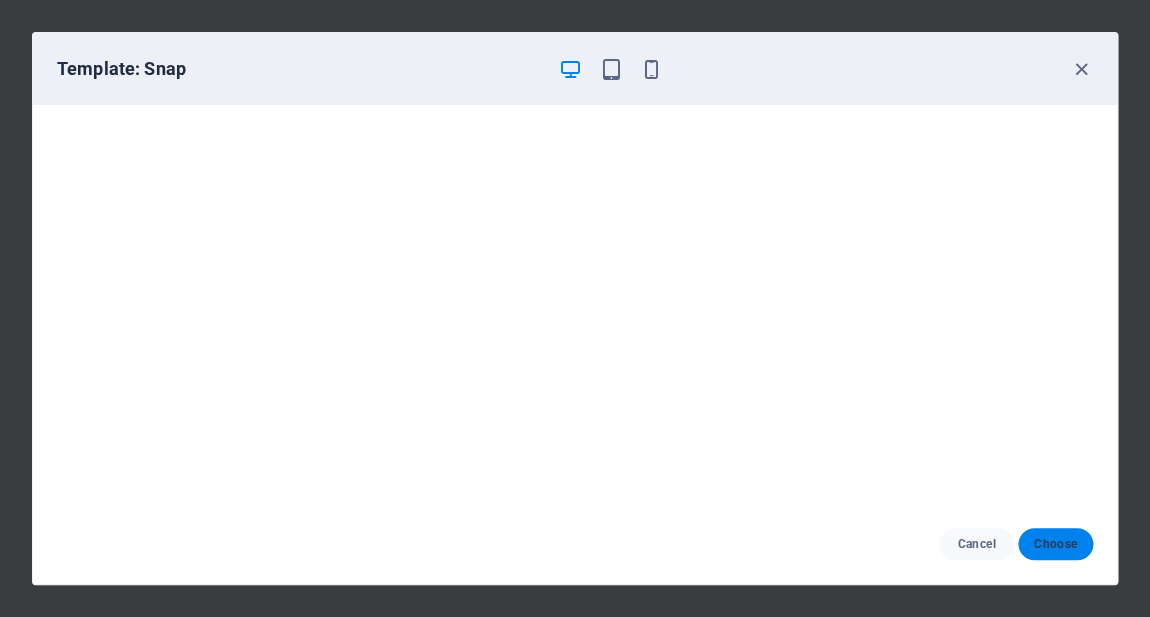 click on "Choose" at bounding box center (1055, 544) 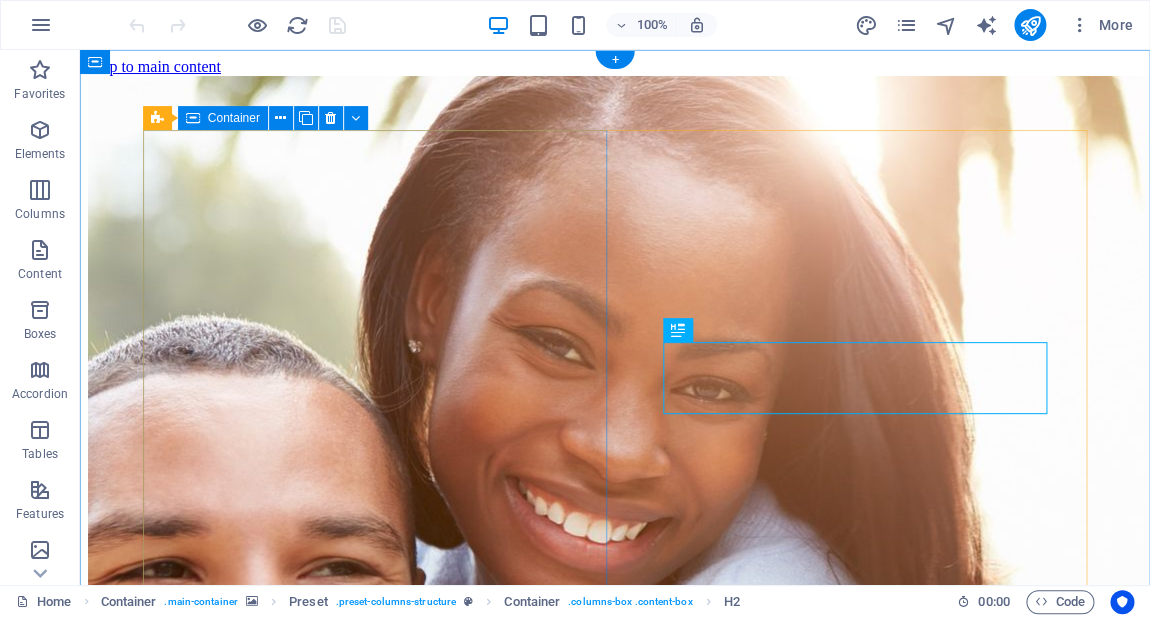 scroll, scrollTop: 0, scrollLeft: 0, axis: both 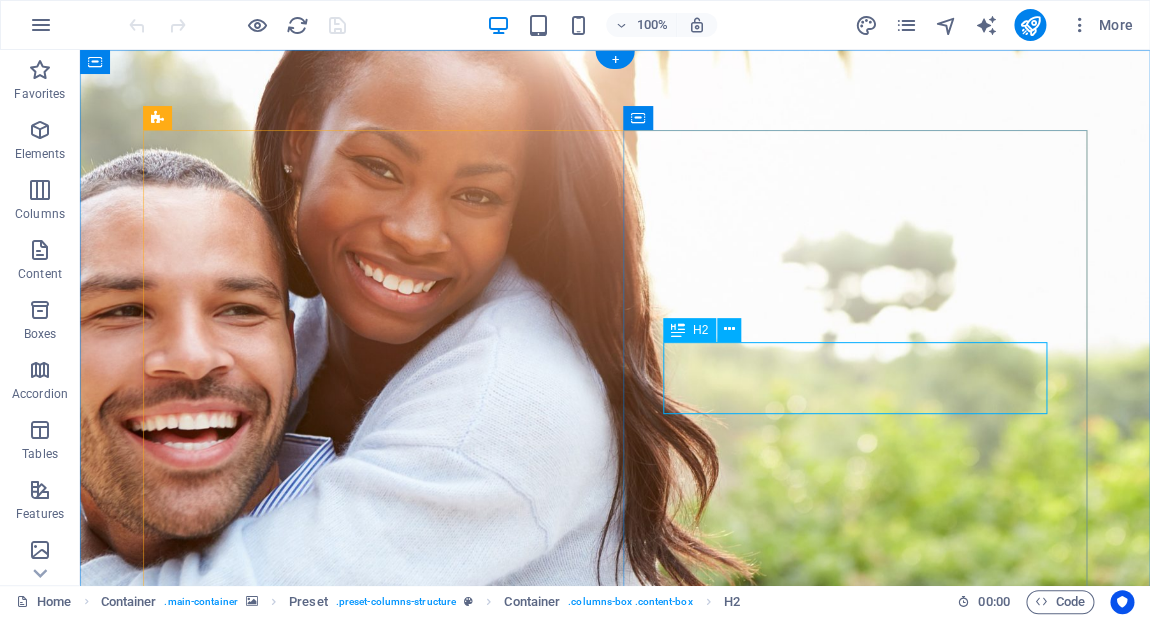 click on "The perfect guide to  the perfect picture" at bounding box center [615, 1260] 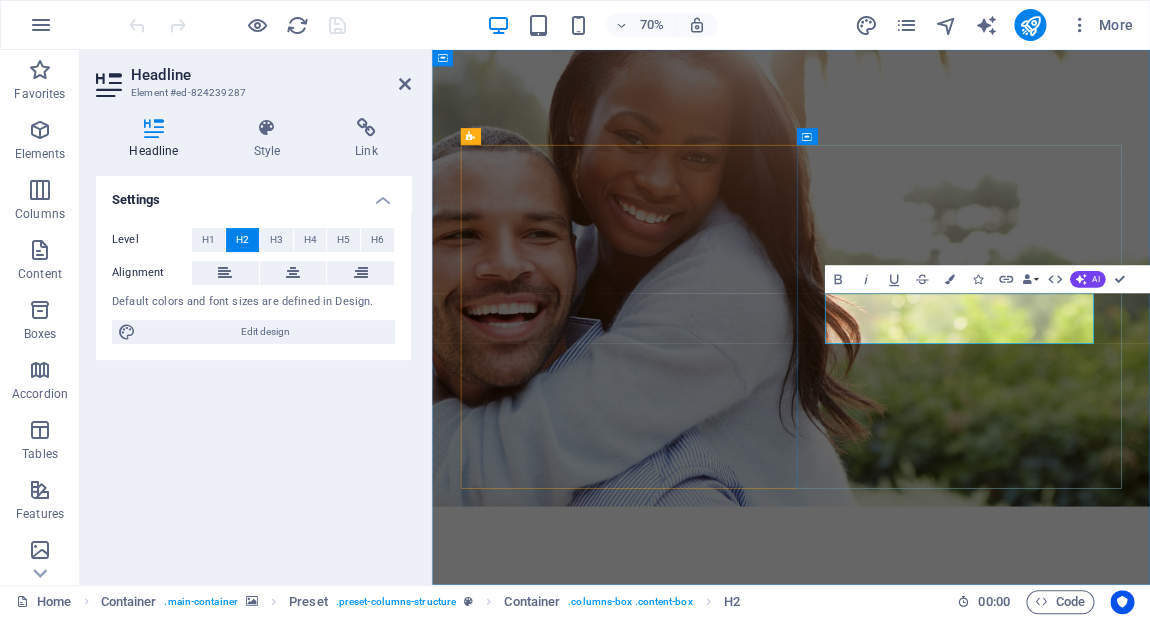 click on "The perfect guide to the perfect picture" at bounding box center [945, 1260] 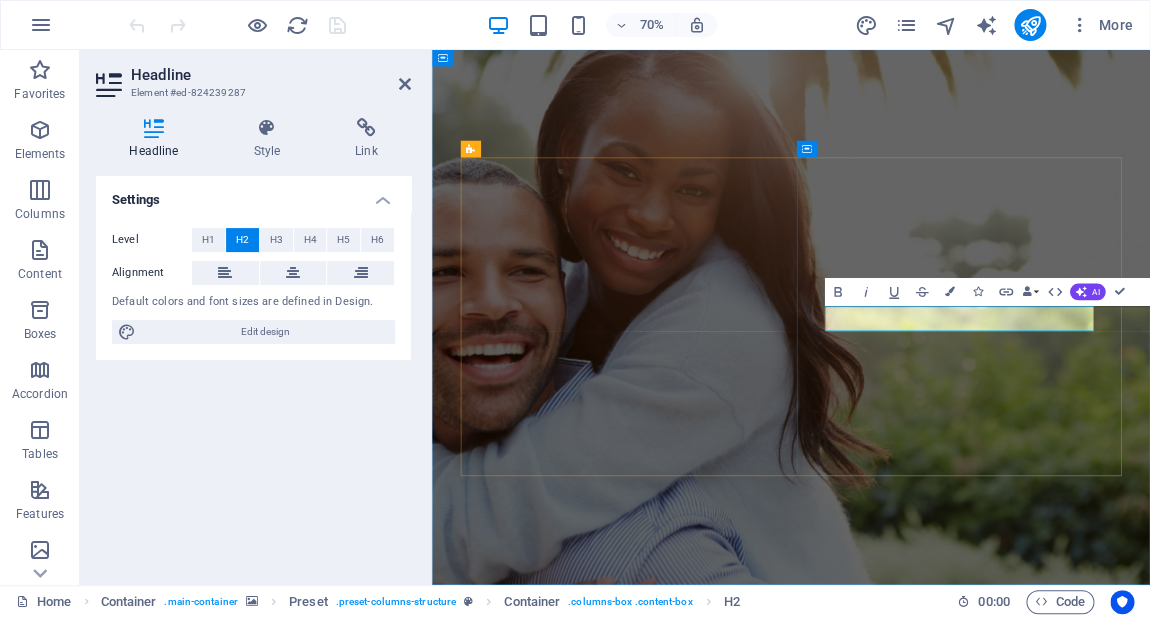 type 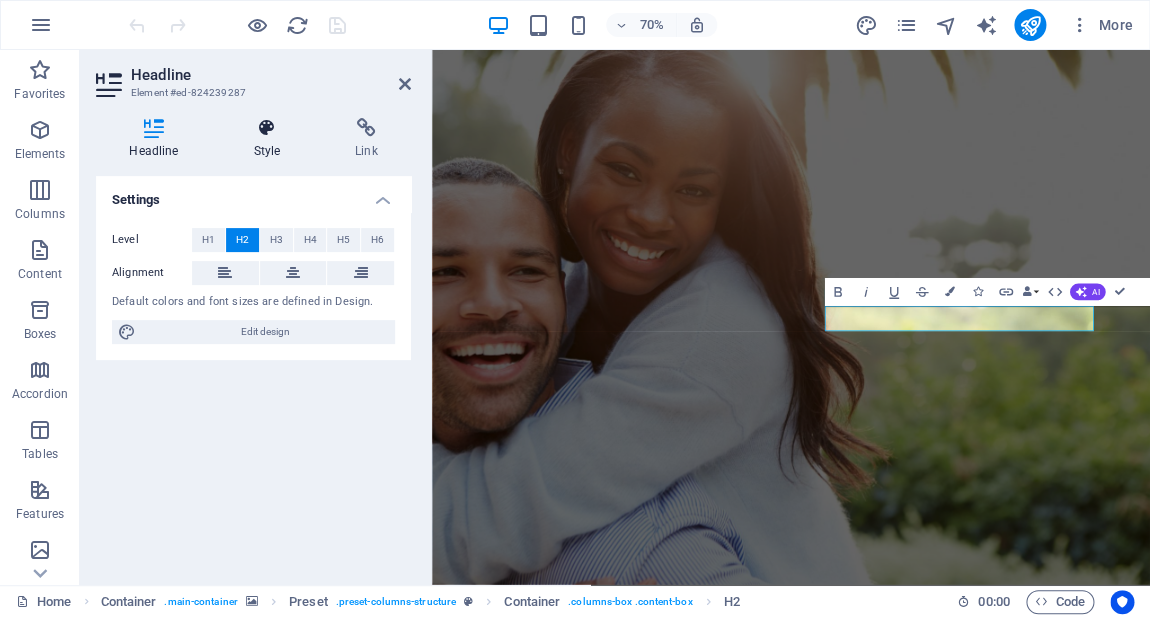click at bounding box center [267, 128] 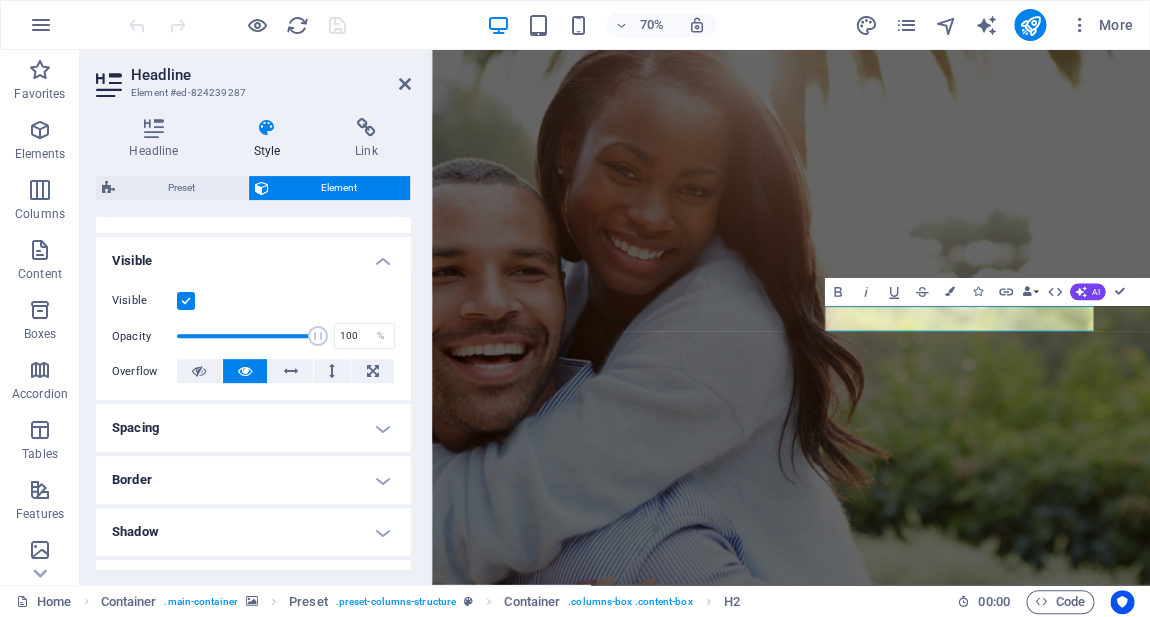 scroll, scrollTop: 0, scrollLeft: 0, axis: both 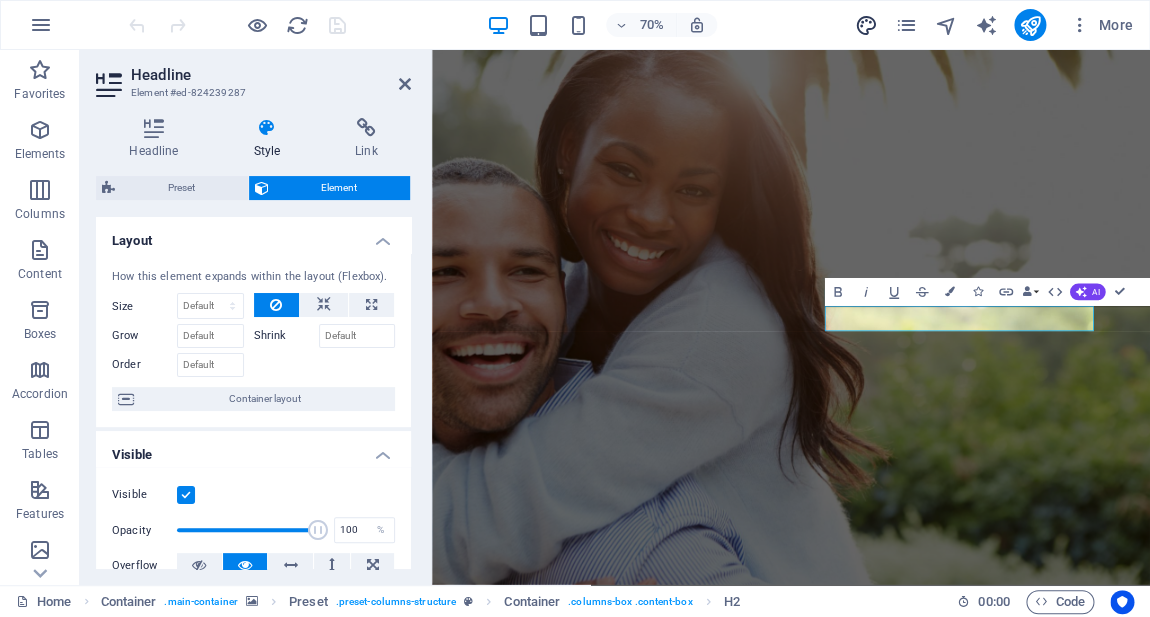 click at bounding box center (865, 25) 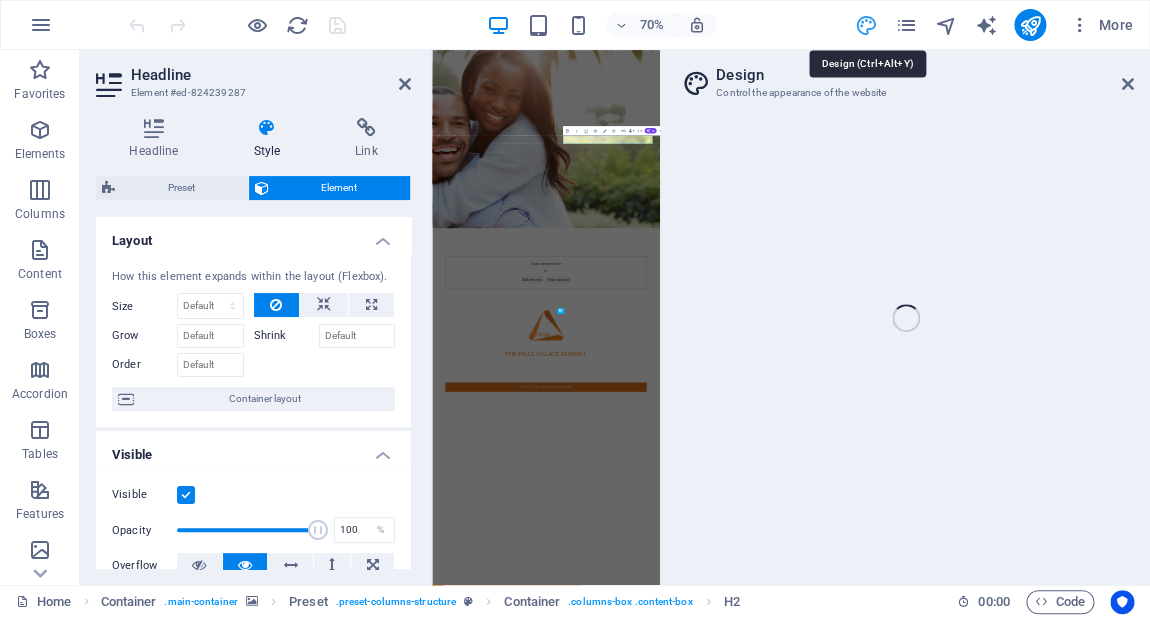 select on "px" 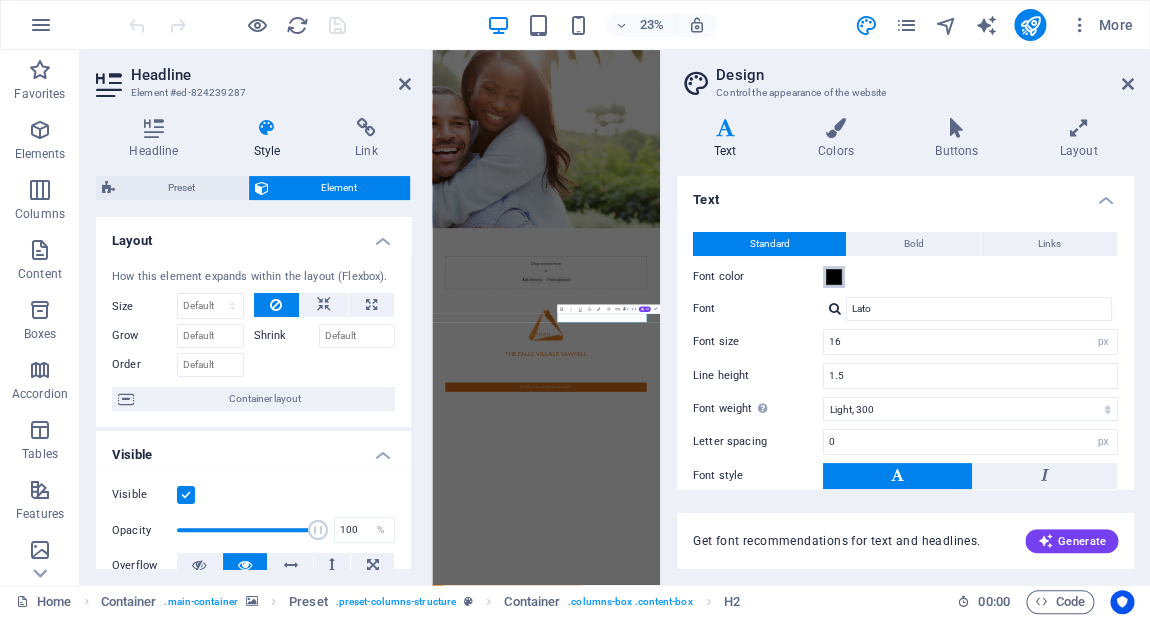 click at bounding box center (834, 277) 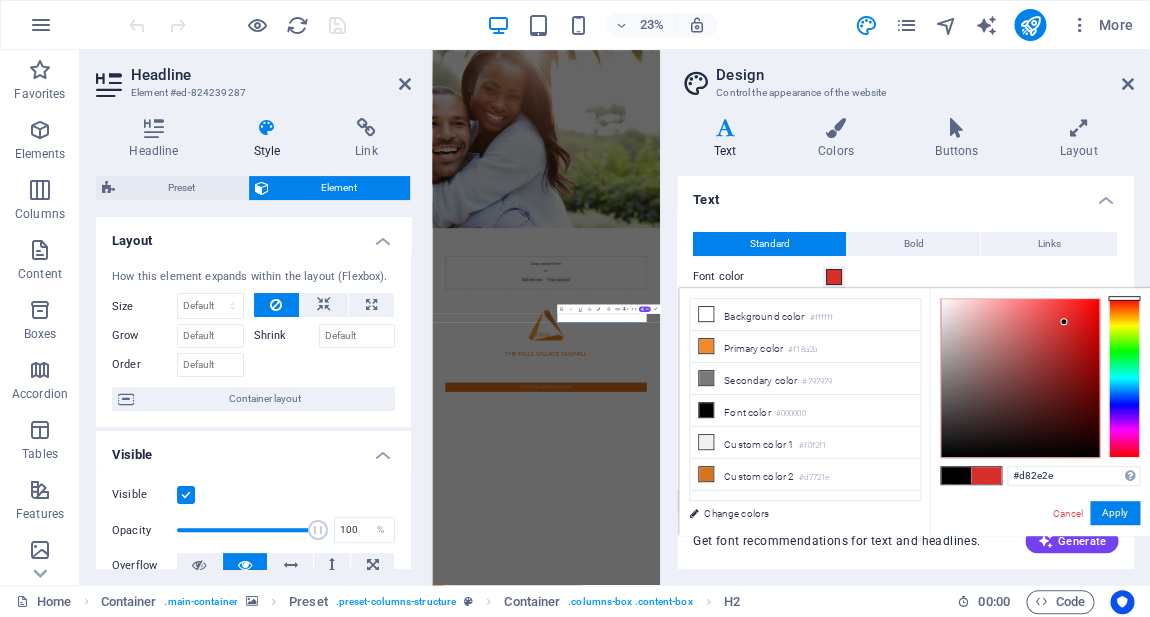 click at bounding box center (1020, 378) 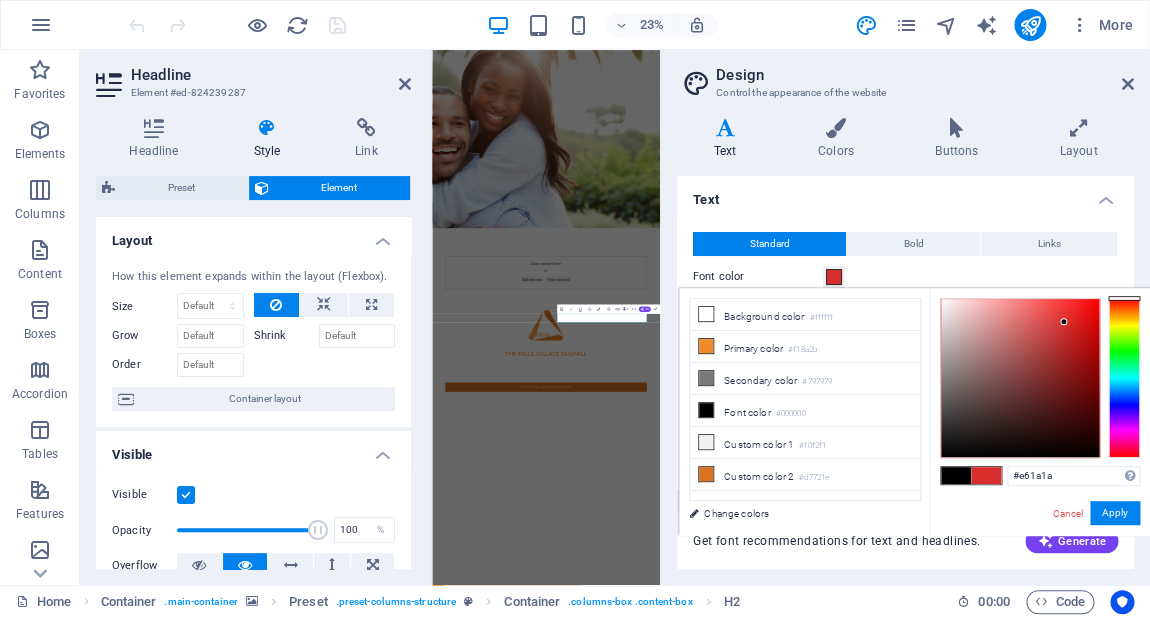 click at bounding box center [1020, 378] 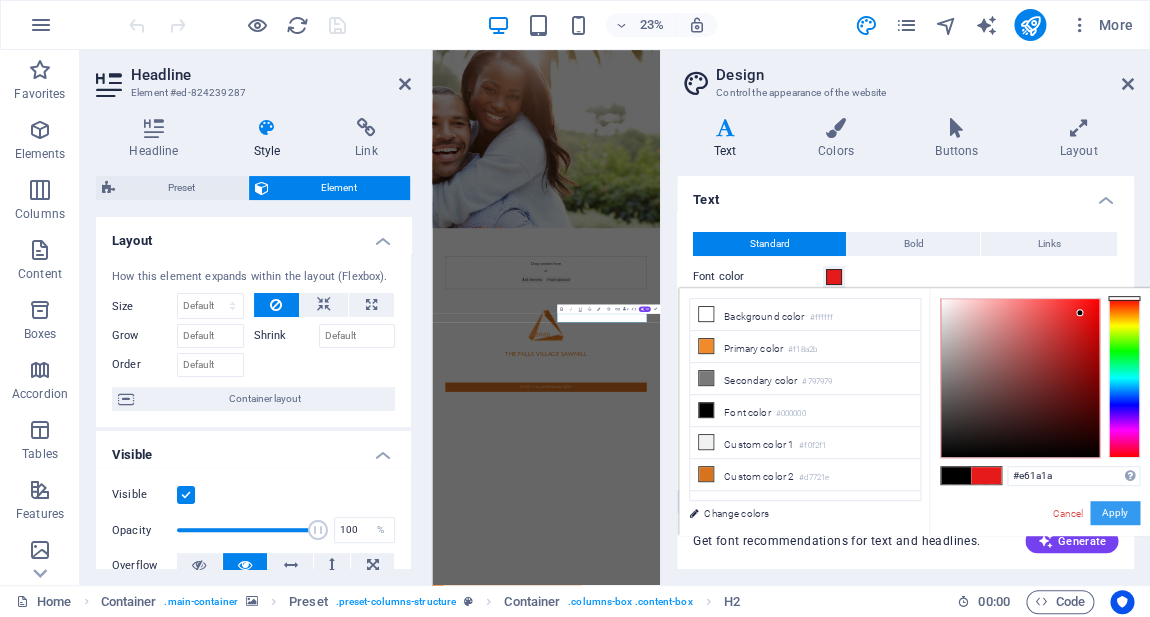 click on "Apply" at bounding box center (1115, 513) 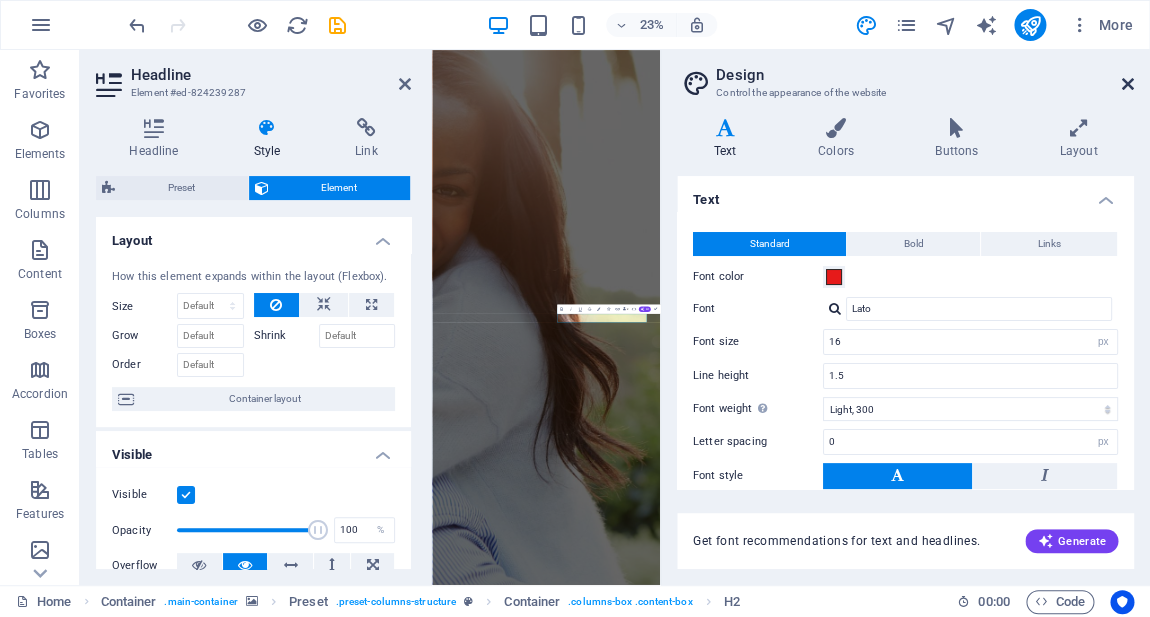 click at bounding box center (1128, 84) 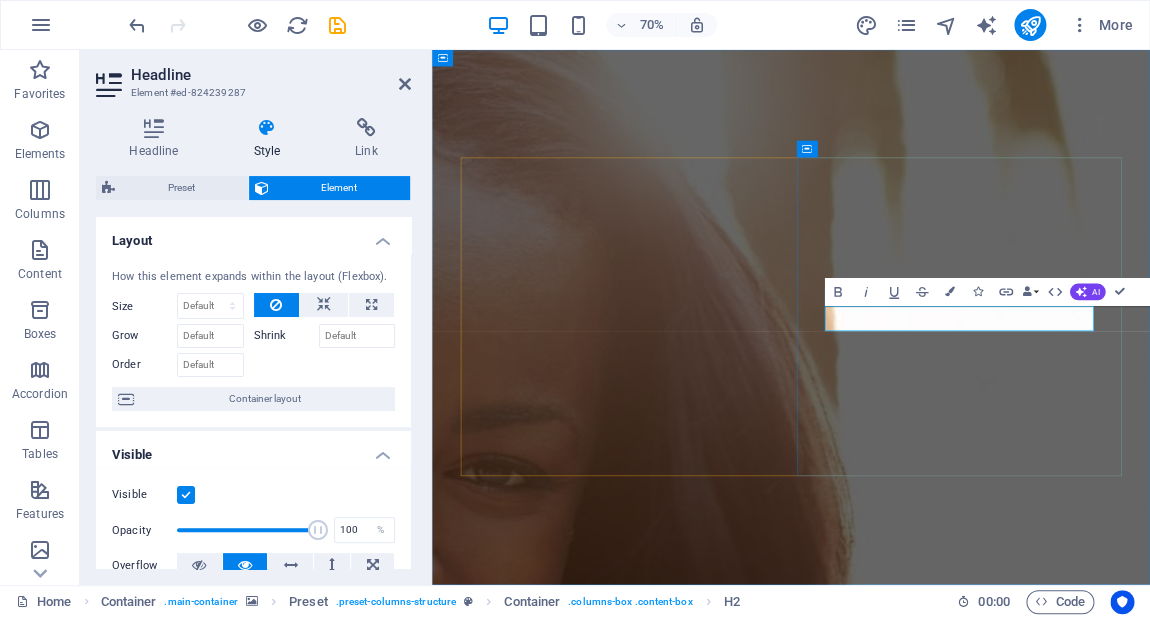 click on "The FALLS VILLAGE SAWMILL" at bounding box center [945, 2883] 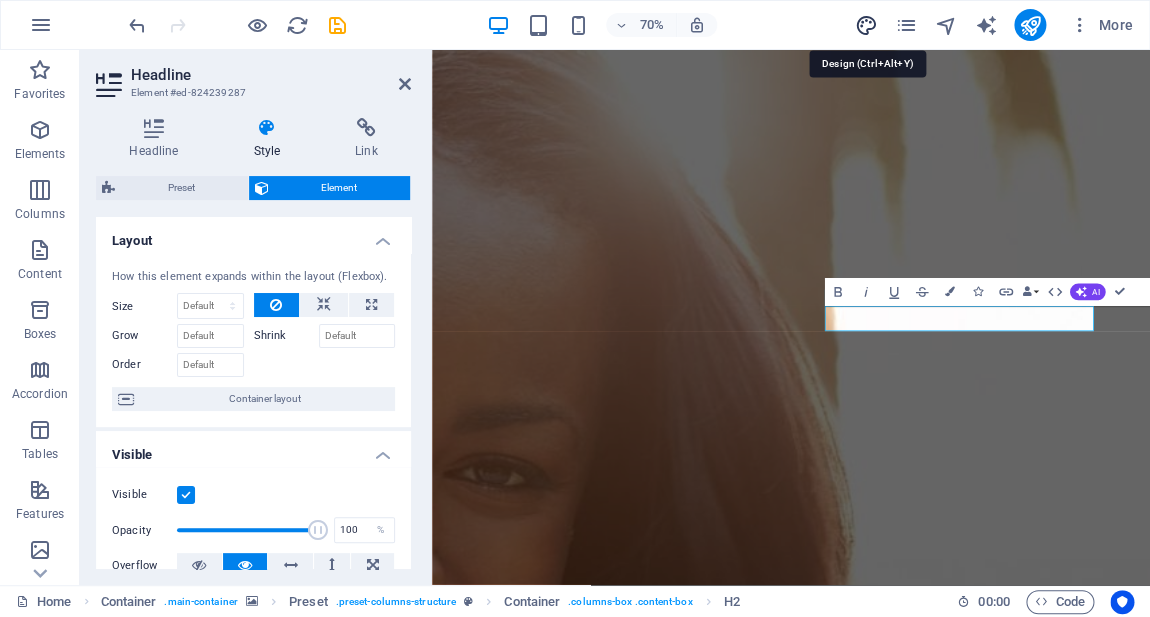 click at bounding box center [865, 25] 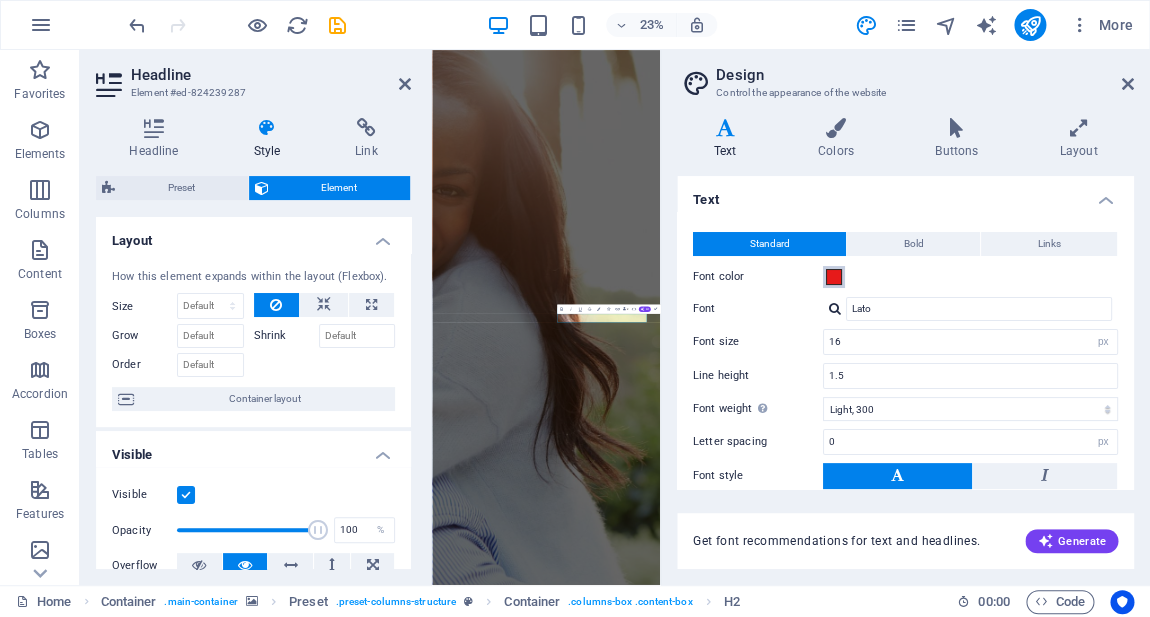 click at bounding box center (834, 277) 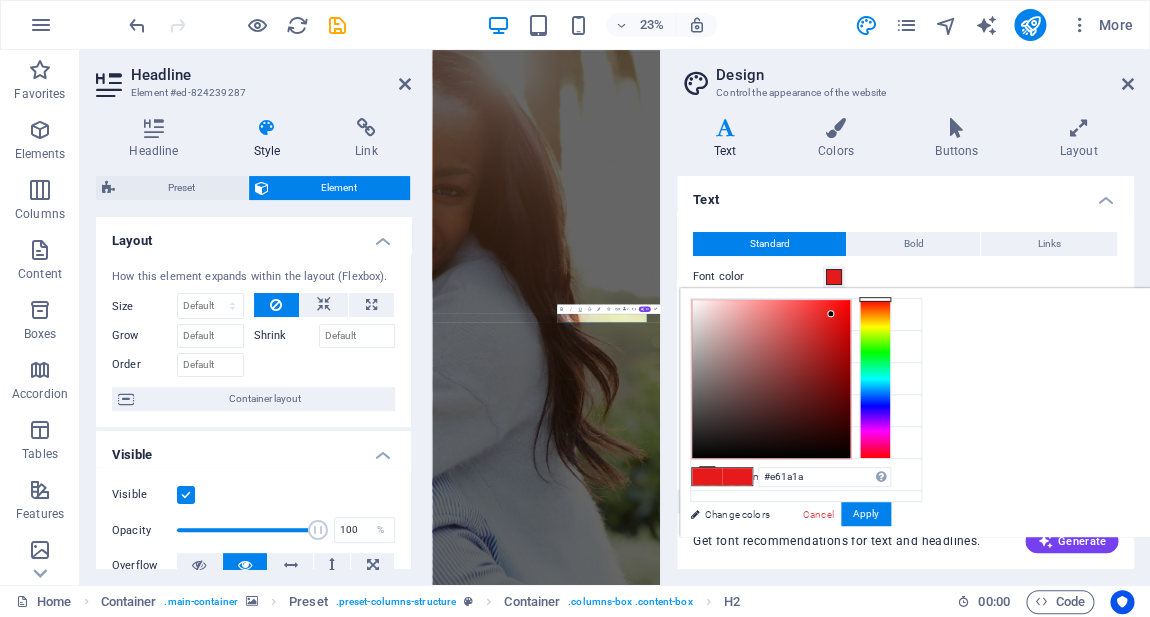 click on "Variants  Text  Colors  Buttons  Layout Text Standard Bold Links Font color Font Lato Font size 16 rem px Line height 1.5 Font weight To display the font weight correctly, it may need to be enabled.  Manage Fonts Thin, 100 Extra-light, 200 Light, 300 Regular, 400 Medium, 500 Semi-bold, 600 Bold, 700 Extra-bold, 800 Black, 900 Letter spacing 0 rem px Font style Text transform Tt TT tt Text align Font weight To display the font weight correctly, it may need to be enabled.  Manage Fonts Thin, 100 Extra-light, 200 Light, 300 Regular, 400 Medium, 500 Semi-bold, 600 Bold, 700 Extra-bold, 800 Black, 900 Default Hover / Active Font color Font color Decoration Decoration Transition duration 0.3 s Transition function Ease Ease In Ease Out Ease In/Ease Out Linear Headlines All H1 / Textlogo H2 H3 H4 H5 H6 Font color Font Lato Line height 1.5 Font weight To display the font weight correctly, it may need to be enabled.  Manage Fonts Thin, 100 Extra-light, 200 Light, 300 Regular, 400 Medium, 500 Semi-bold, 600 Bold, 700 0" at bounding box center [905, 343] 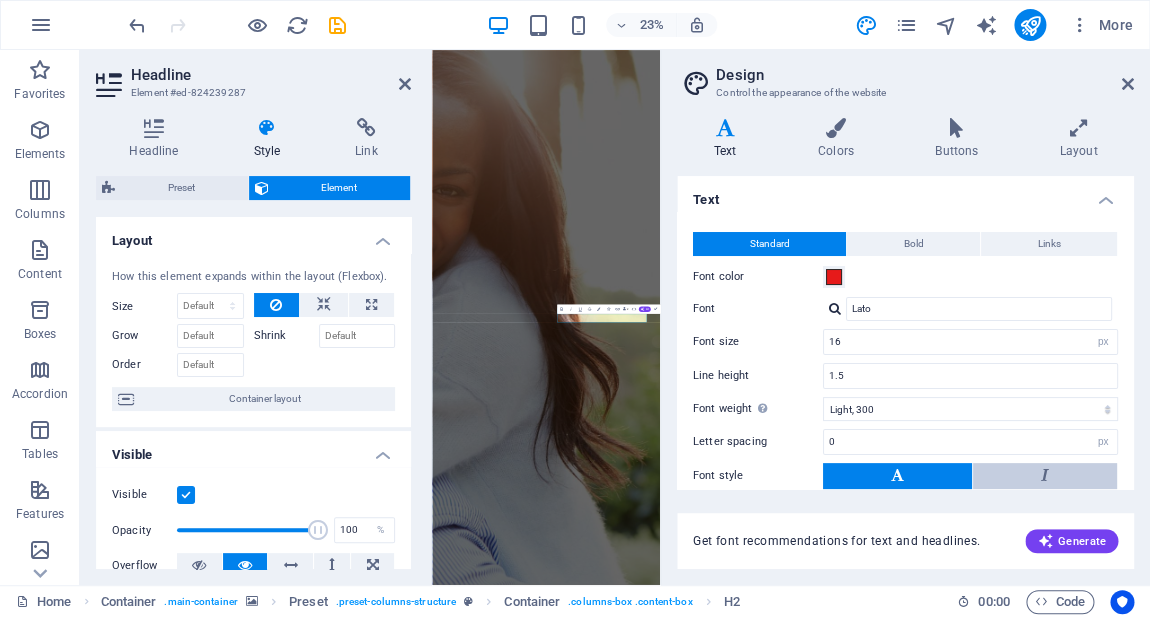 scroll, scrollTop: 141, scrollLeft: 0, axis: vertical 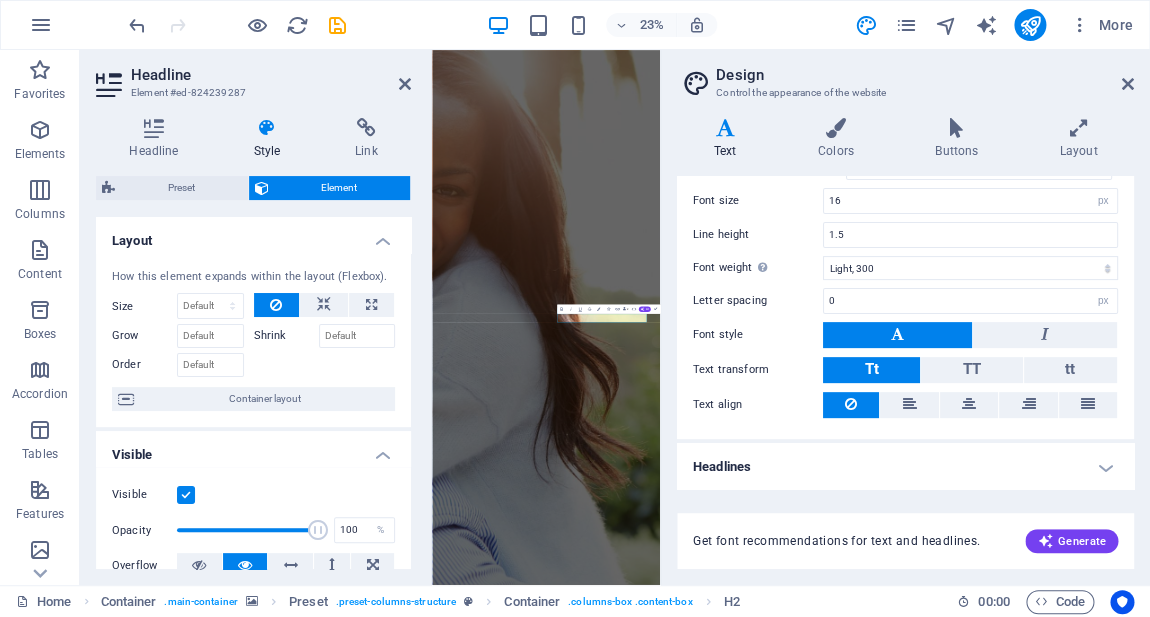 click on "Design" at bounding box center (925, 75) 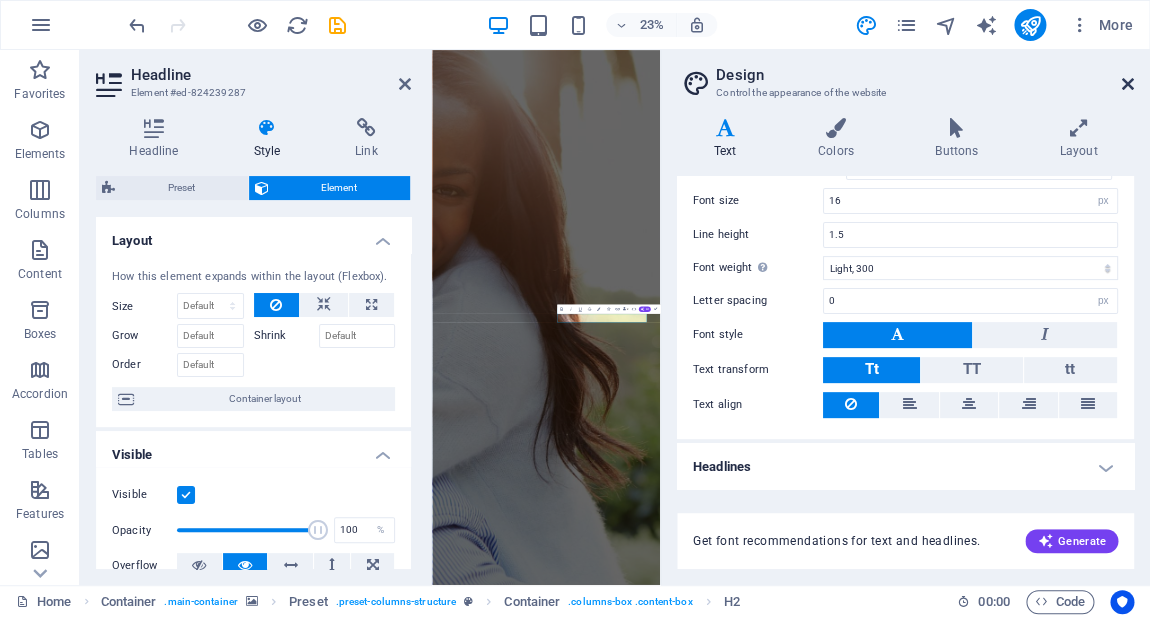 click at bounding box center (1128, 84) 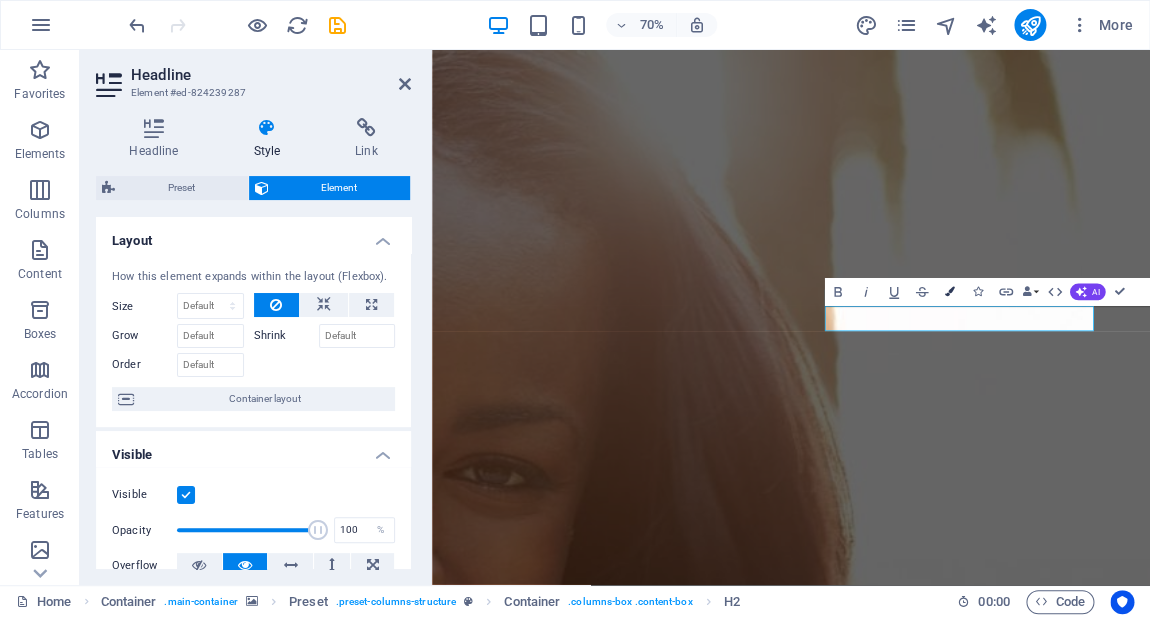 click on "Colors" at bounding box center (949, 292) 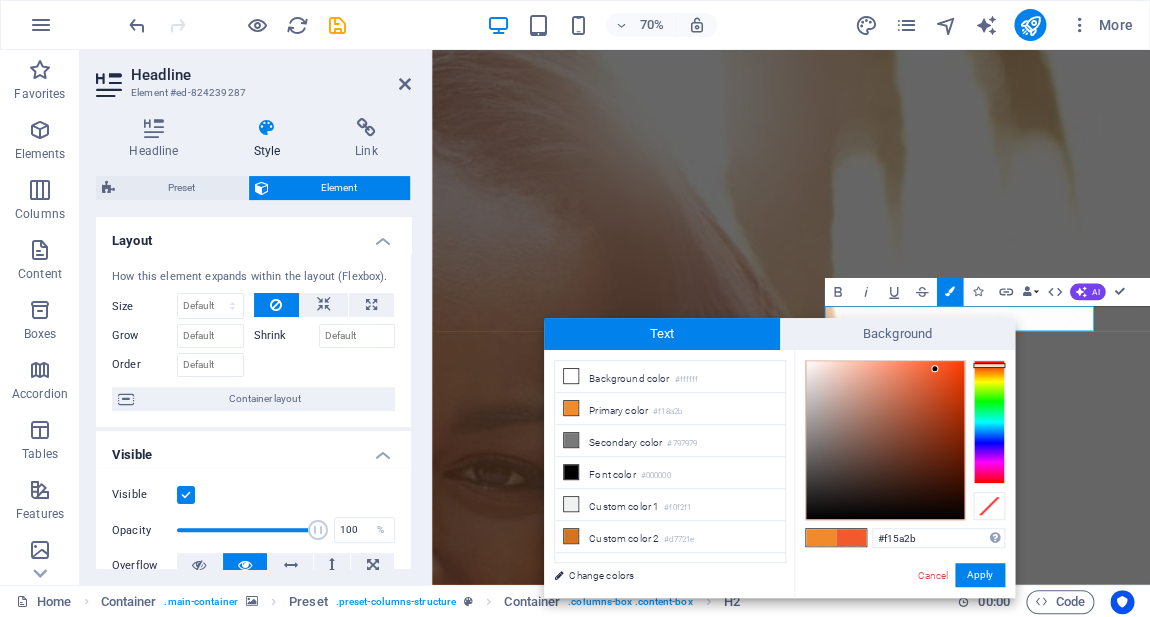click at bounding box center (989, 422) 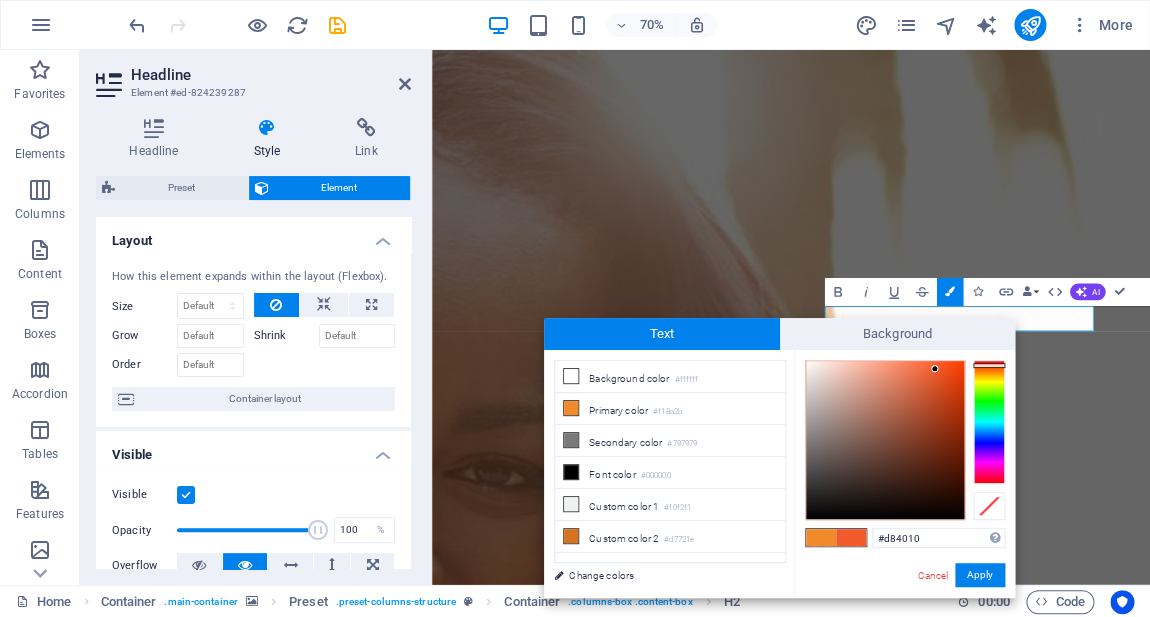 click at bounding box center (885, 440) 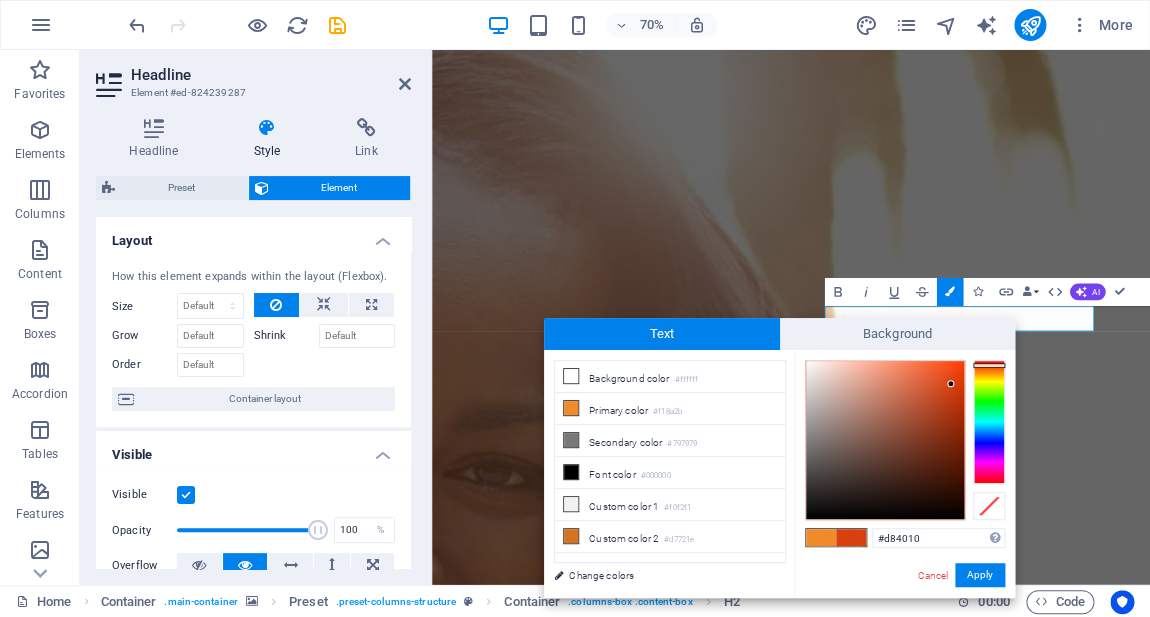 type on "#cf3b0d" 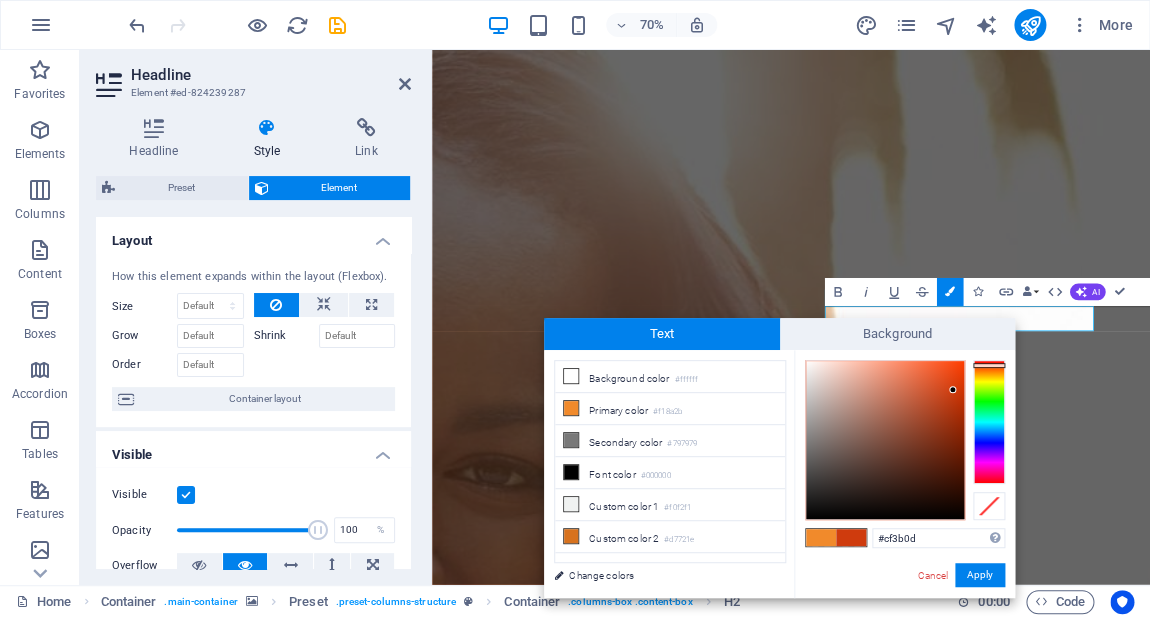 click at bounding box center [885, 440] 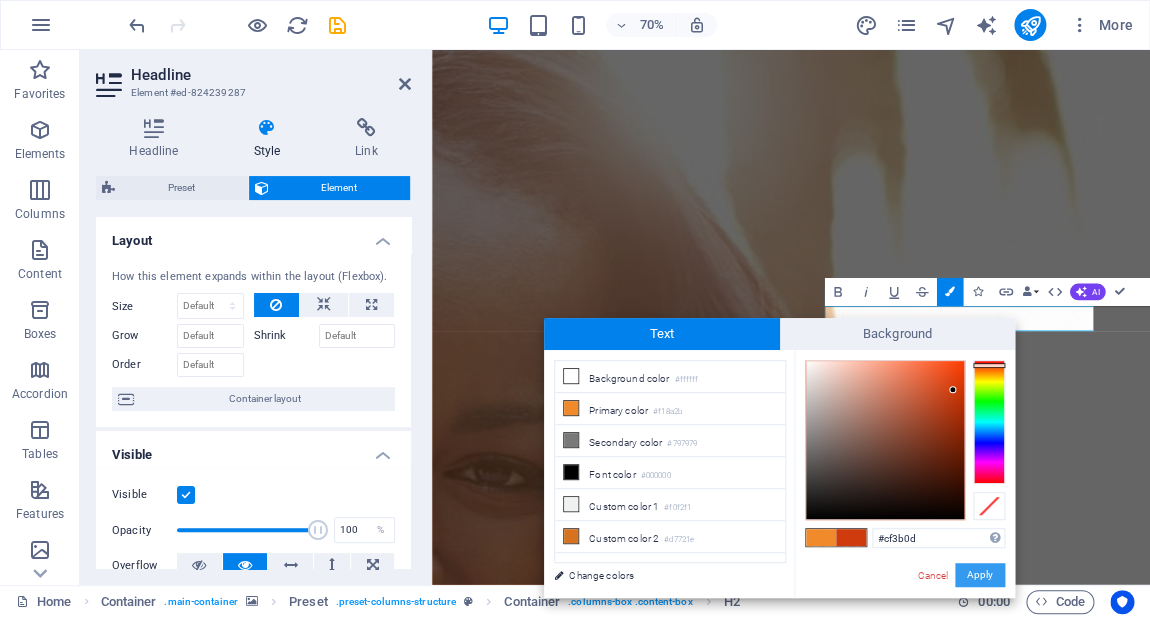 click on "Apply" at bounding box center [980, 575] 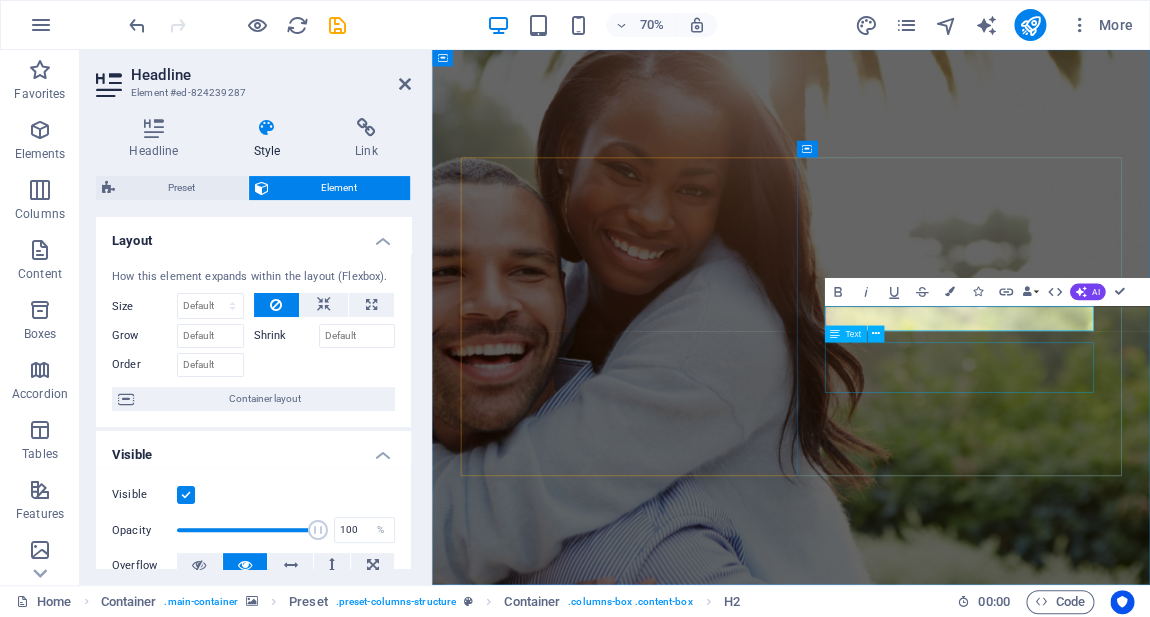 click on "Lorem ipsum dolor sit amet, consetetur elitr. Sed diam nonumy eirmod tempor invidunt ut labore et dolore magna aliquyam erat, sed diam voluptua." at bounding box center (945, 1412) 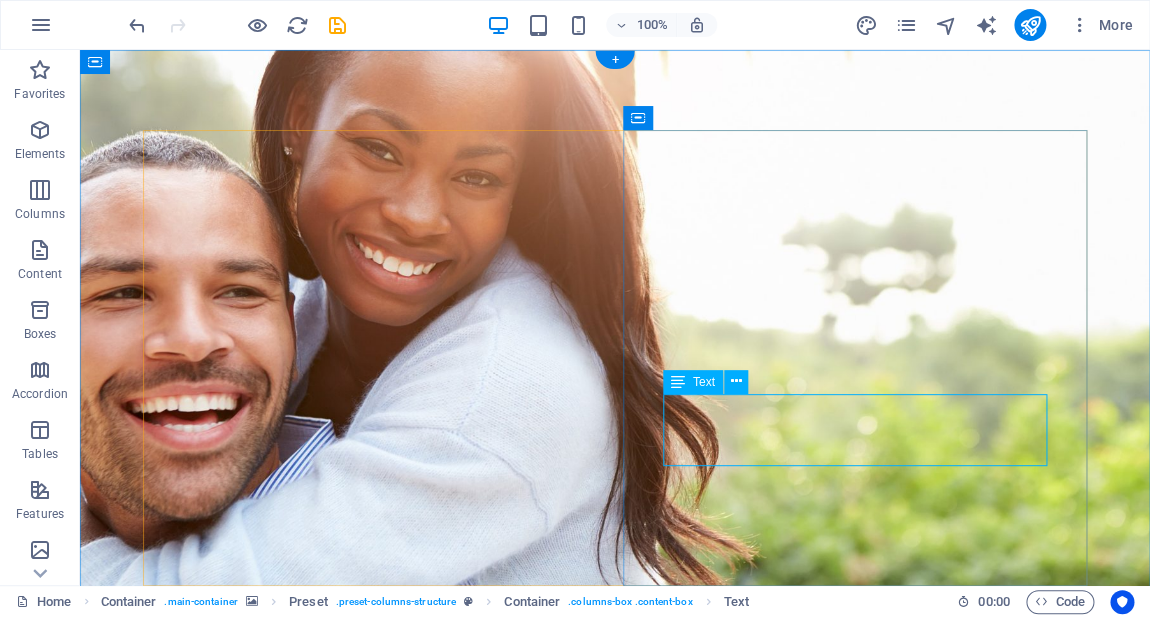 click on "Lorem ipsum dolor sit amet, consetetur elitr. Sed diam nonumy eirmod tempor invidunt ut labore et dolore magna aliquyam erat, sed diam voluptua." at bounding box center [615, 1264] 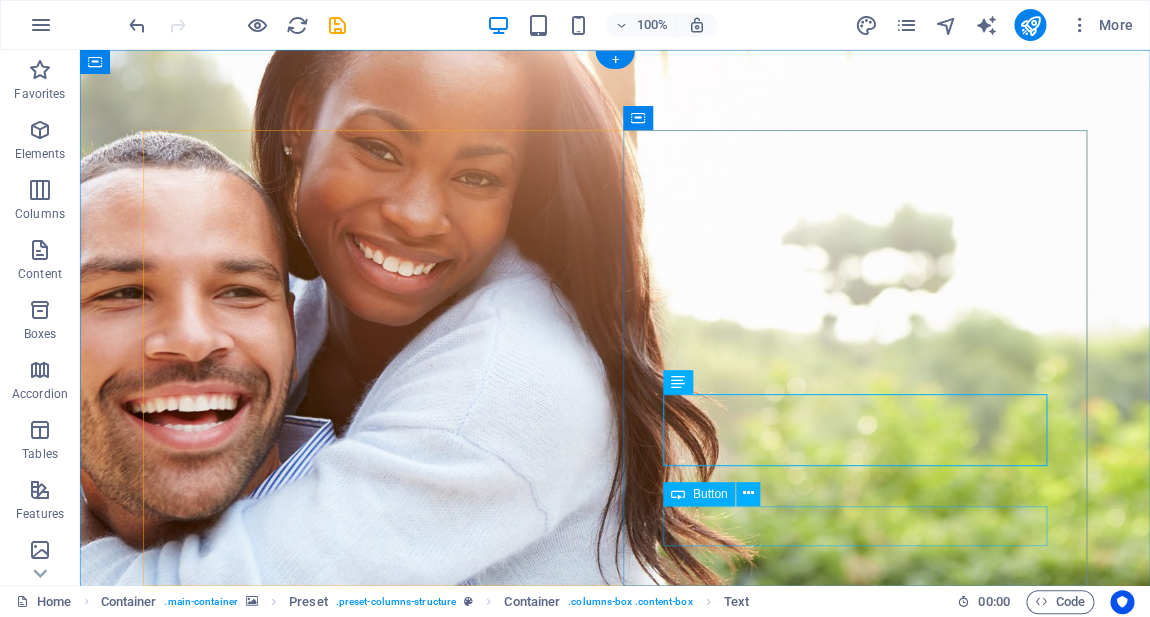 click on "Start the download now" at bounding box center [615, 1348] 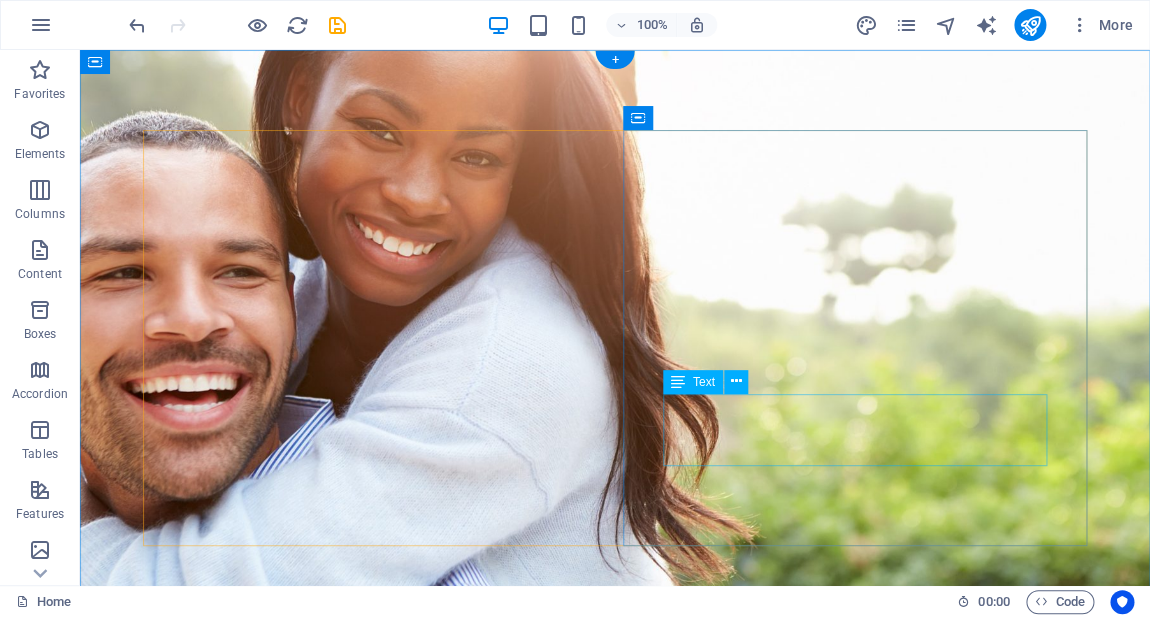 click on "Lorem ipsum dolor sit amet, consetetur elitr. Sed diam nonumy eirmod tempor invidunt ut labore et dolore magna aliquyam erat, sed diam voluptua." at bounding box center [615, 1224] 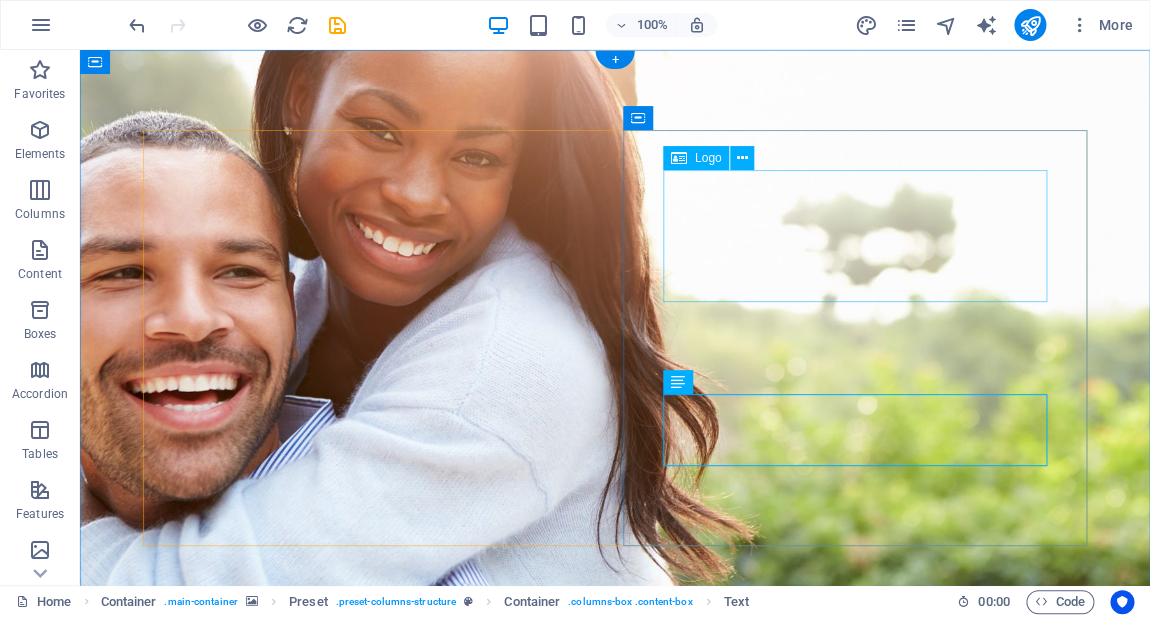 click at bounding box center [615, 1042] 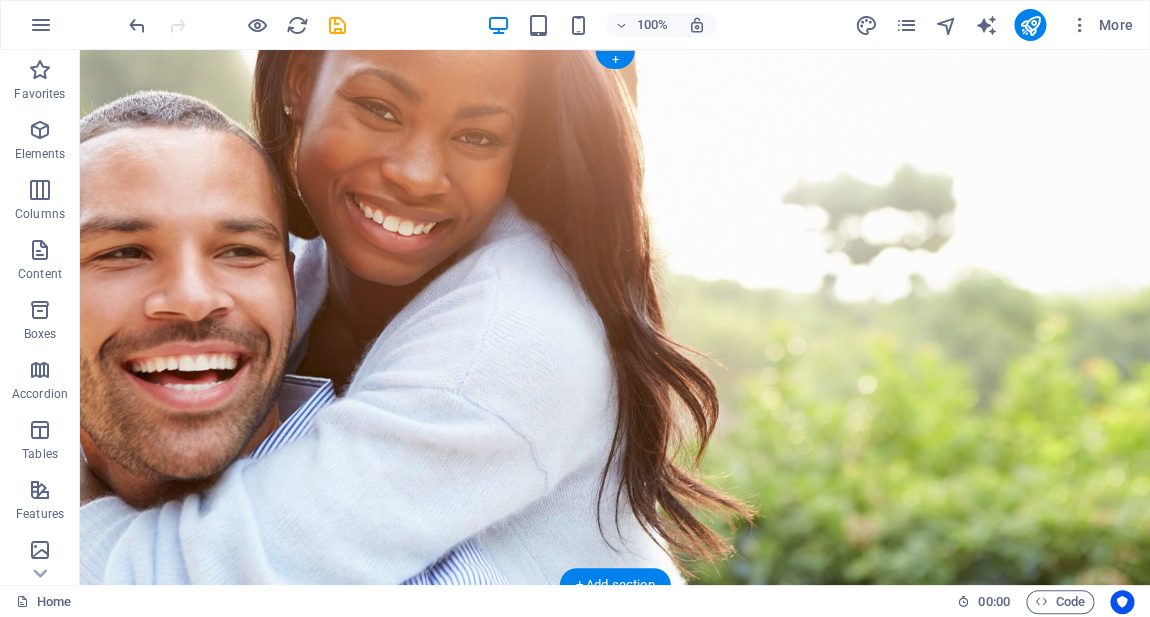 click at bounding box center (615, 317) 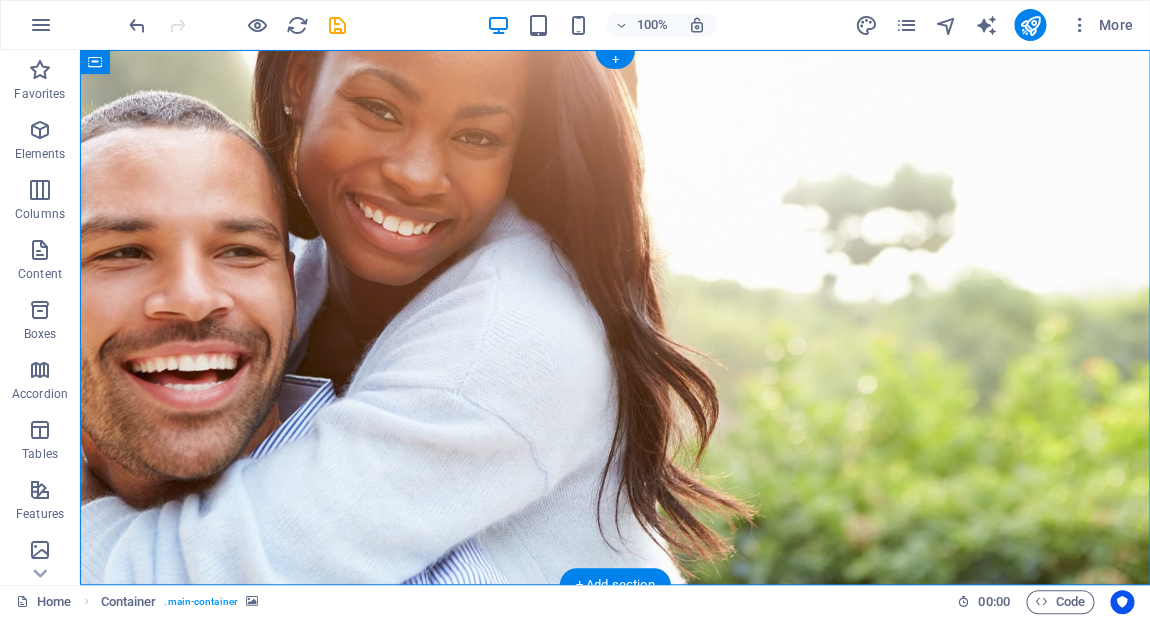 click at bounding box center (615, 317) 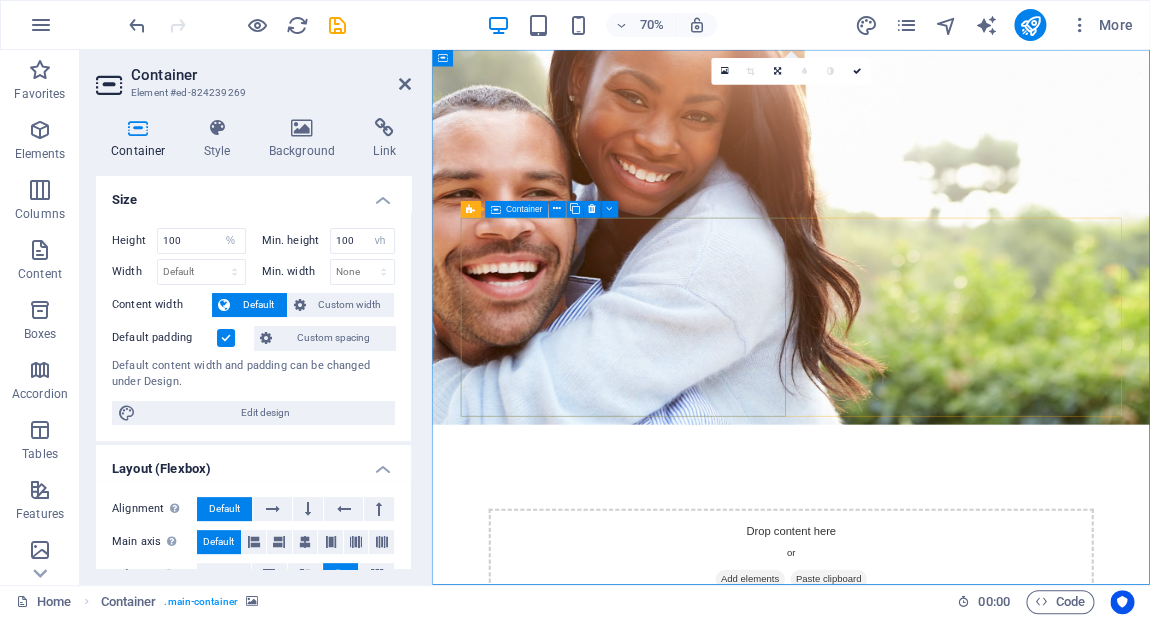 click on "Drop content here or  Add elements  Paste clipboard" at bounding box center [945, 776] 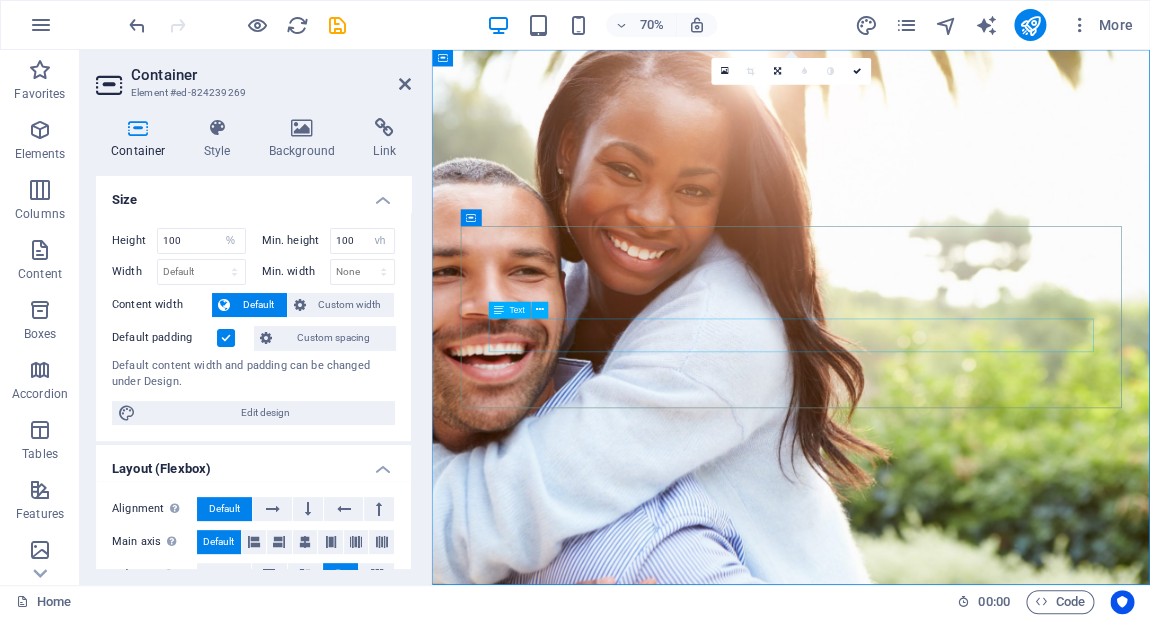 click on "Lorem ipsum dolor sit amet, consetetur elitr. Sed diam nonumy eirmod tempor invidunt ut labore et dolore magna aliquyam erat, sed diam voluptua." at bounding box center [945, 1050] 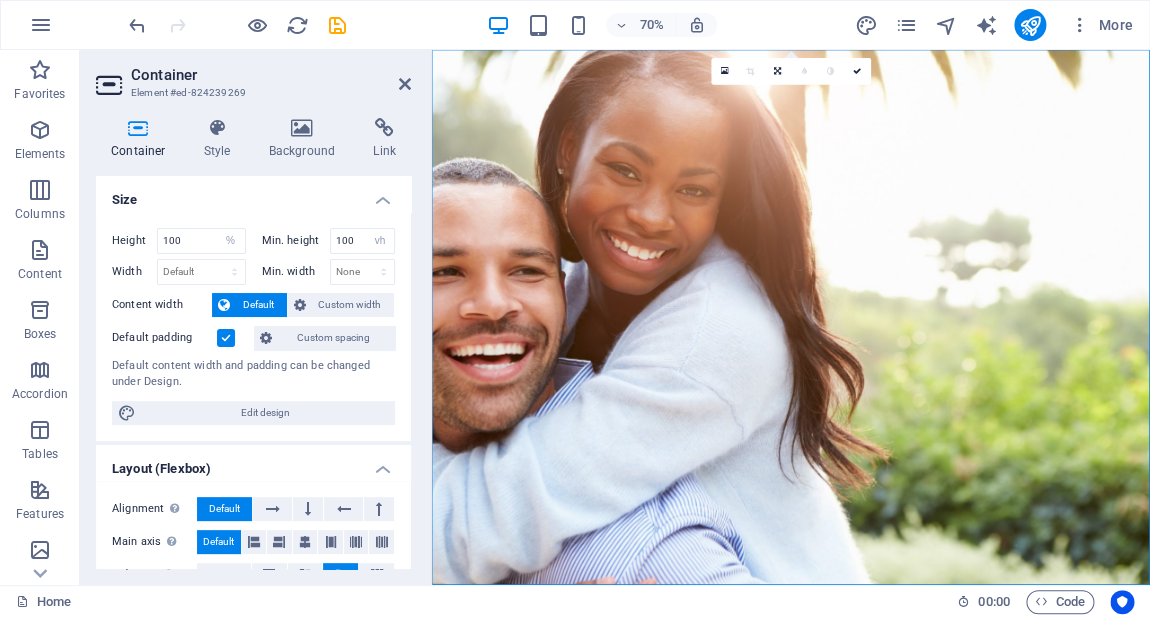 click at bounding box center [945, 432] 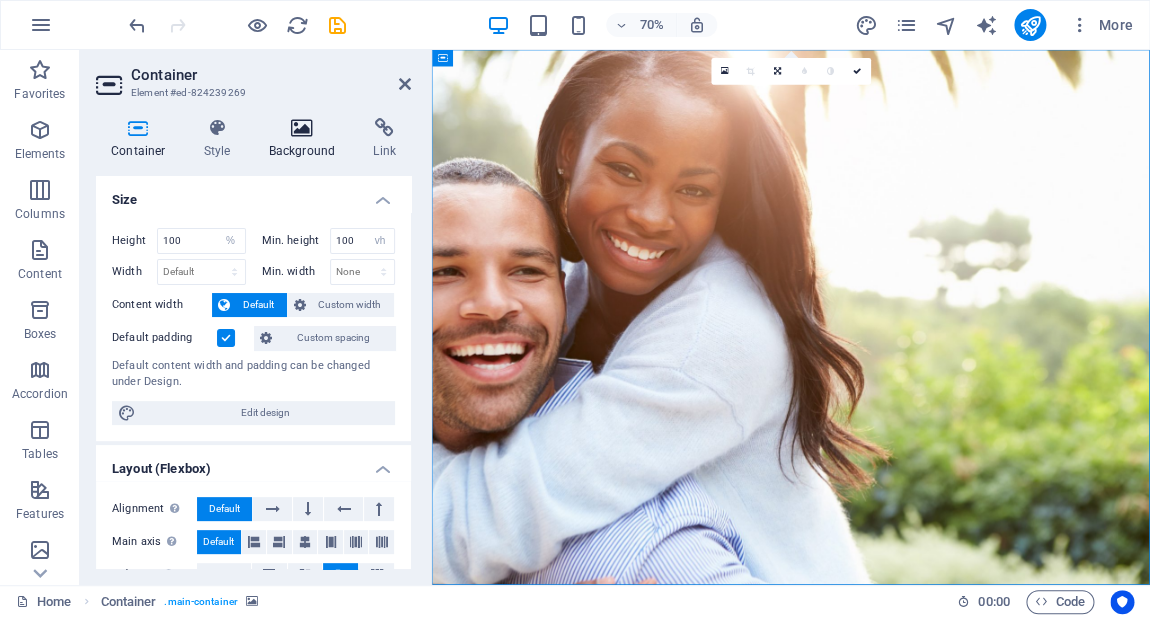 click at bounding box center (302, 128) 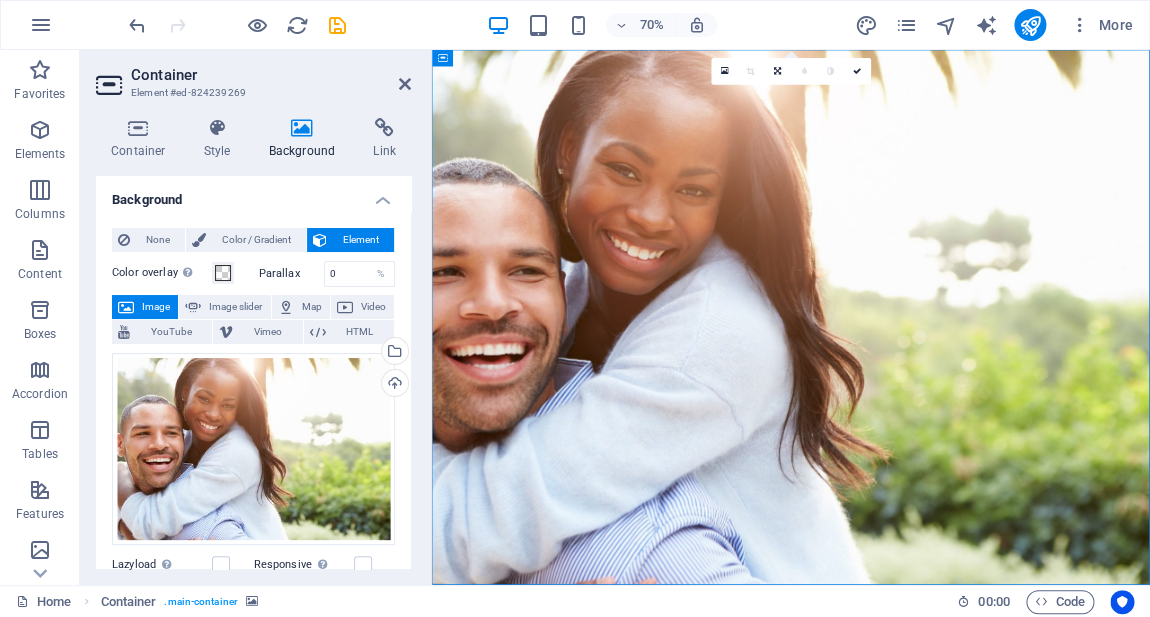 click at bounding box center (945, 432) 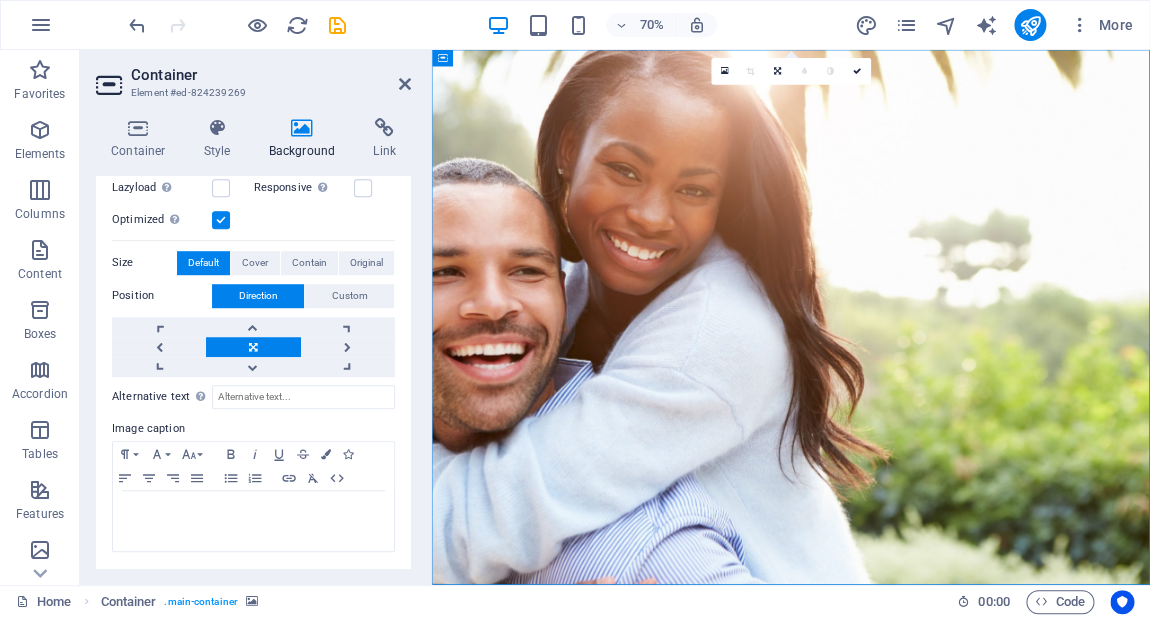 scroll, scrollTop: 0, scrollLeft: 0, axis: both 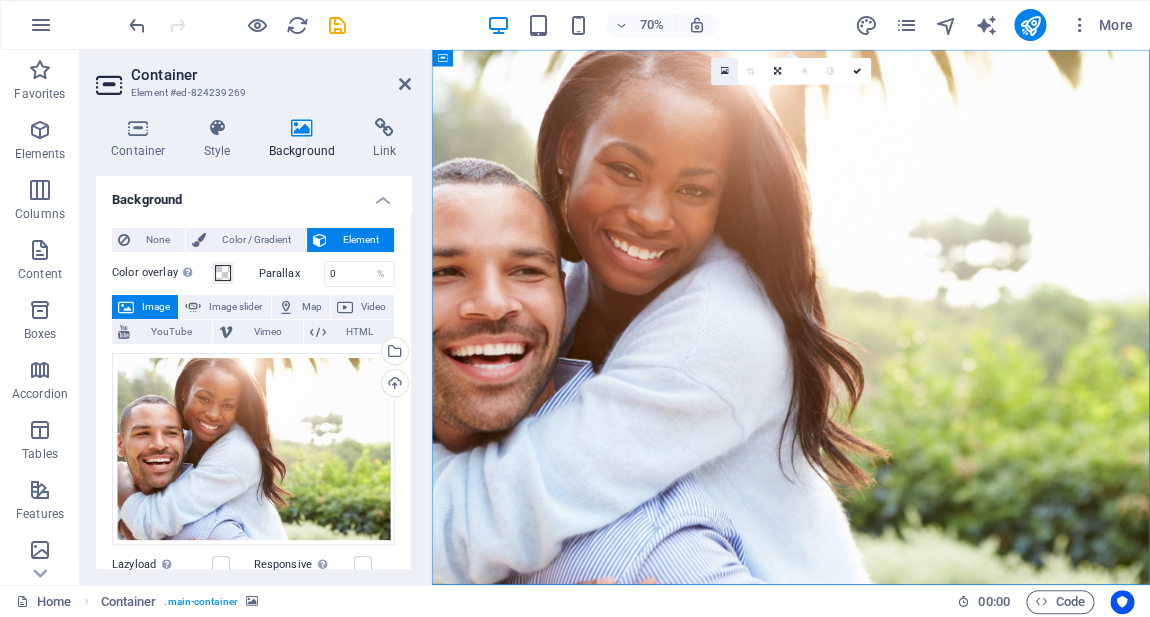 click at bounding box center [724, 72] 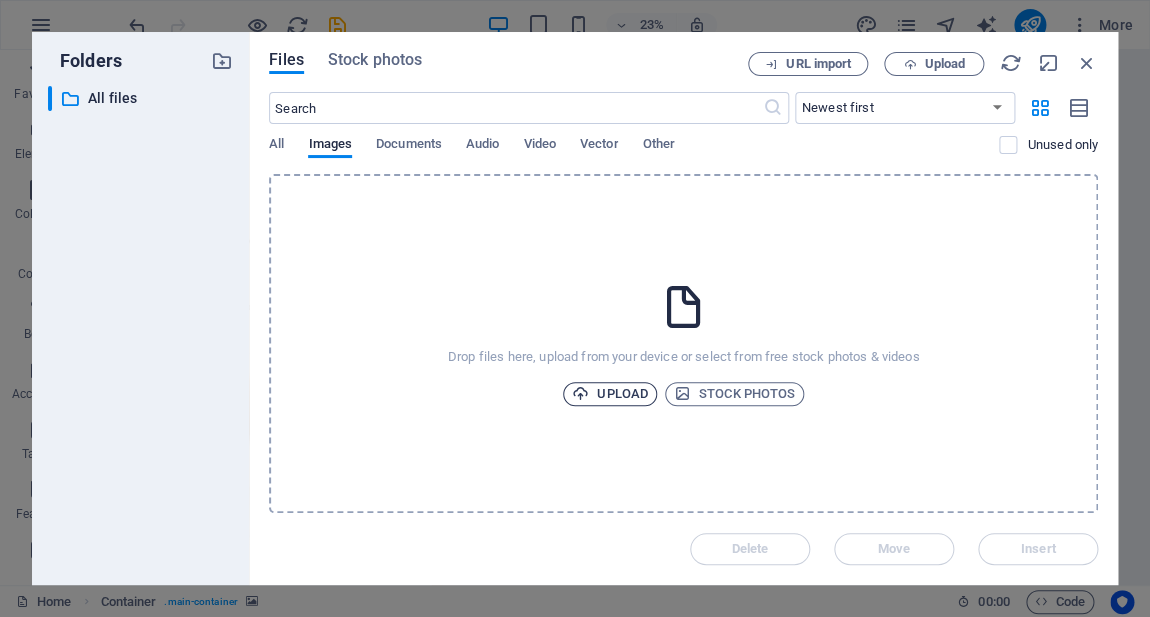 click on "Upload" at bounding box center [610, 394] 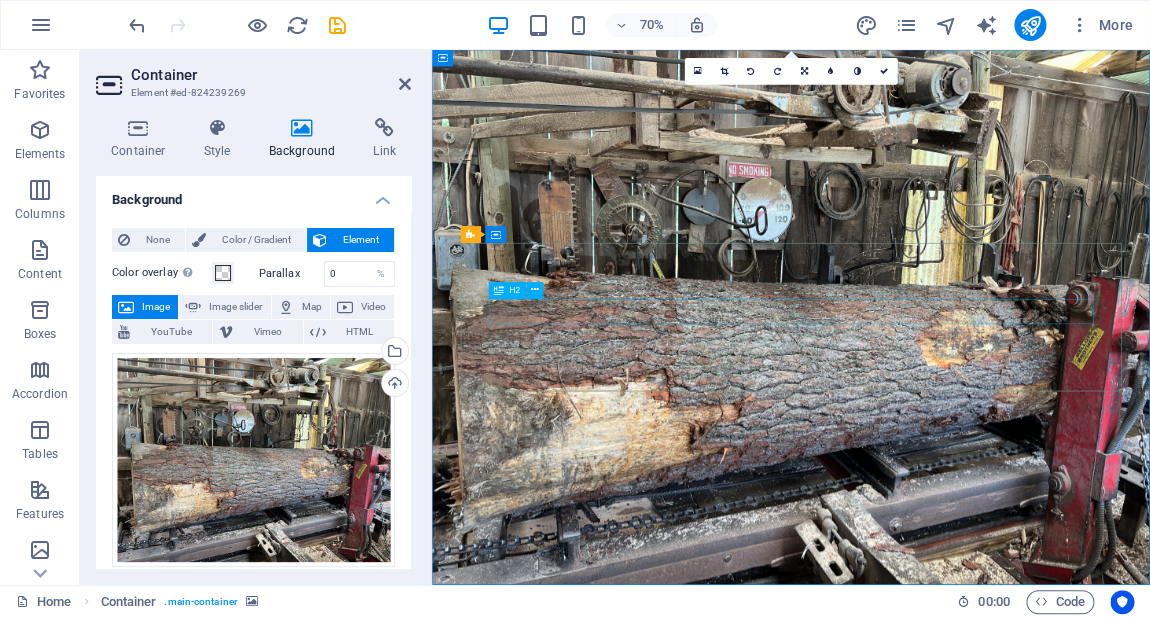 click on "The FALLS VILLAGE SAWMILL" at bounding box center [945, 992] 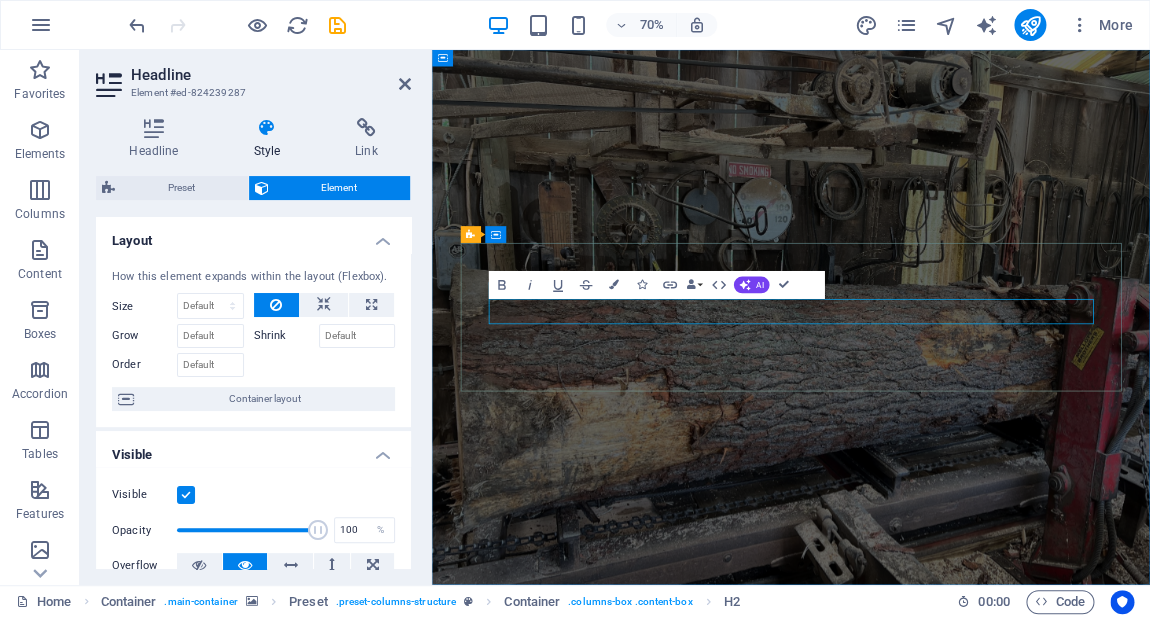click at bounding box center (945, 982) 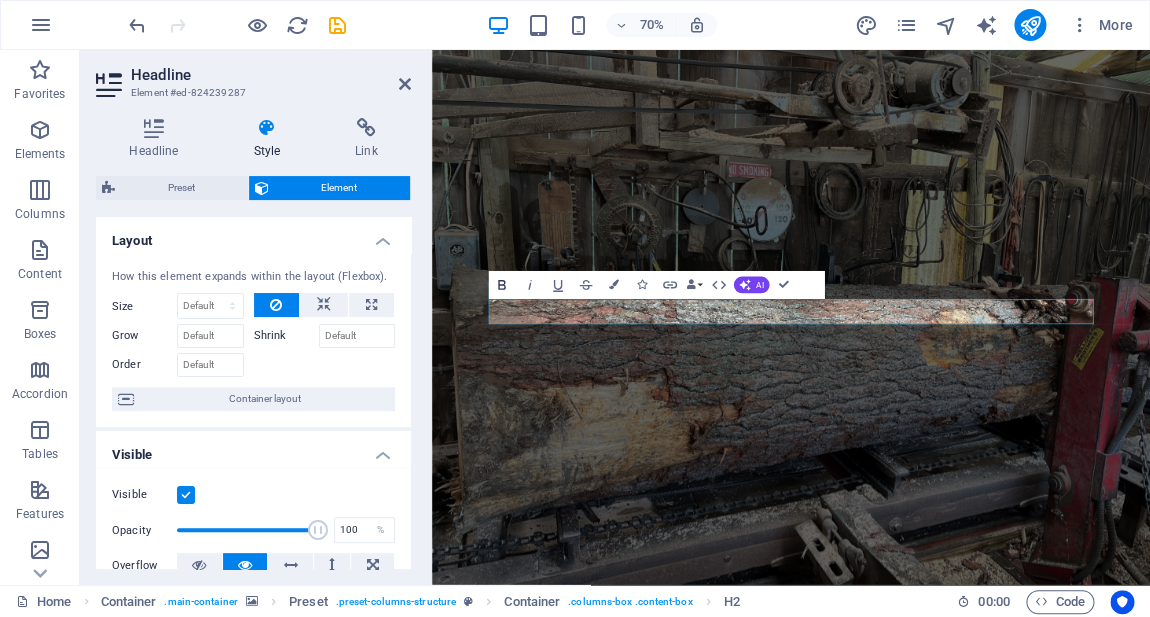 click 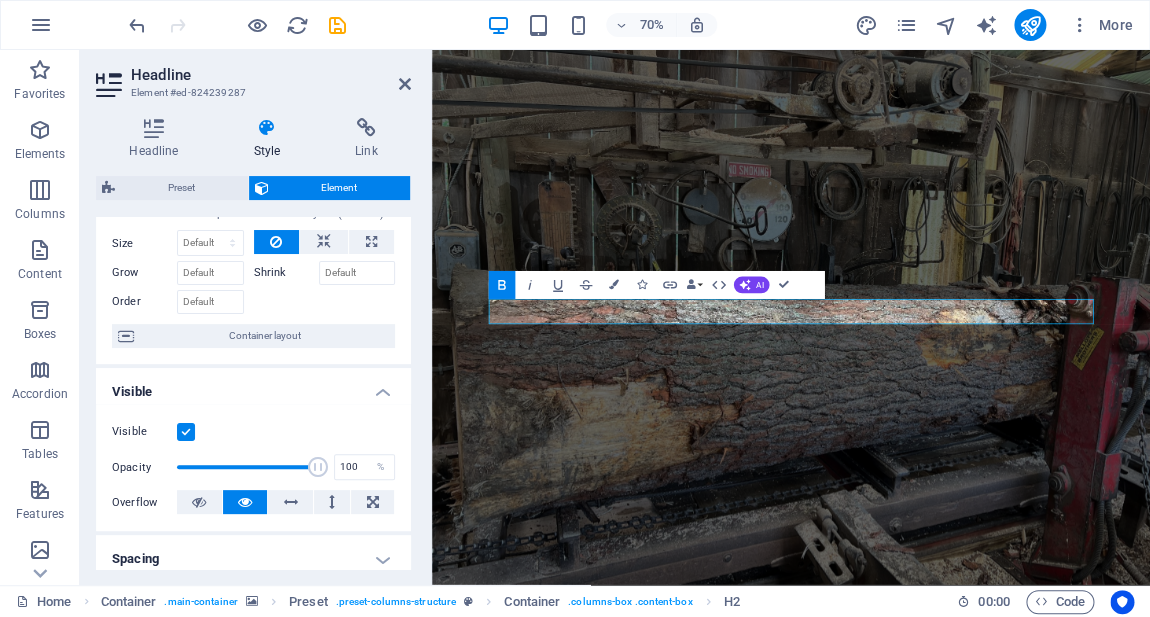 scroll, scrollTop: 68, scrollLeft: 0, axis: vertical 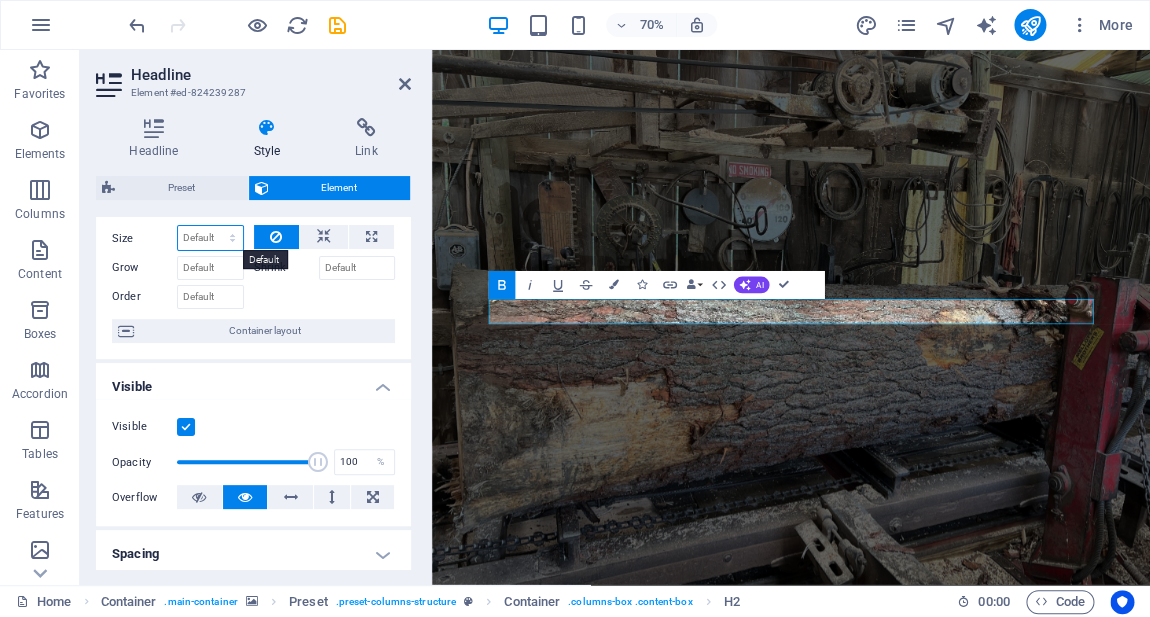click on "Default auto px % 1/1 1/2 1/3 1/4 1/5 1/6 1/7 1/8 1/9 1/10" at bounding box center [210, 238] 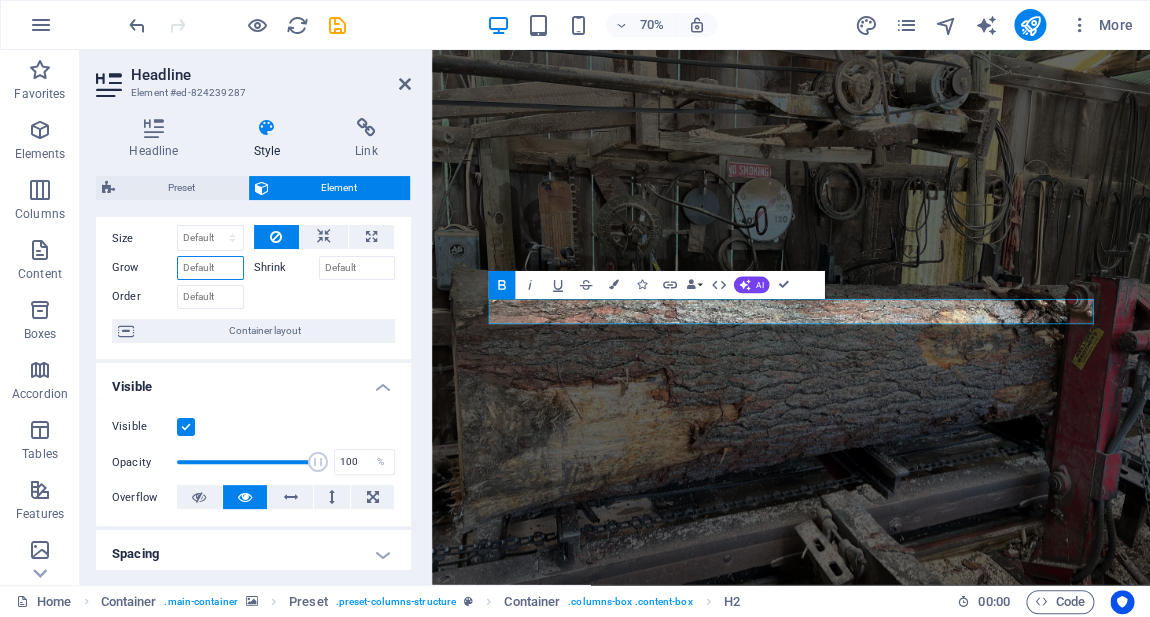 click on "Grow" at bounding box center (210, 268) 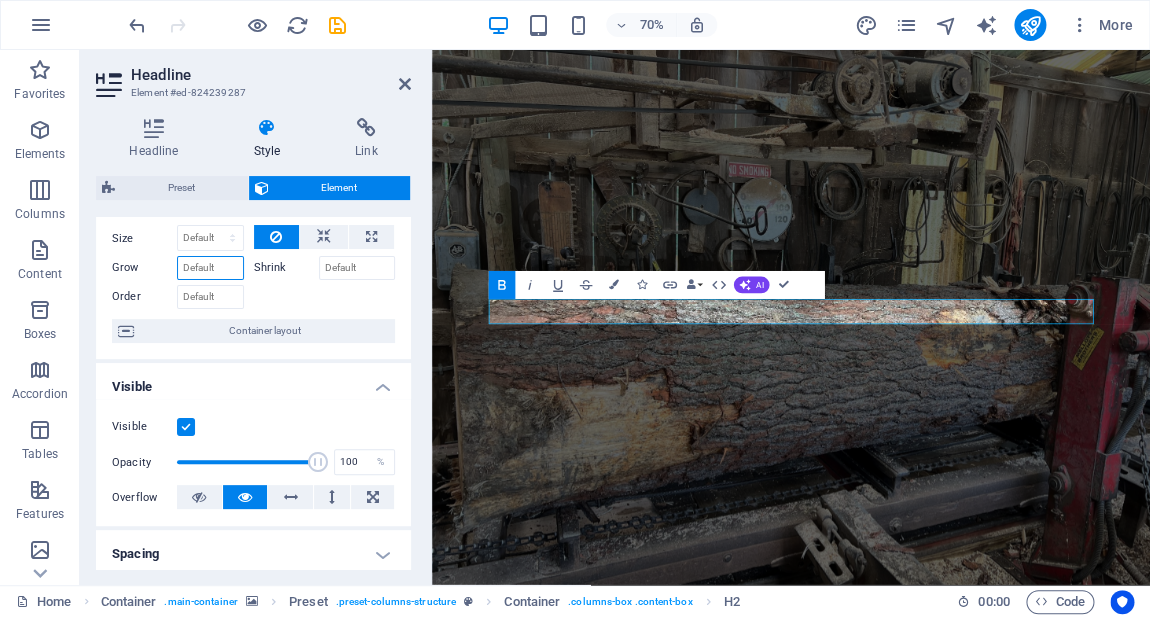click on "Grow" at bounding box center [210, 268] 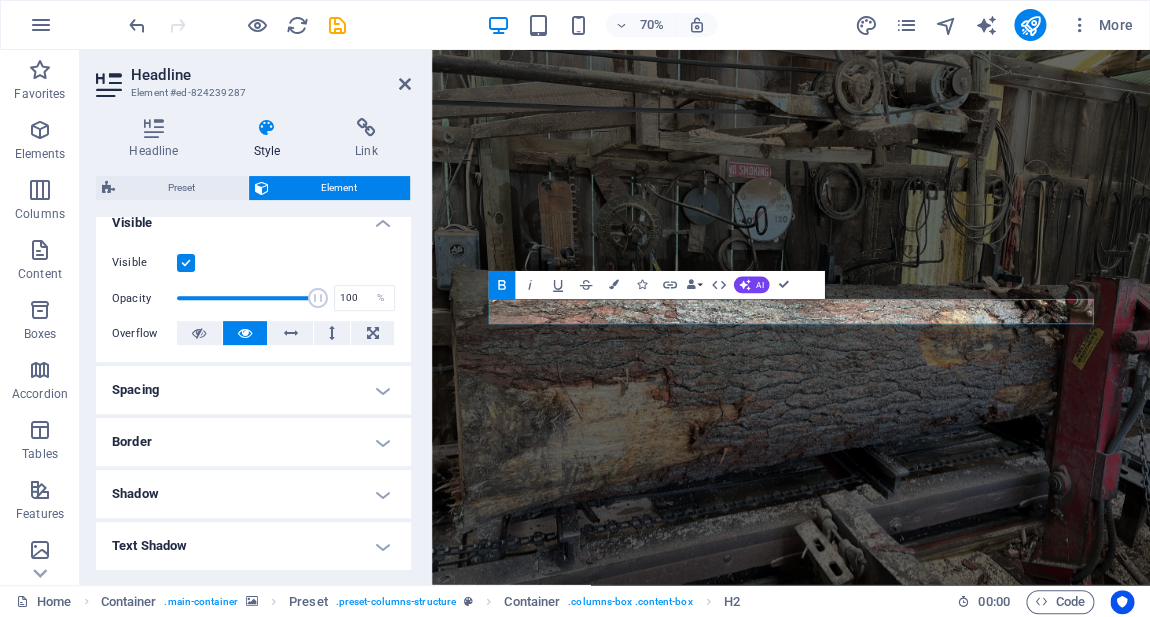 scroll, scrollTop: 0, scrollLeft: 0, axis: both 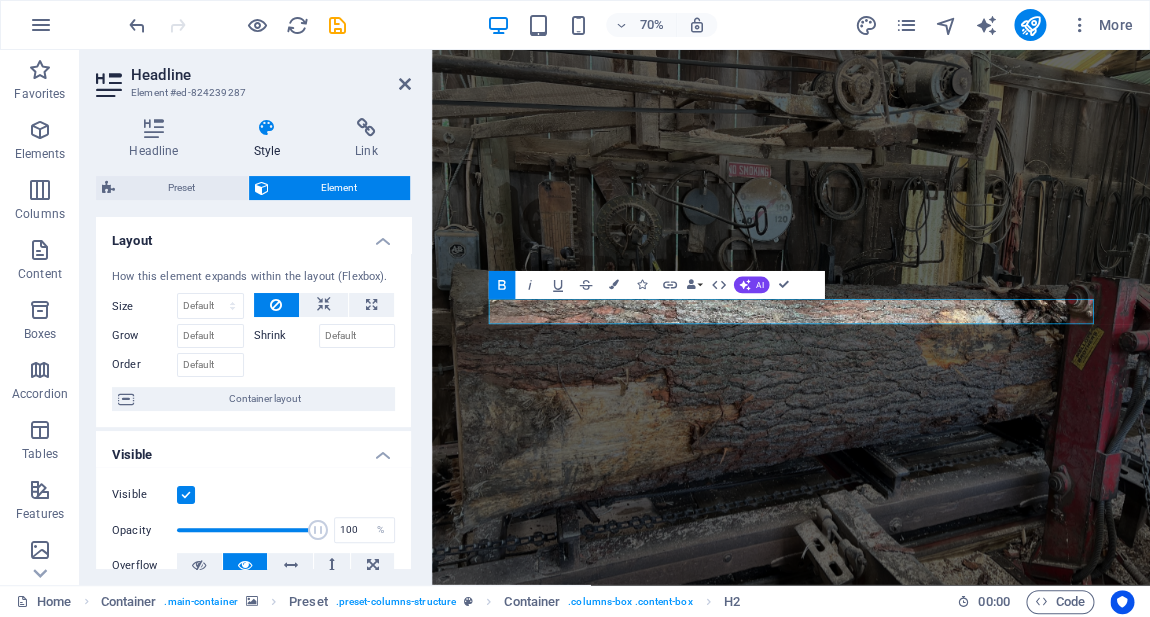 click on "Style" at bounding box center (271, 139) 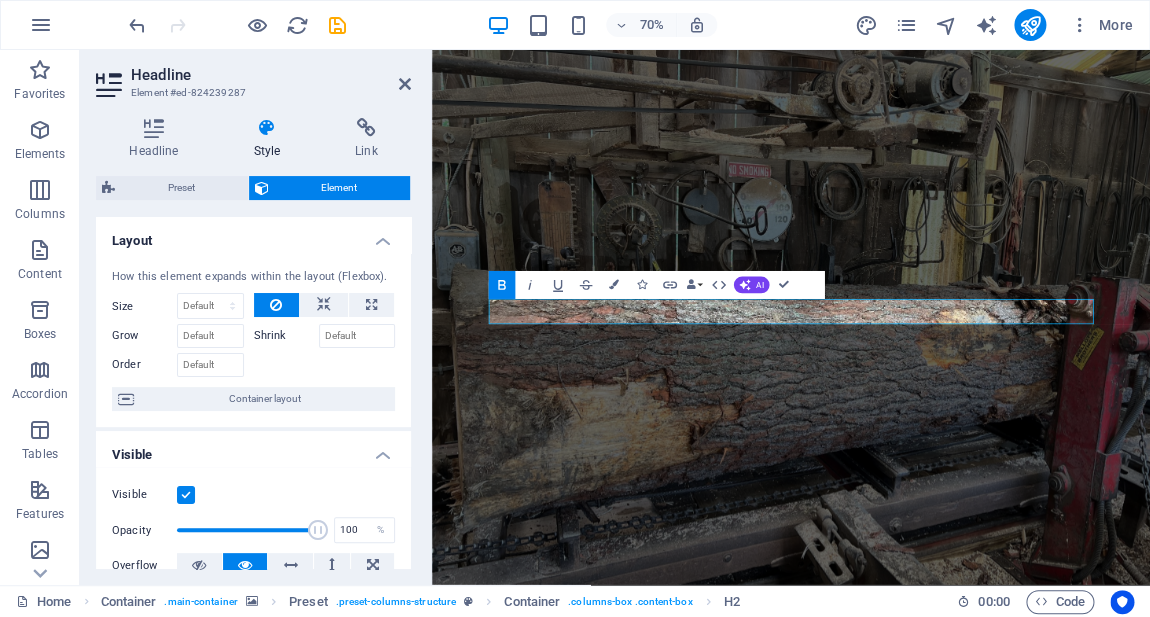 click at bounding box center [267, 128] 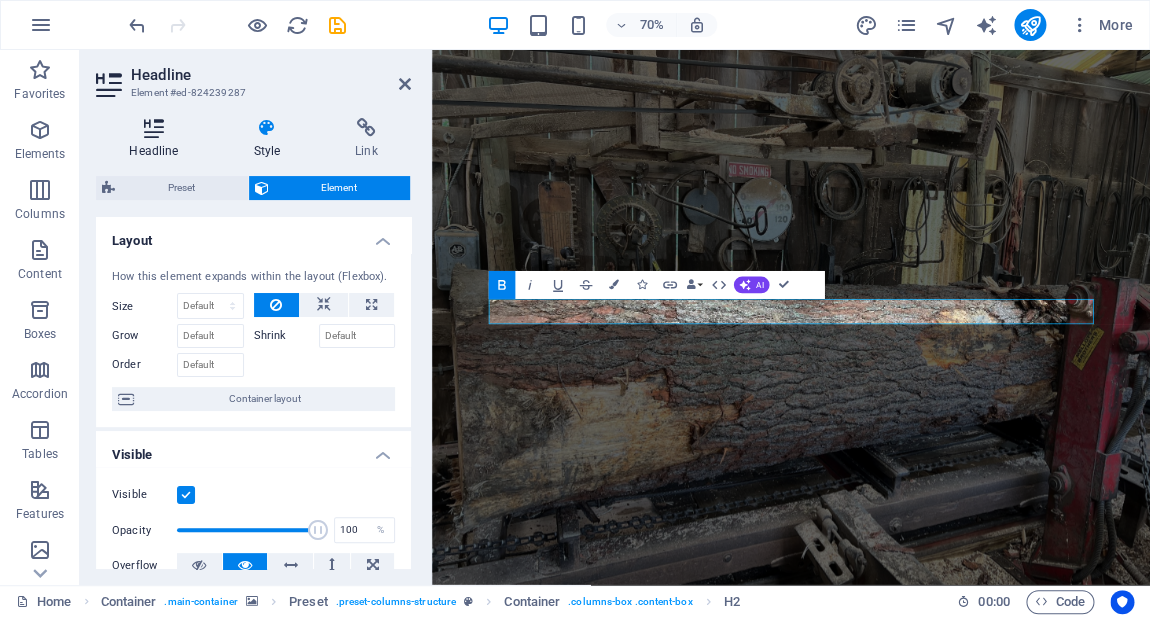 click at bounding box center [154, 128] 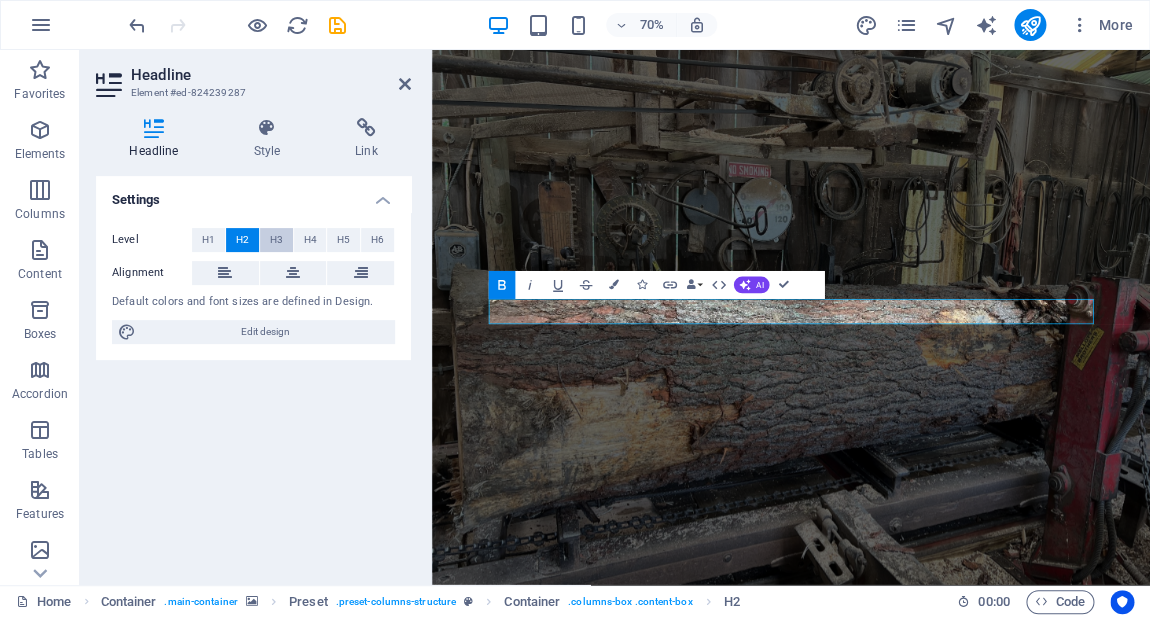 click on "H3" at bounding box center (276, 240) 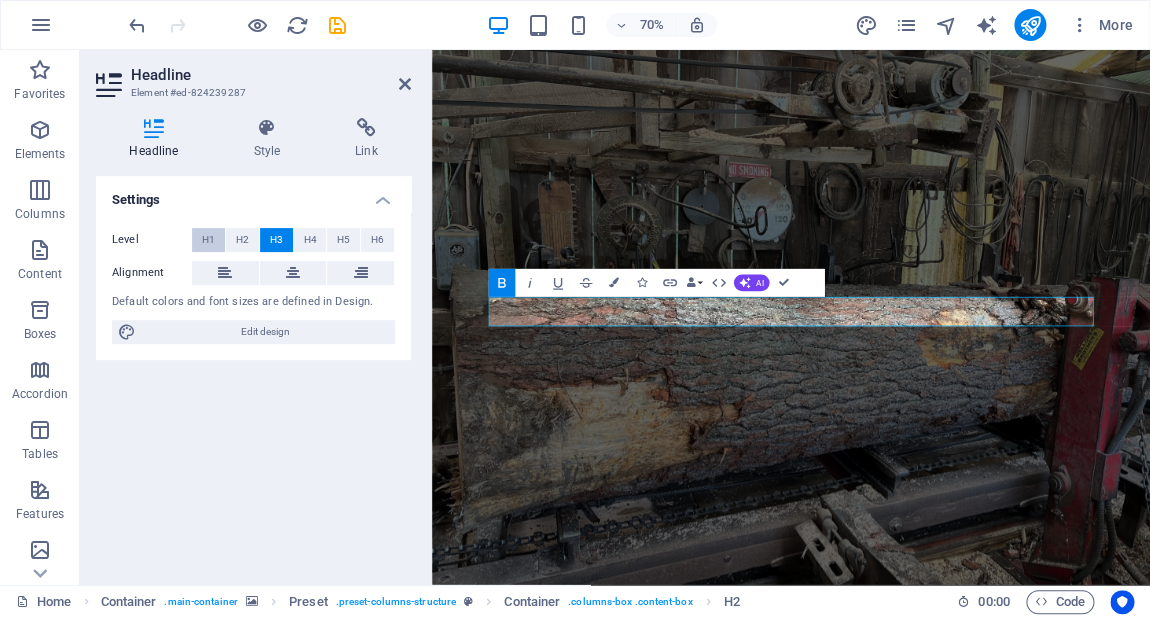 click on "H1" at bounding box center (208, 240) 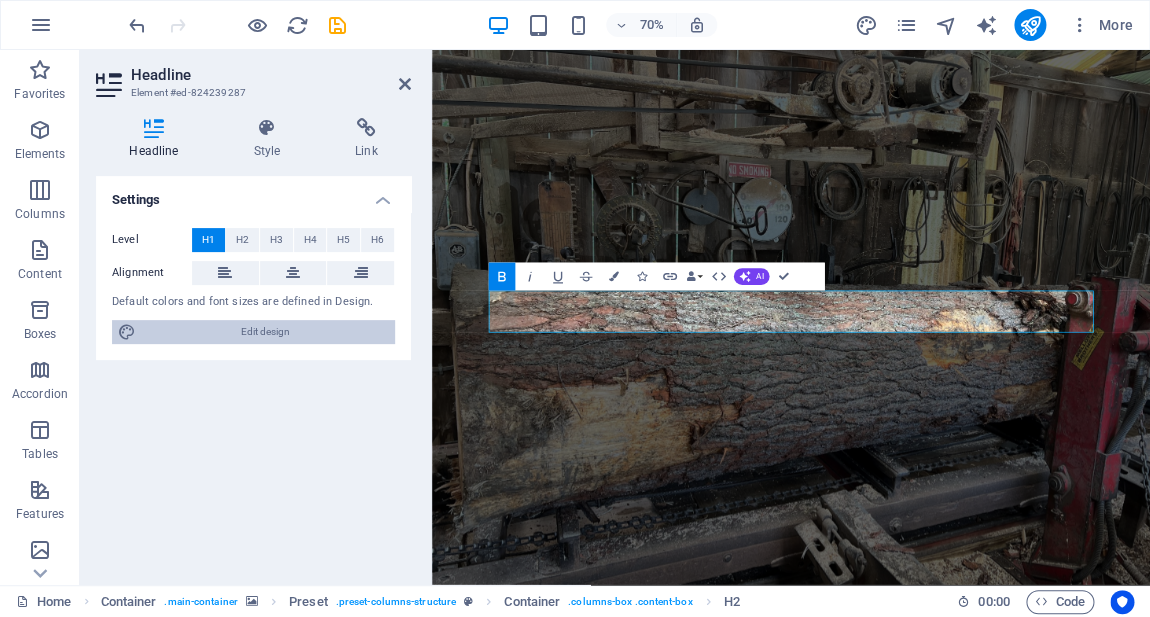 click on "Edit design" at bounding box center (265, 332) 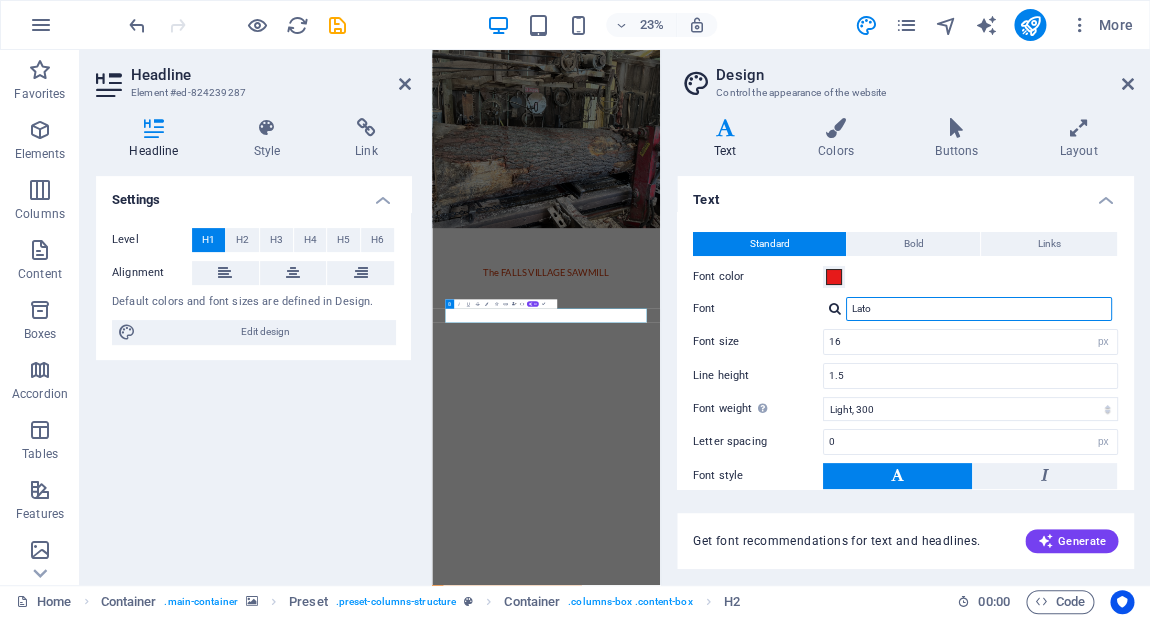 click on "Lato" at bounding box center [979, 309] 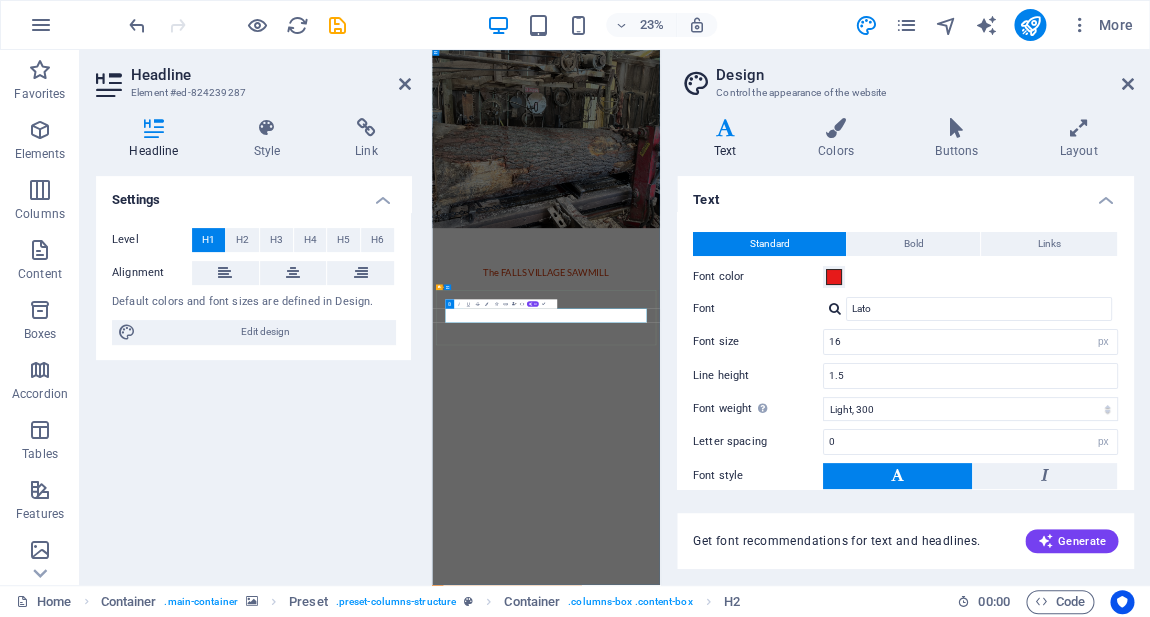 click on "The FALLS VILLAGE SAWMILL" at bounding box center (921, 1004) 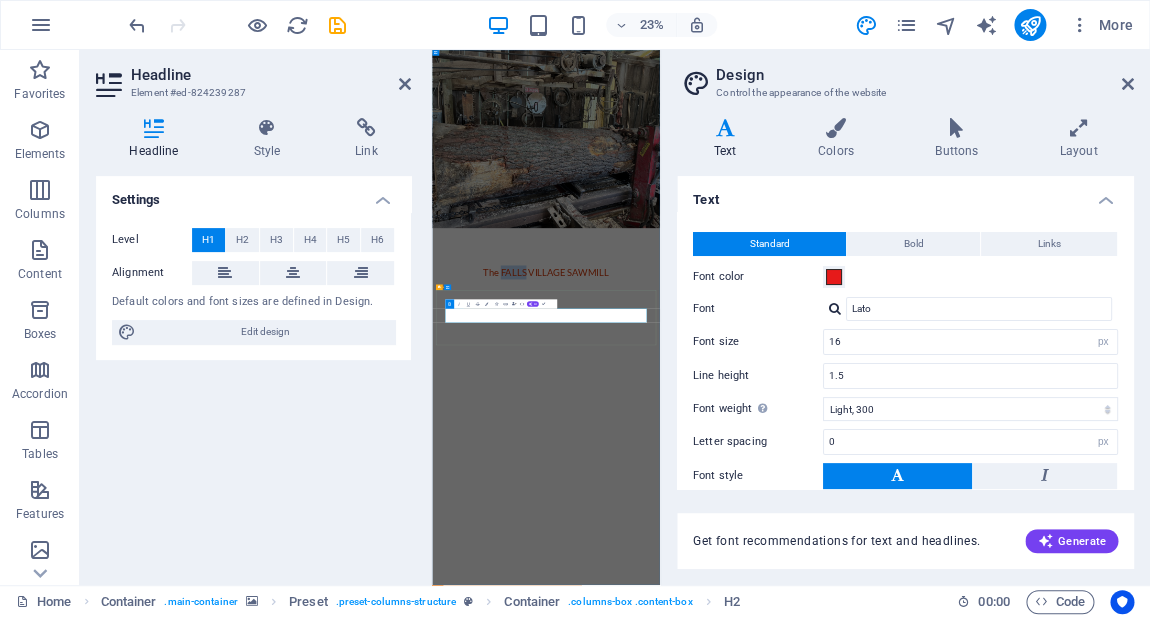 click on "The FALLS VILLAGE SAWMILL" at bounding box center [921, 1004] 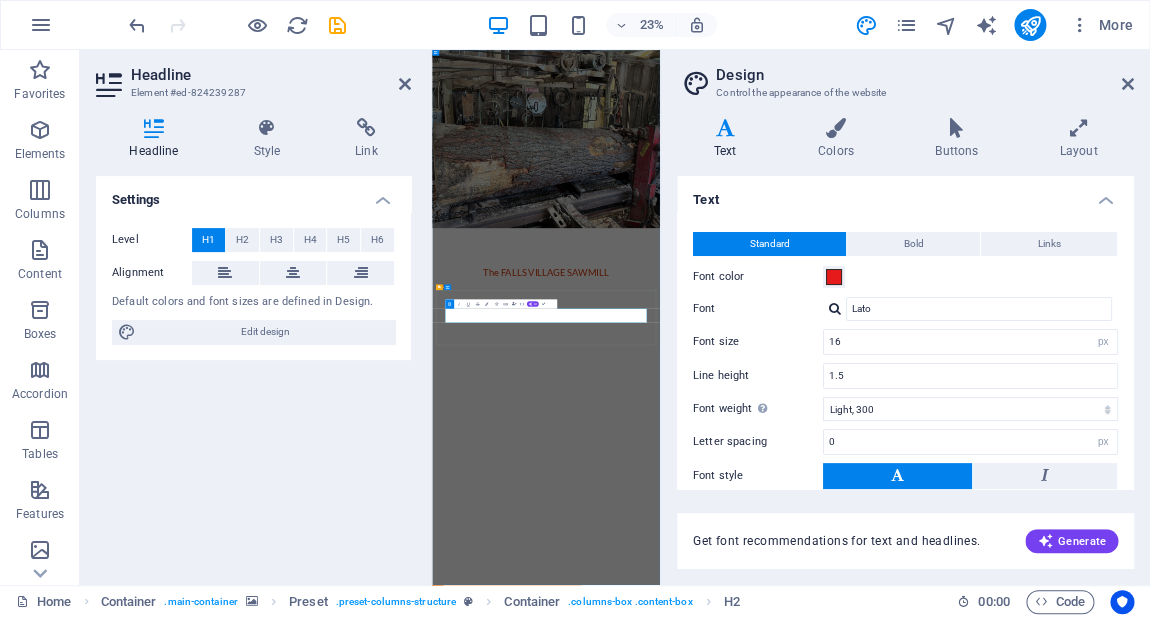 click on "The FALLS VILLAGE SAWMILL" at bounding box center [921, 1004] 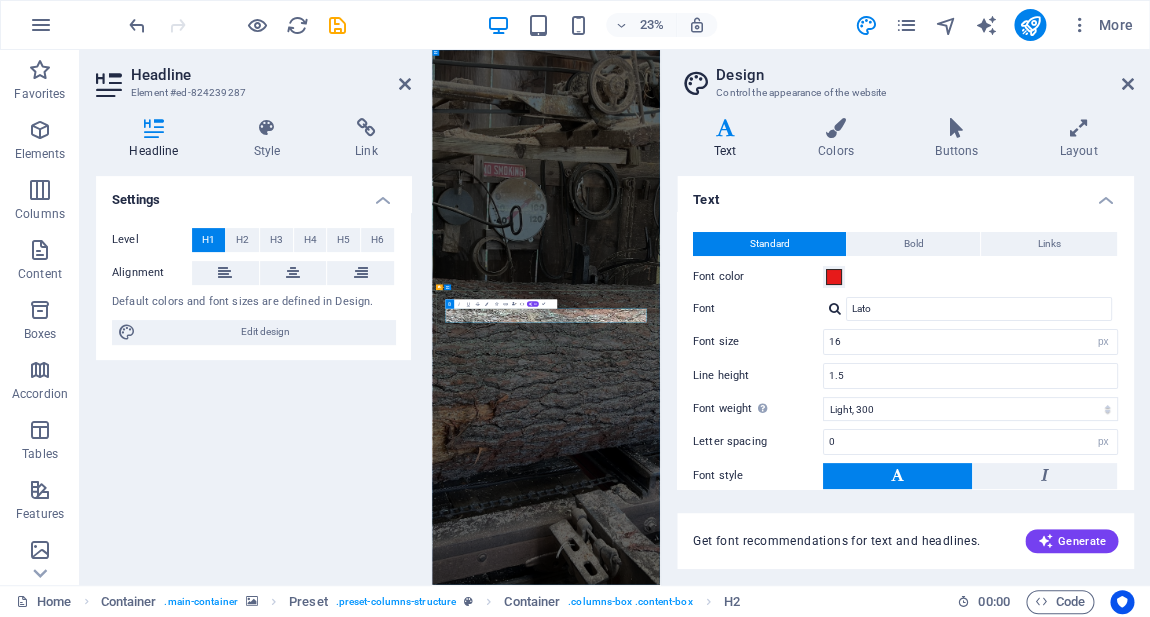 click on "TheFALLS VILLAGE SAWMILL" at bounding box center (921, 2533) 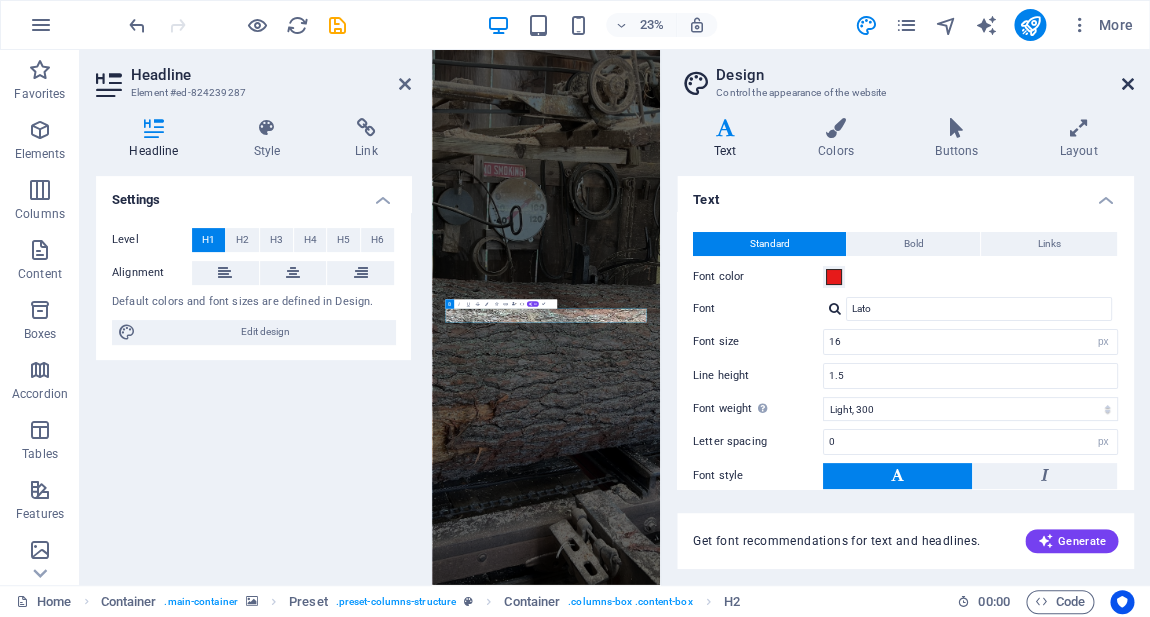 click at bounding box center (1128, 84) 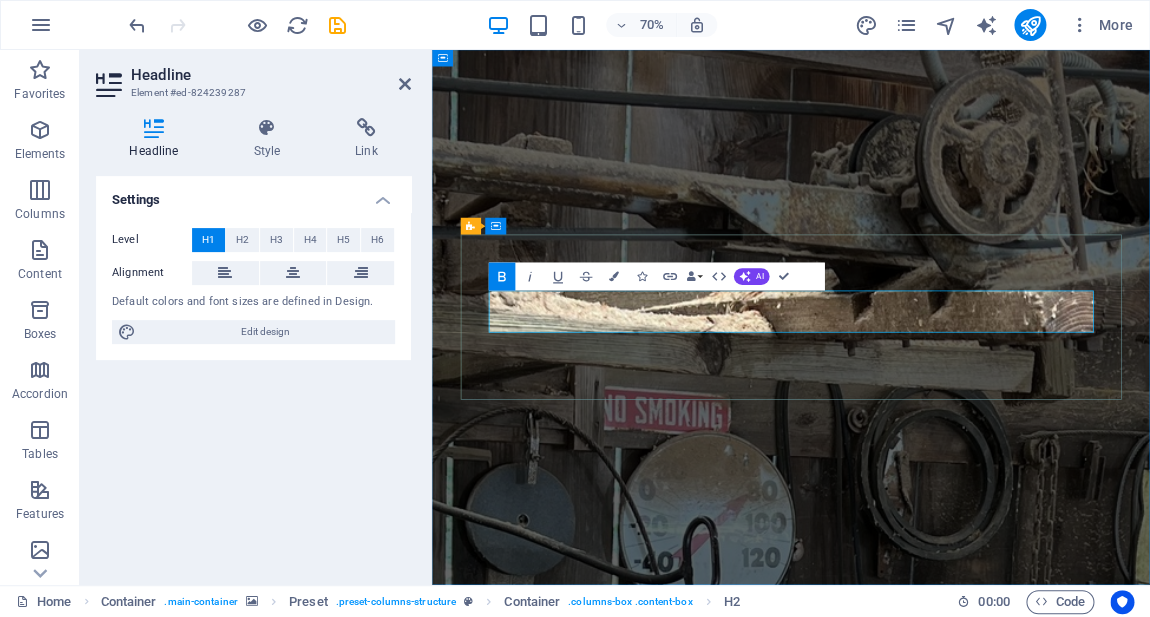 click on "TheFALLS VILLAGE SAWMILL" at bounding box center (945, 2533) 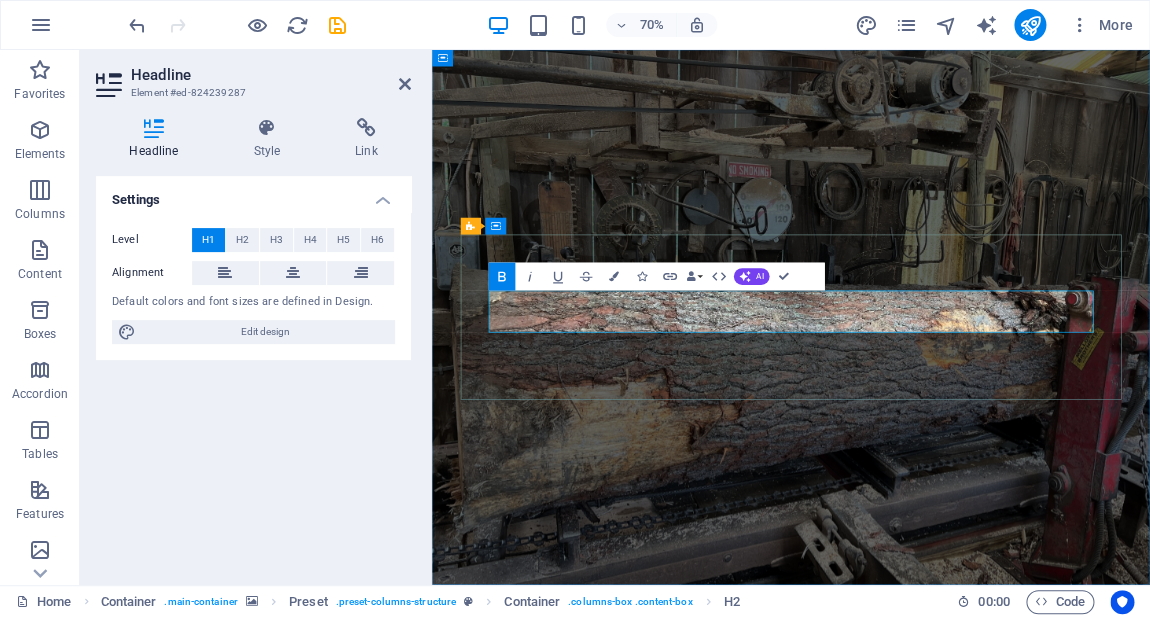type 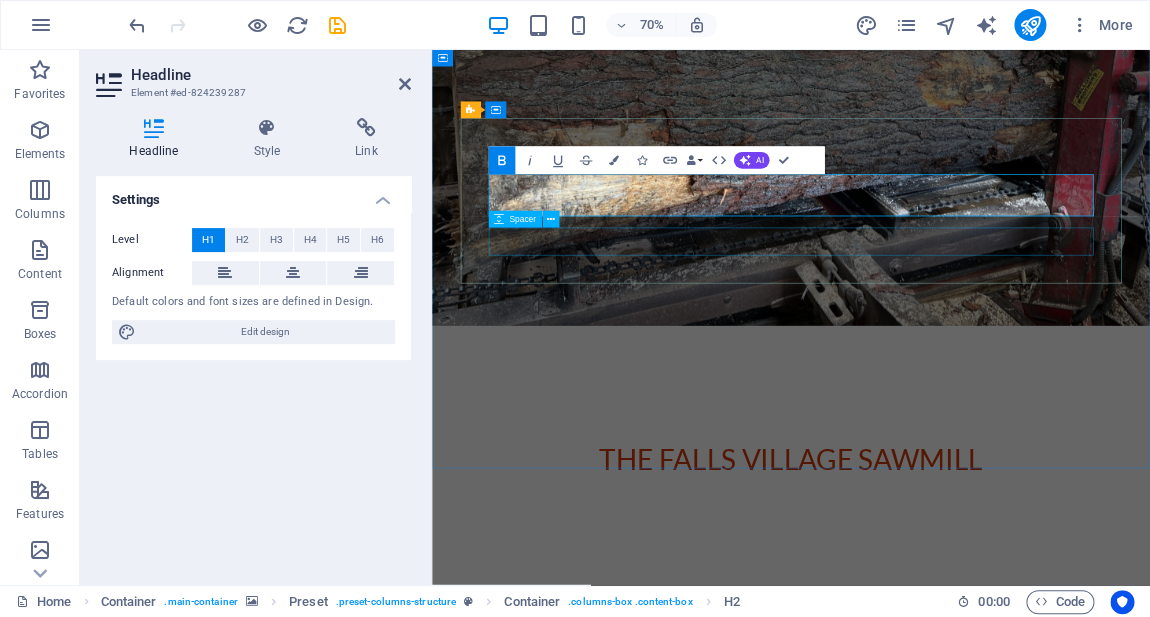 scroll, scrollTop: 477, scrollLeft: 0, axis: vertical 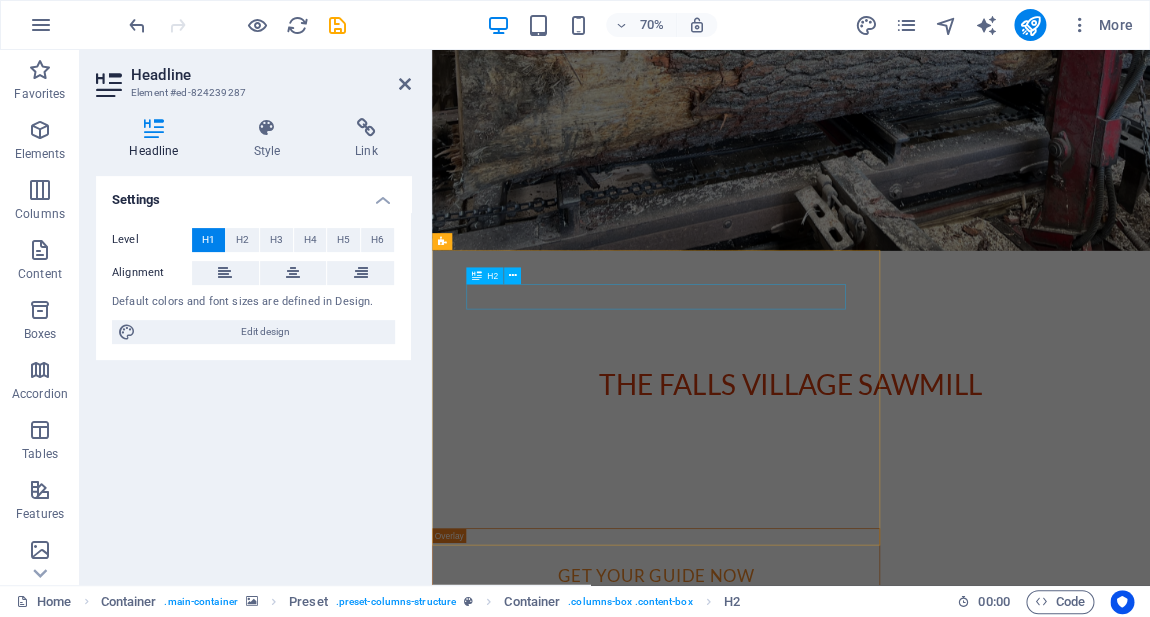 click on "Get your guide now" at bounding box center [752, 800] 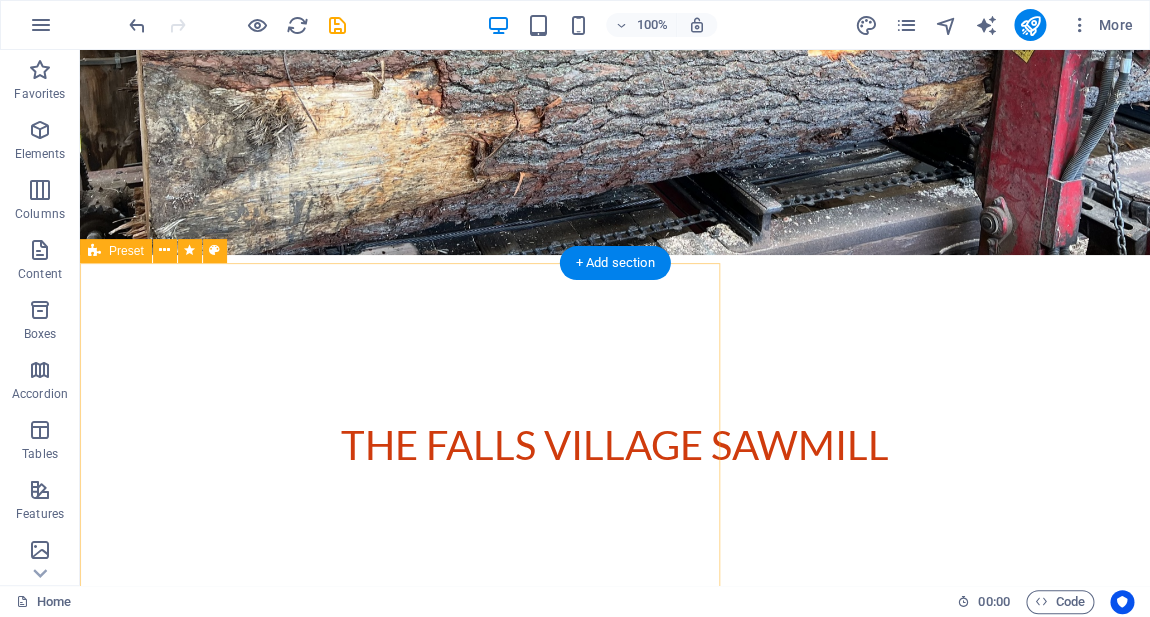 scroll, scrollTop: 334, scrollLeft: 0, axis: vertical 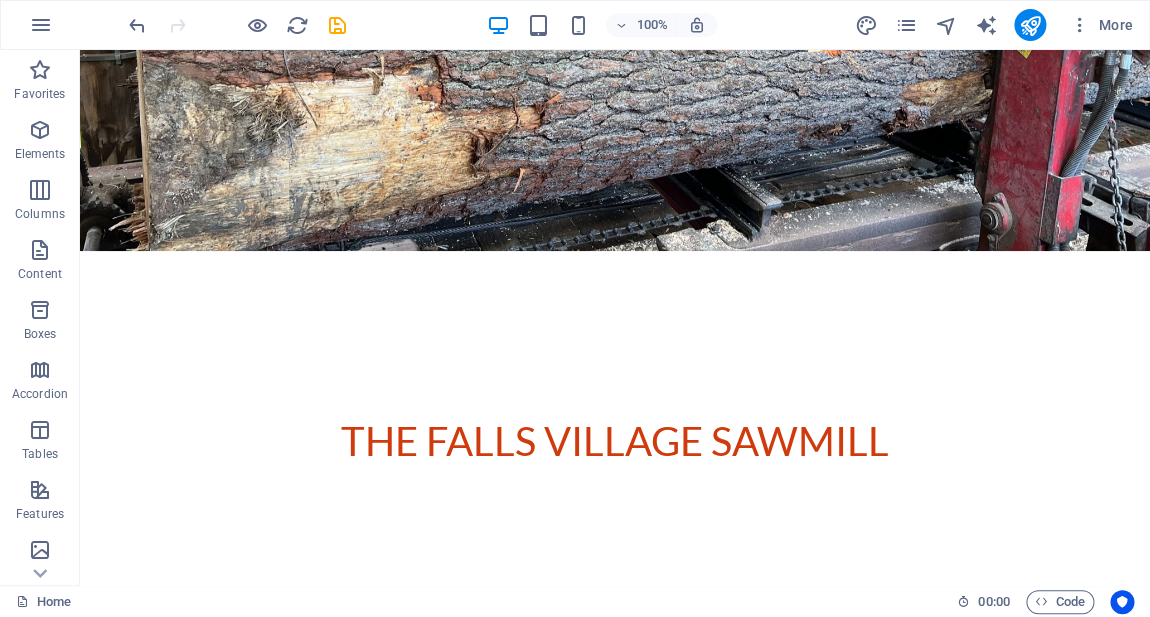click on "THE FALLS VILLAGE SAWMILL   I have read and understand the privacy policy. Unreadable? Load new start the download Legal Notice  |  Privacy" at bounding box center (615, 402) 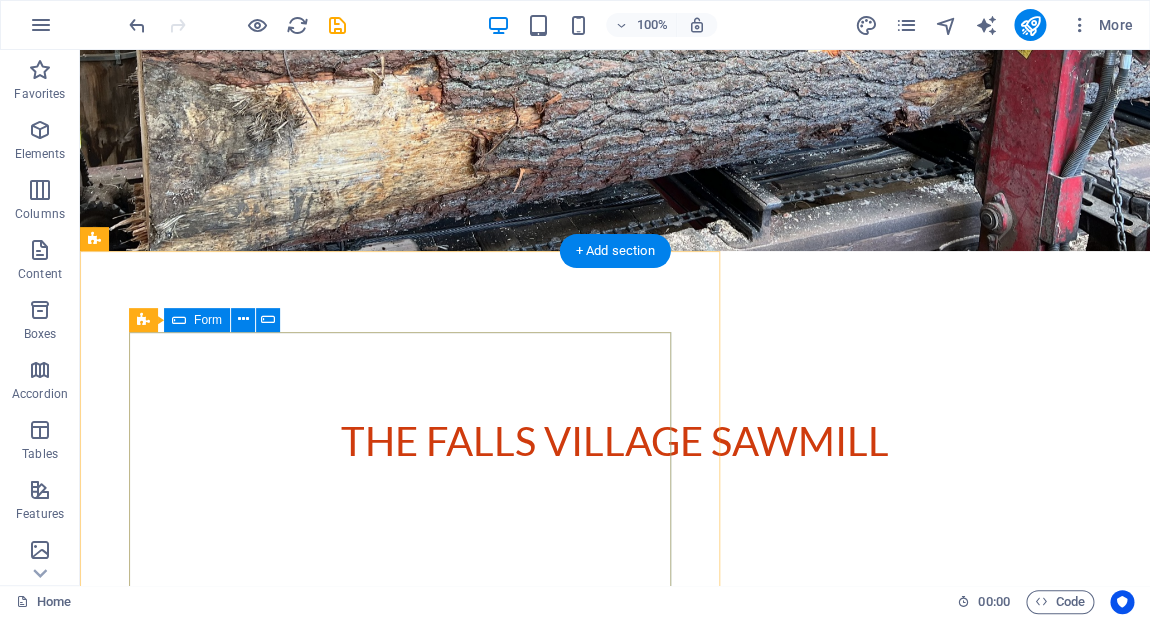 click on "I have read and understand the privacy policy. Unreadable? Load new start the download" 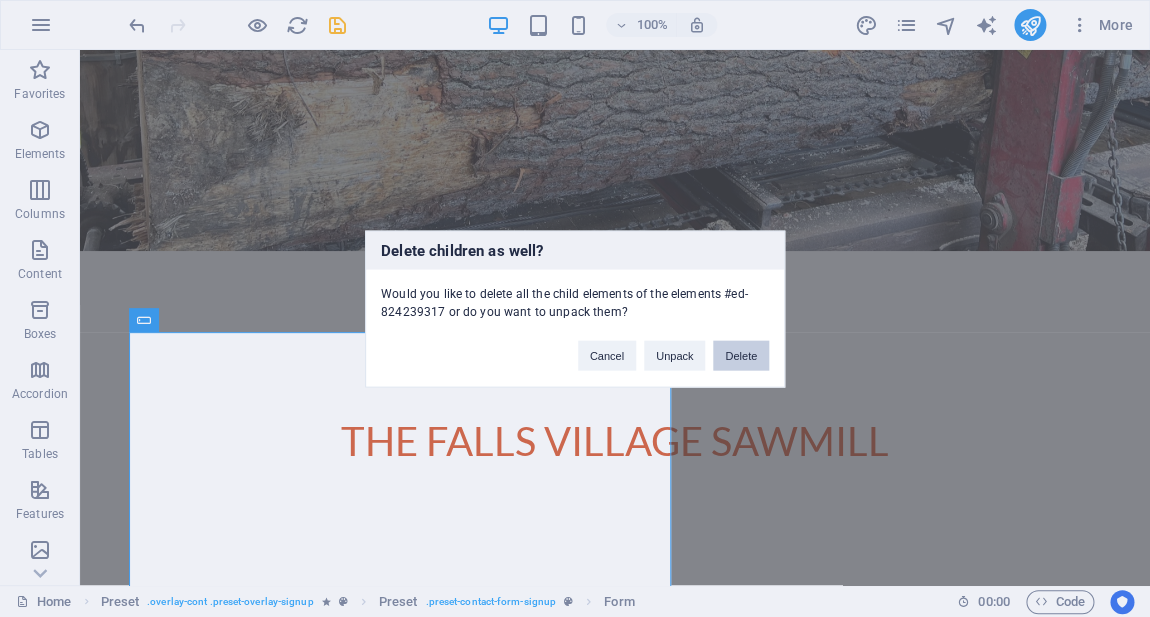 type 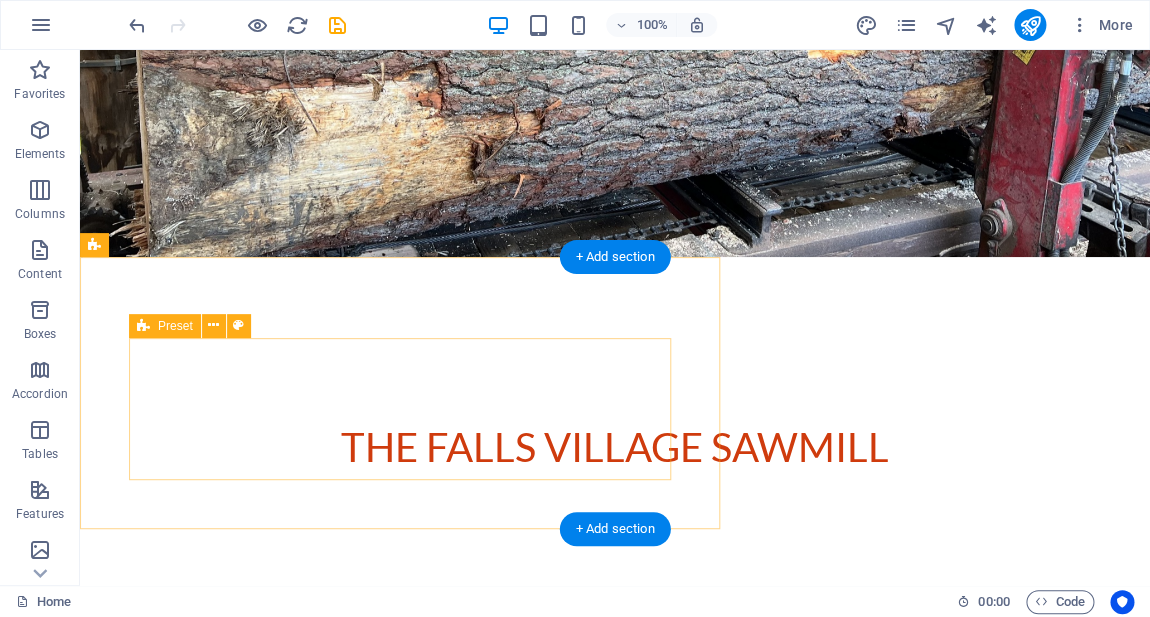 click on "Drop content here or  Add elements  Paste clipboard" at bounding box center (400, 805) 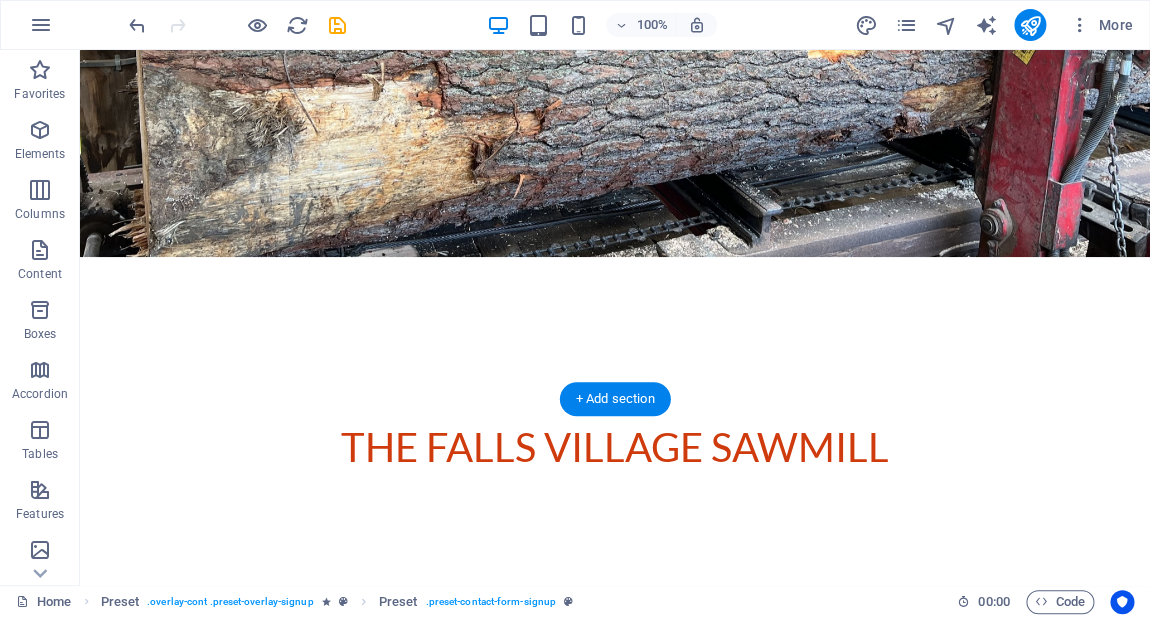 scroll, scrollTop: 186, scrollLeft: 0, axis: vertical 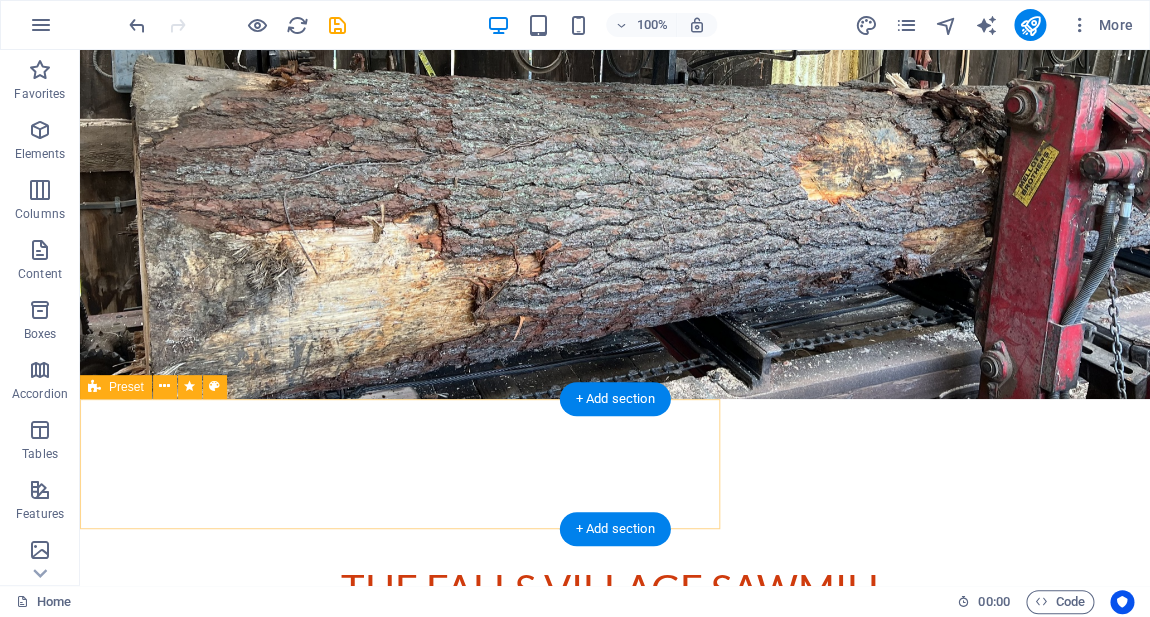 click at bounding box center [400, 860] 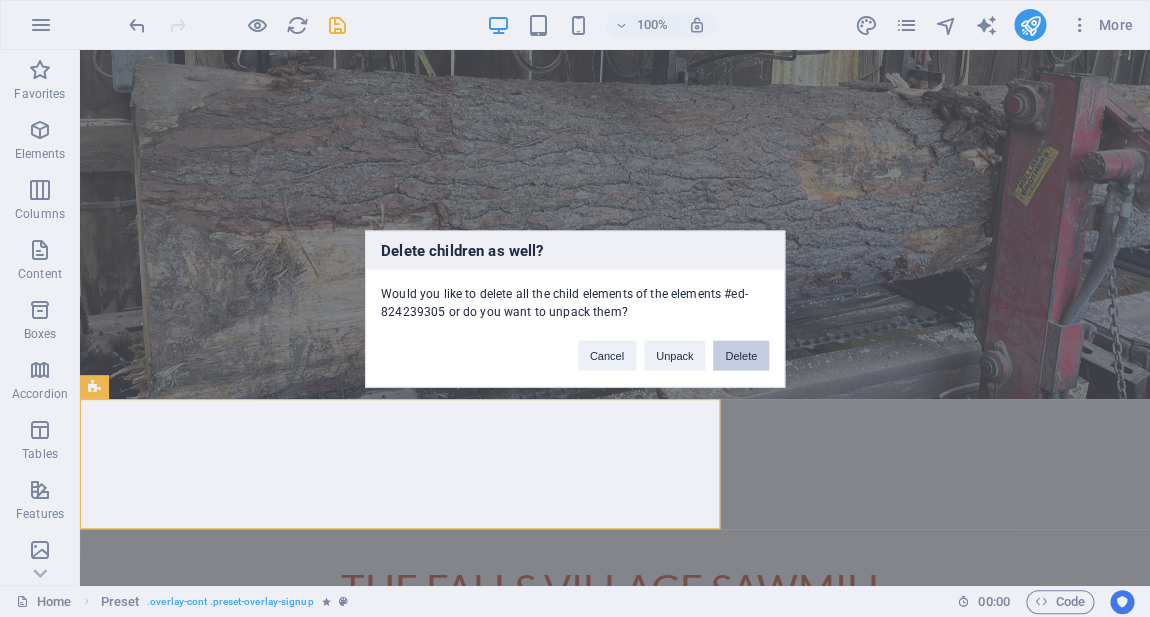 click on "Delete" at bounding box center (741, 355) 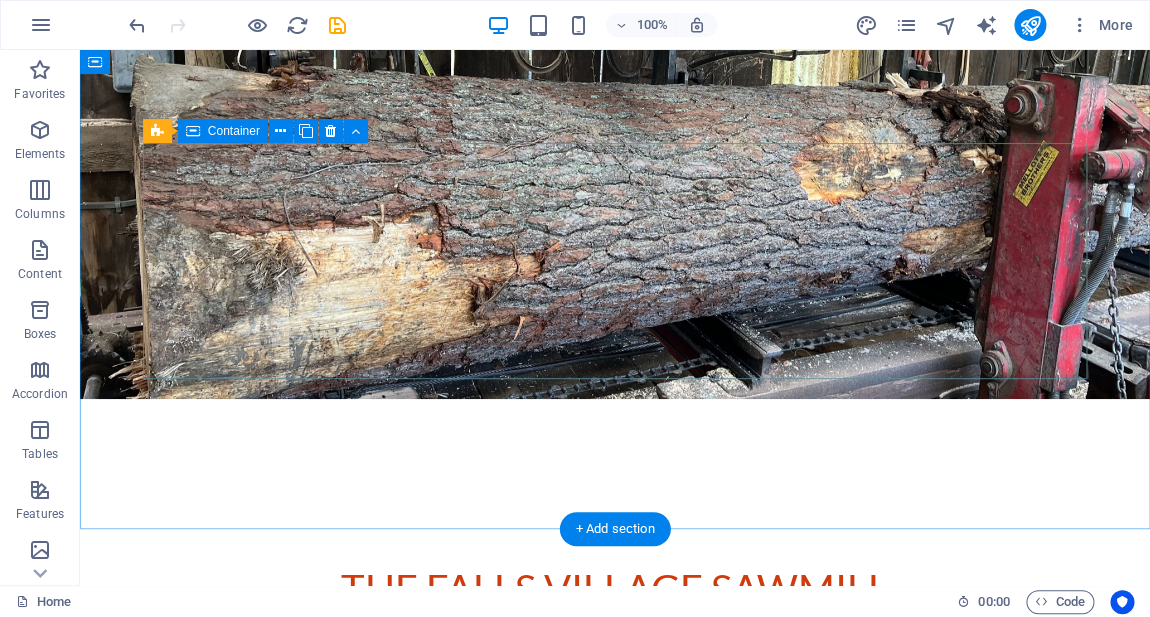 scroll, scrollTop: 56, scrollLeft: 0, axis: vertical 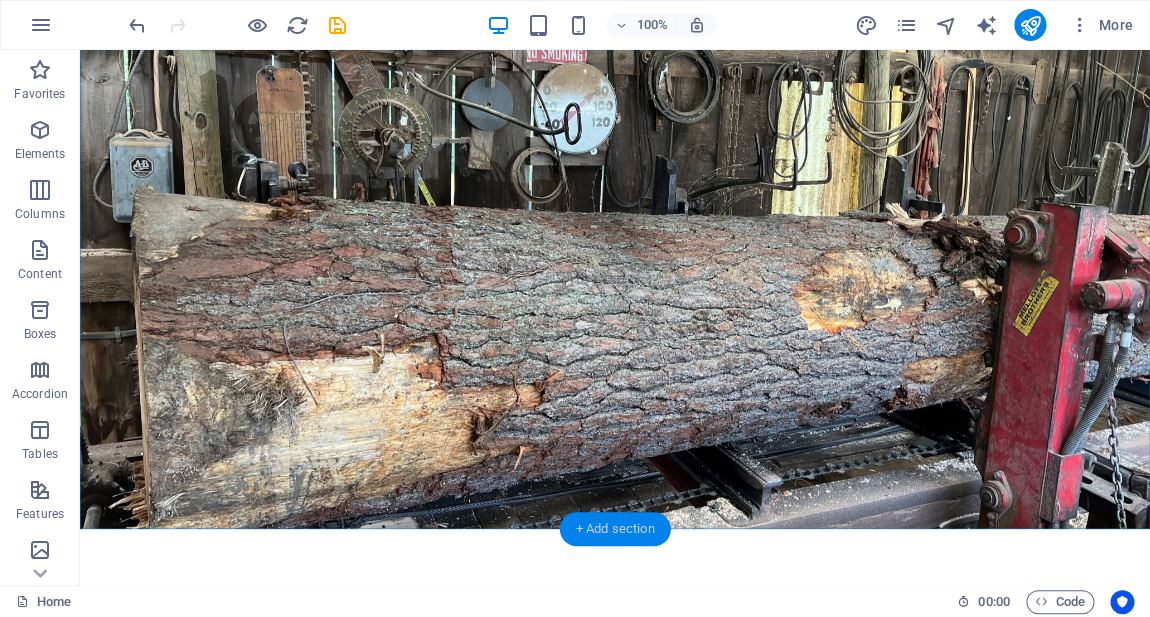 click on "+ Add section" at bounding box center [615, 529] 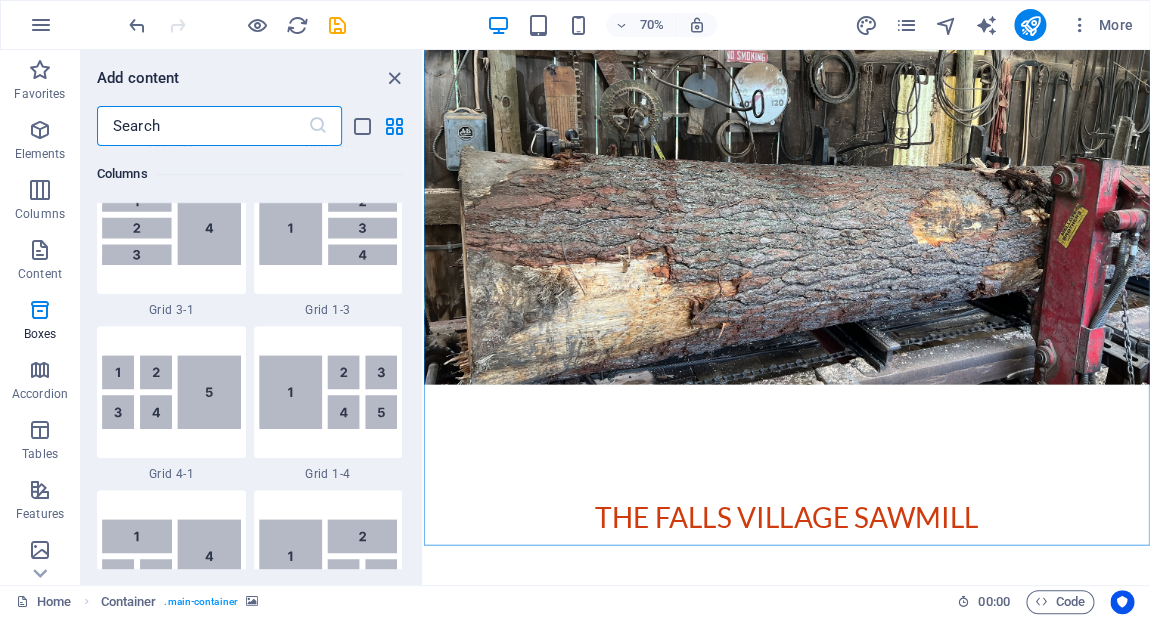 scroll, scrollTop: 2332, scrollLeft: 0, axis: vertical 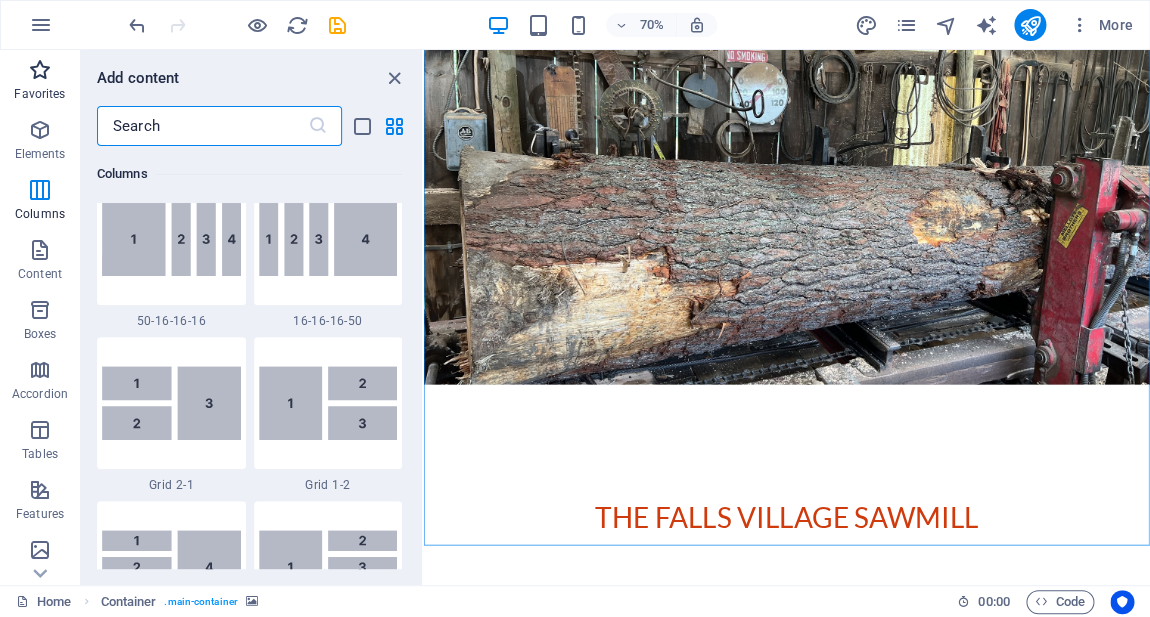 click on "Favorites" at bounding box center [40, 80] 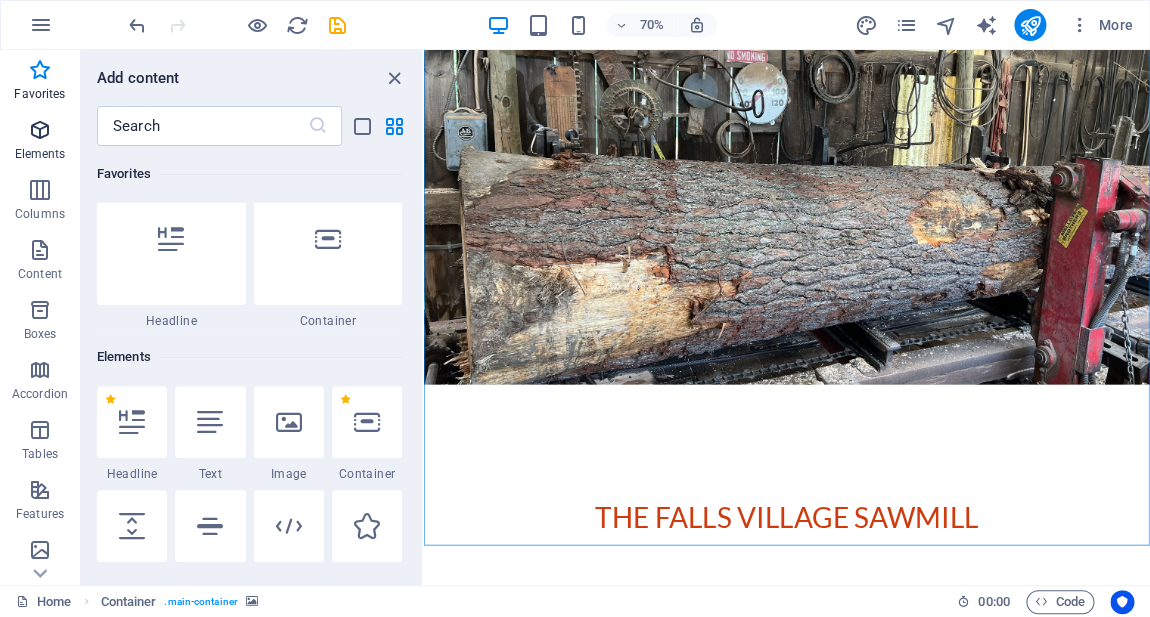 scroll, scrollTop: 0, scrollLeft: 0, axis: both 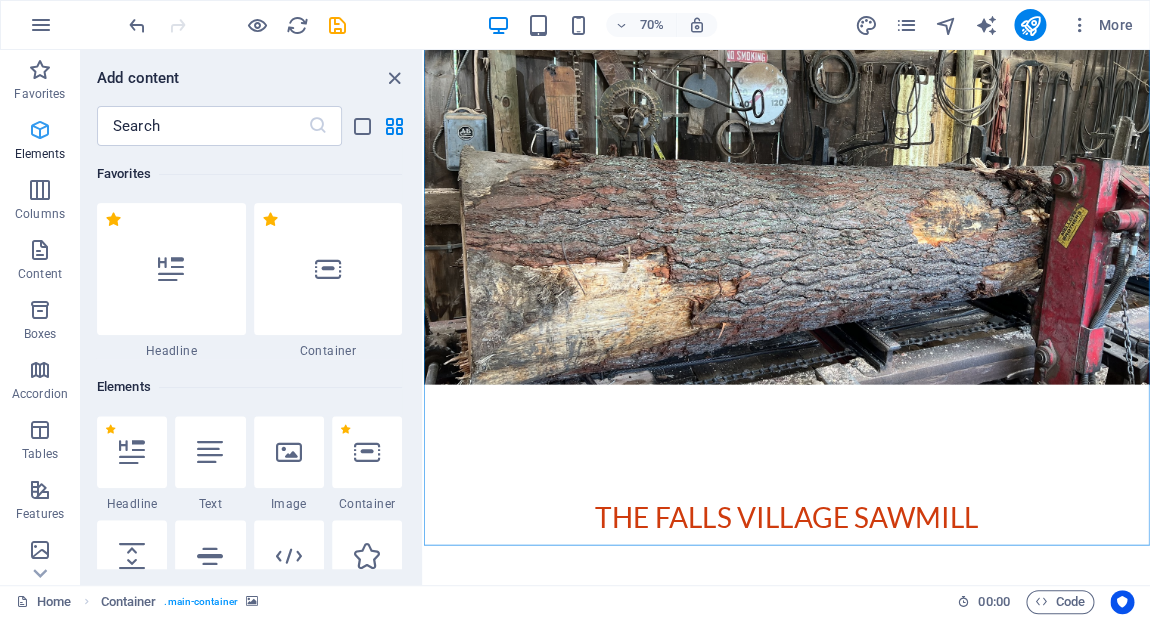click at bounding box center (40, 130) 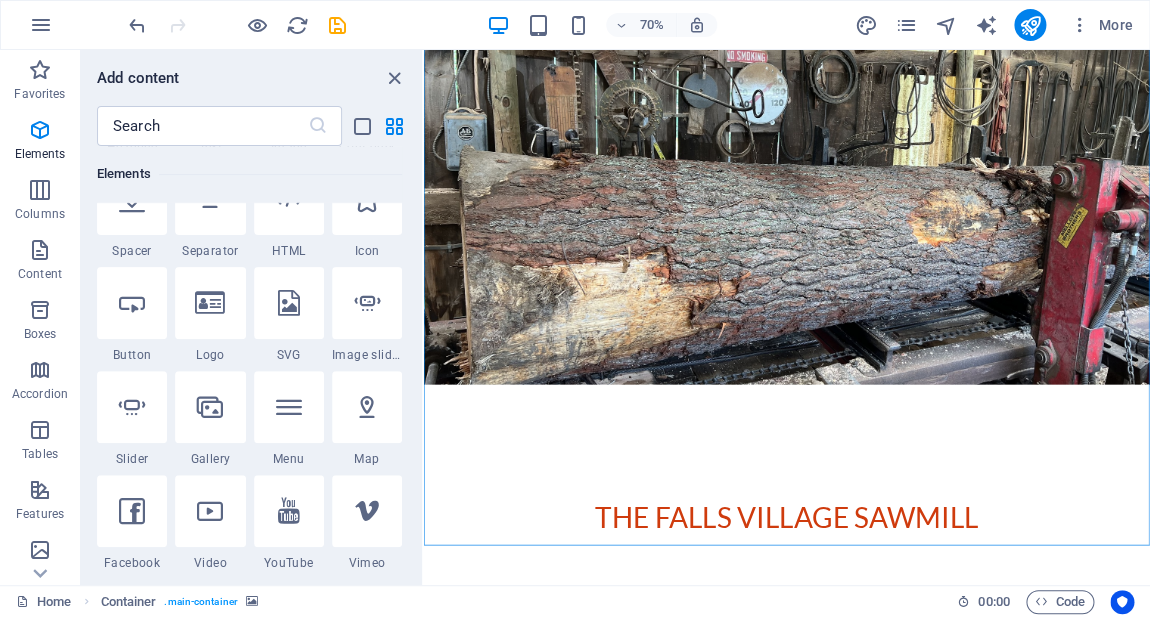 scroll, scrollTop: 362, scrollLeft: 0, axis: vertical 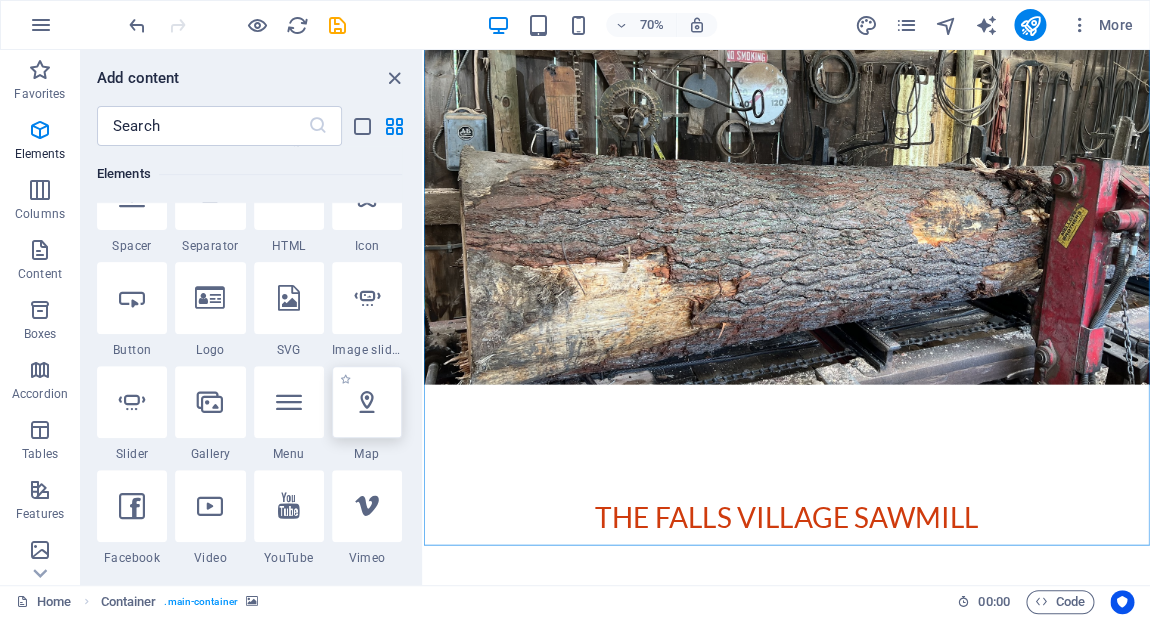 click at bounding box center (367, 402) 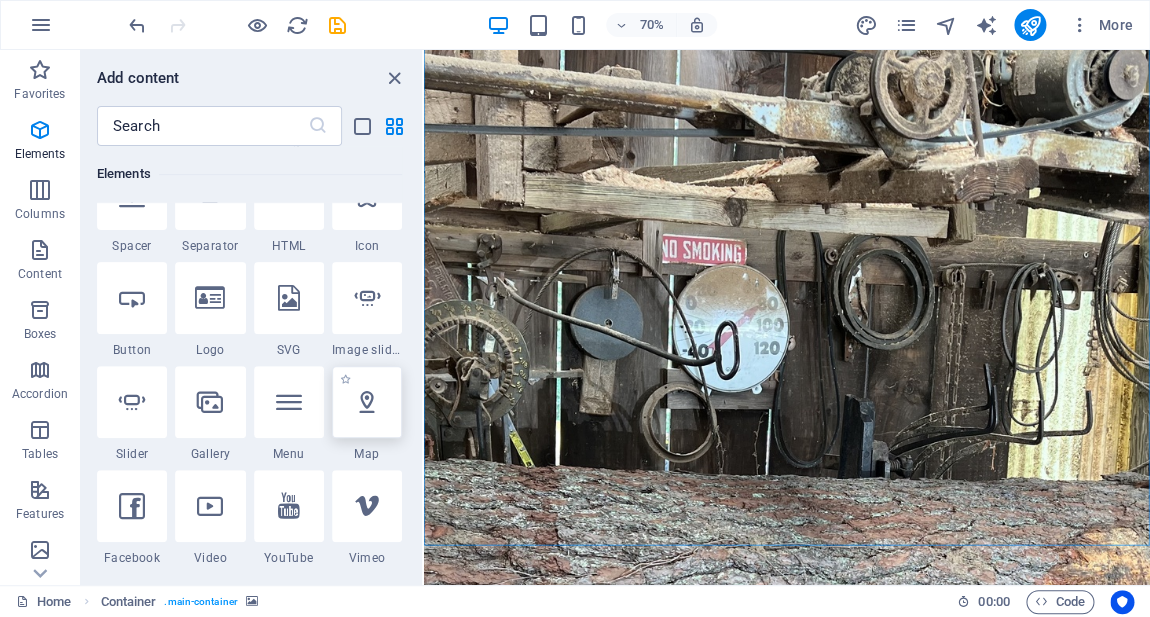 select on "1" 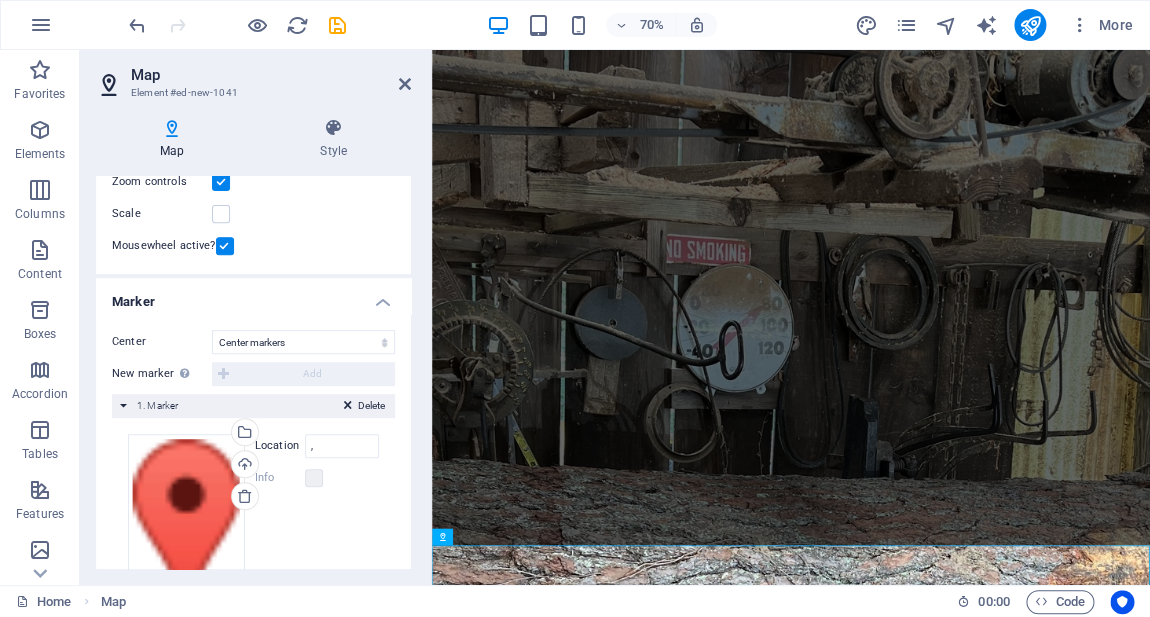 scroll, scrollTop: 256, scrollLeft: 0, axis: vertical 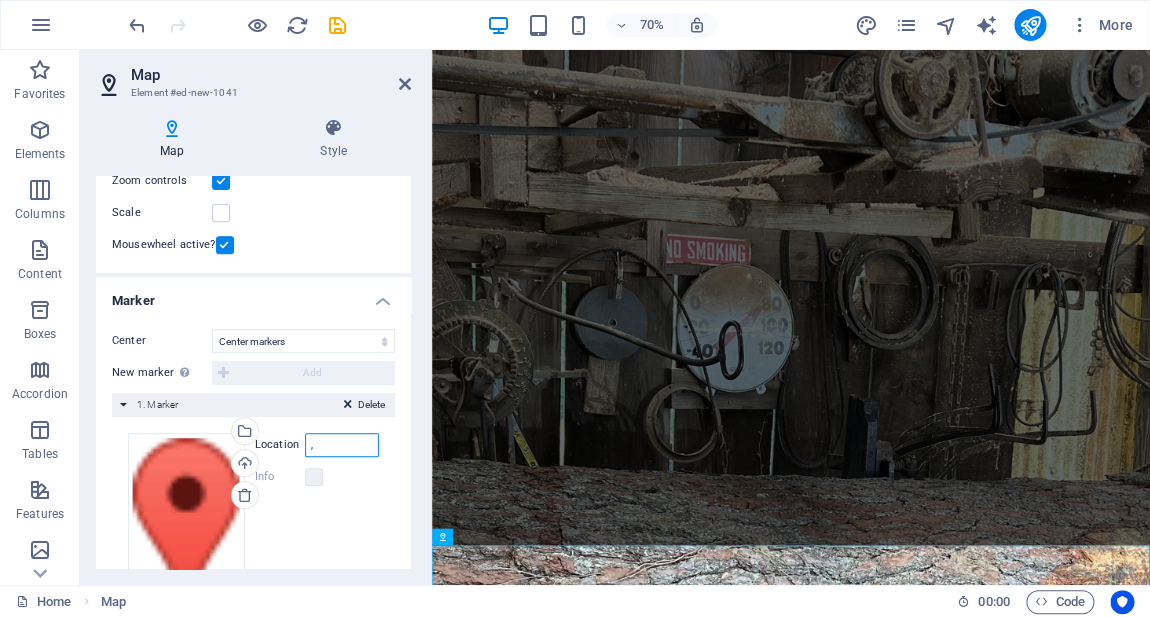 click on "," at bounding box center (342, 445) 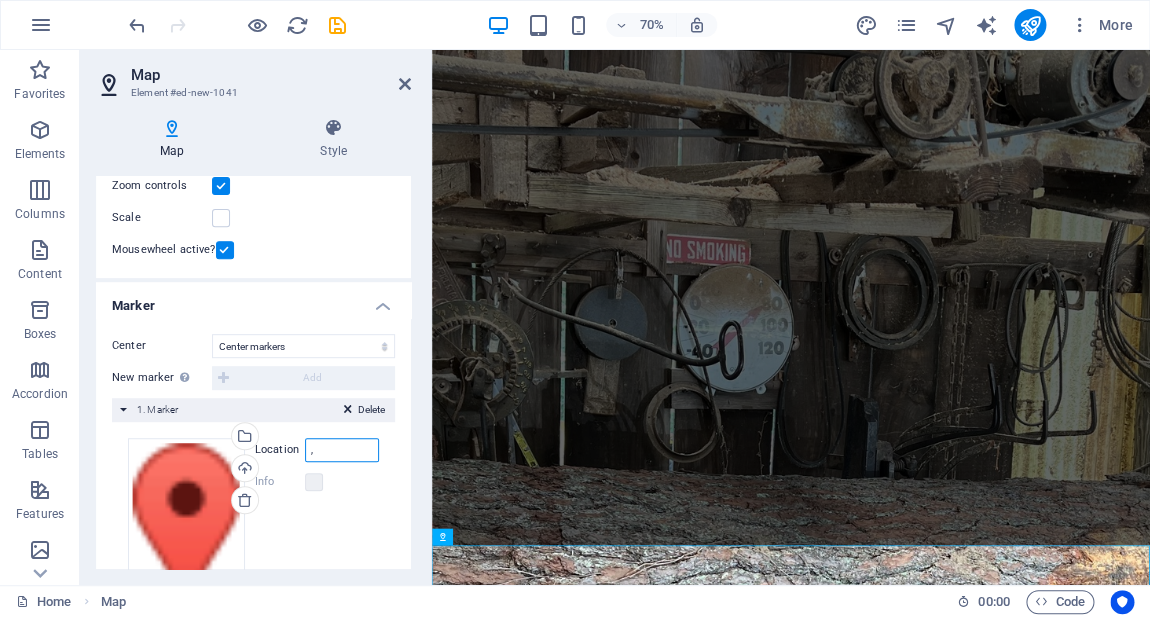 scroll, scrollTop: 257, scrollLeft: 0, axis: vertical 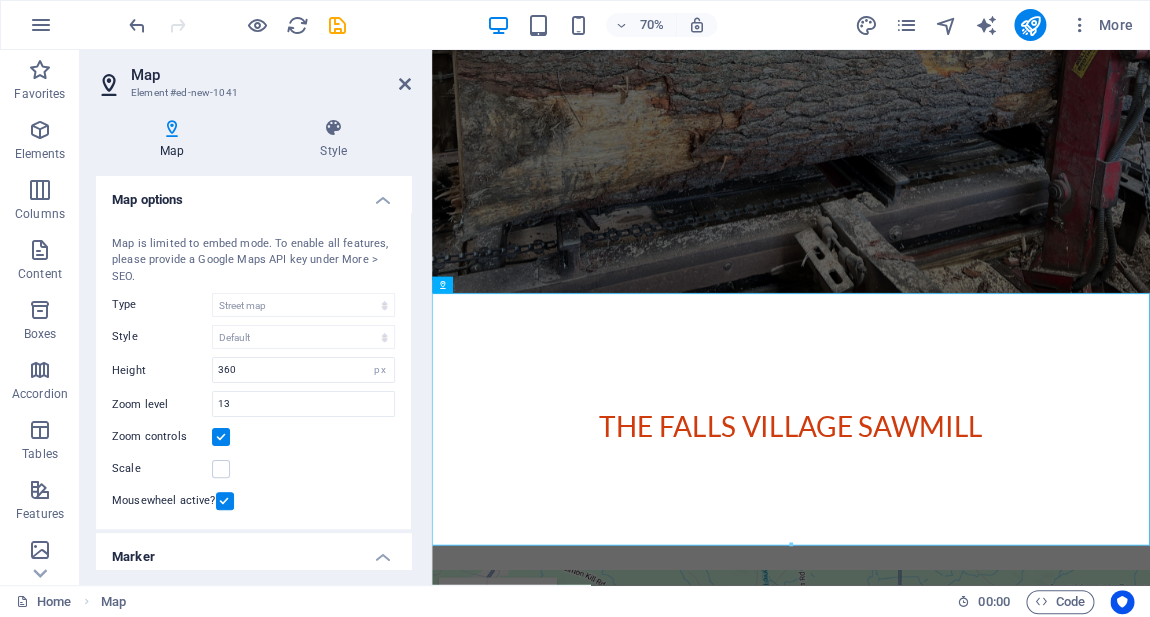 type on ",[NUMBER] [STREET] [CITY]" 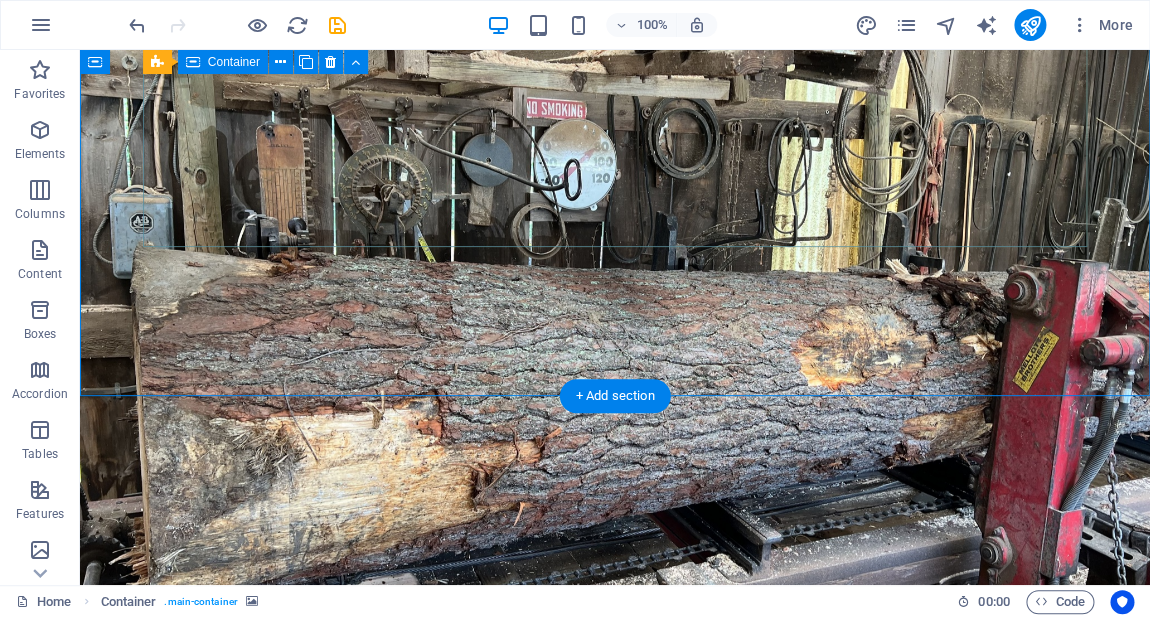 scroll, scrollTop: 416, scrollLeft: 0, axis: vertical 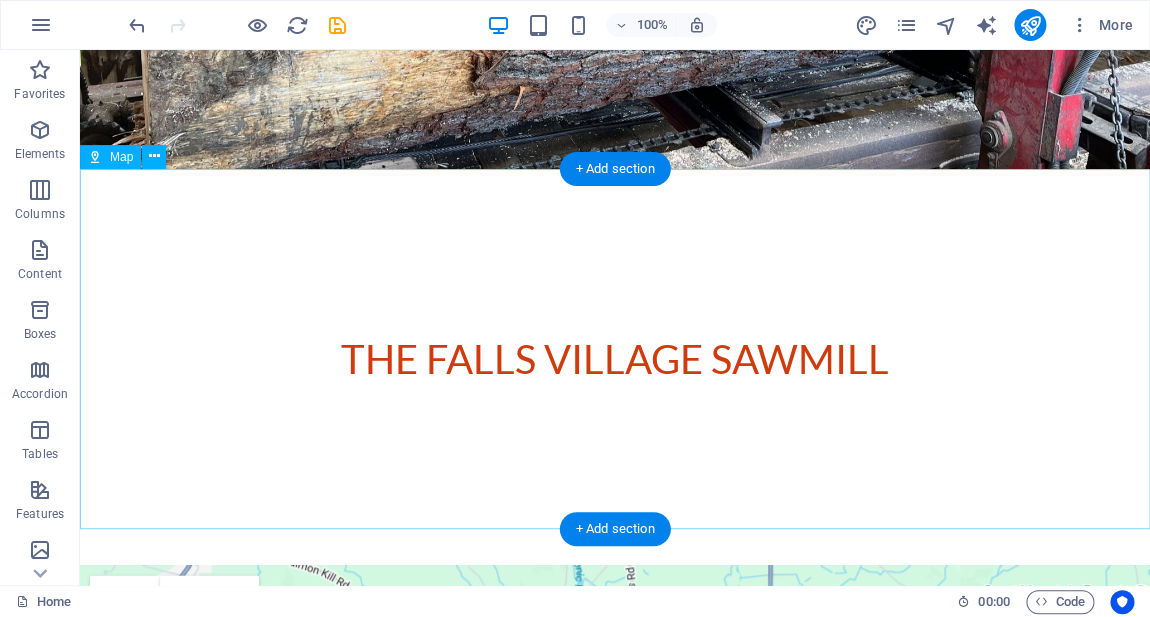 click on "← Move left → Move right ↑ Move up ↓ Move down + Zoom in - Zoom out Home Jump left by 75% End Jump right by 75% Page Up Jump up by 75% Page Down Jump down by 75% Map Terrain Satellite Labels Keyboard shortcuts Map Data Map data ©2025 Google Map data ©2025 Google 1 km  Click to toggle between metric and imperial units Terms Report a map error" at bounding box center [615, 745] 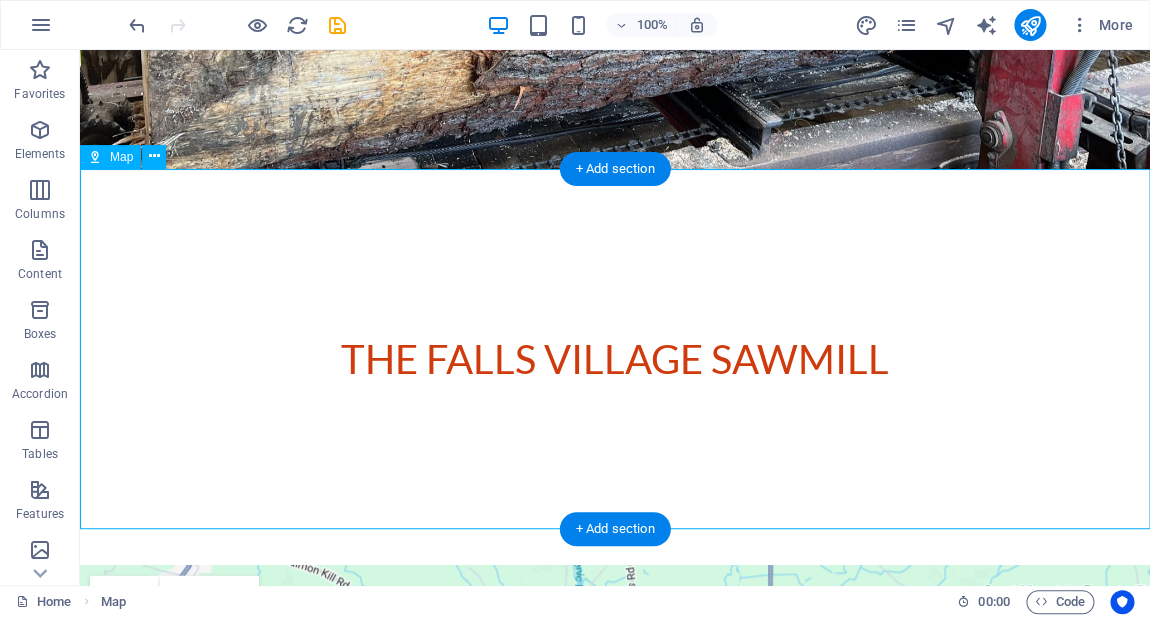 click on "← Move left → Move right ↑ Move up ↓ Move down + Zoom in - Zoom out Home Jump left by 75% End Jump right by 75% Page Up Jump up by 75% Page Down Jump down by 75% Map Terrain Satellite Labels Keyboard shortcuts Map Data Map data ©2025 Google Map data ©2025 Google 1 km  Click to toggle between metric and imperial units Terms Report a map error" at bounding box center (615, 745) 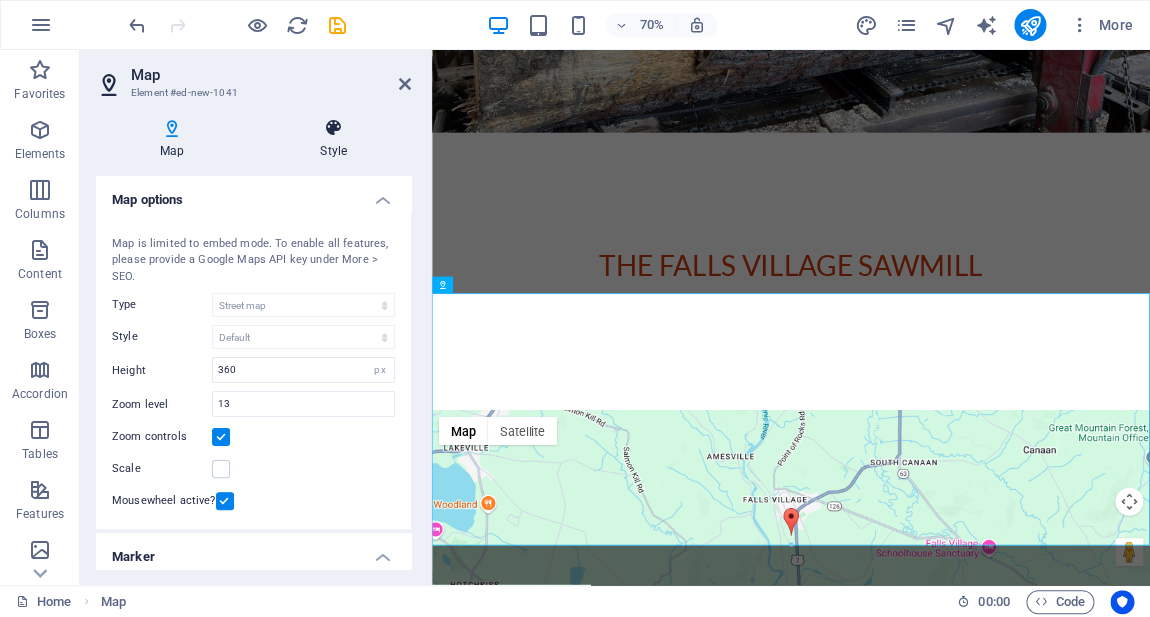 click on "Style" at bounding box center [333, 139] 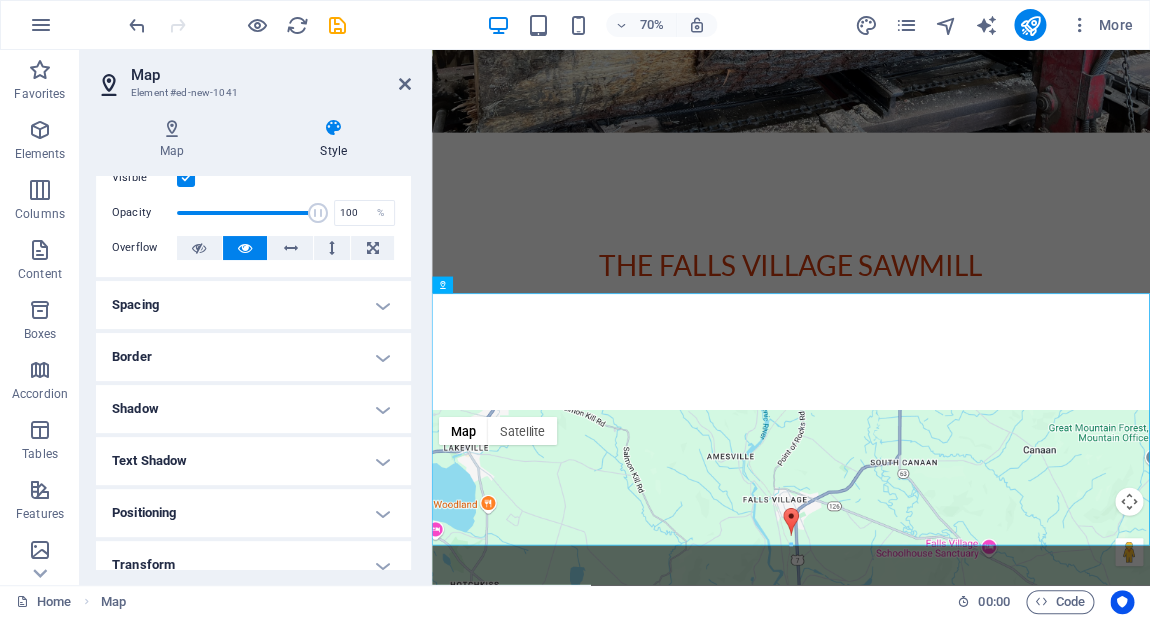 scroll, scrollTop: 0, scrollLeft: 0, axis: both 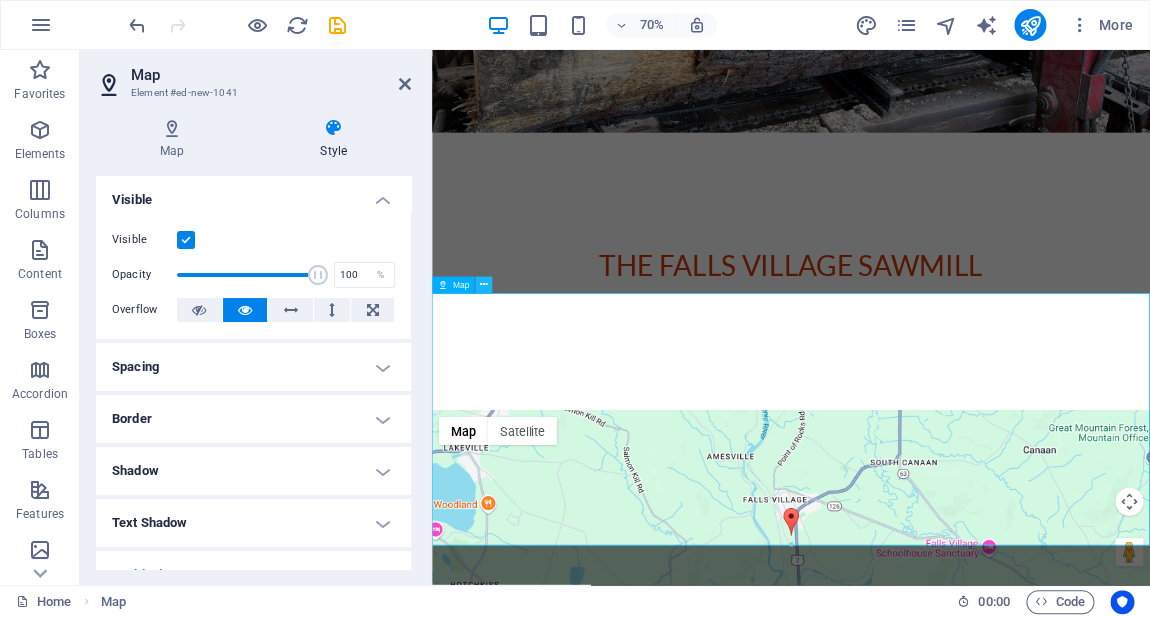 click at bounding box center [484, 285] 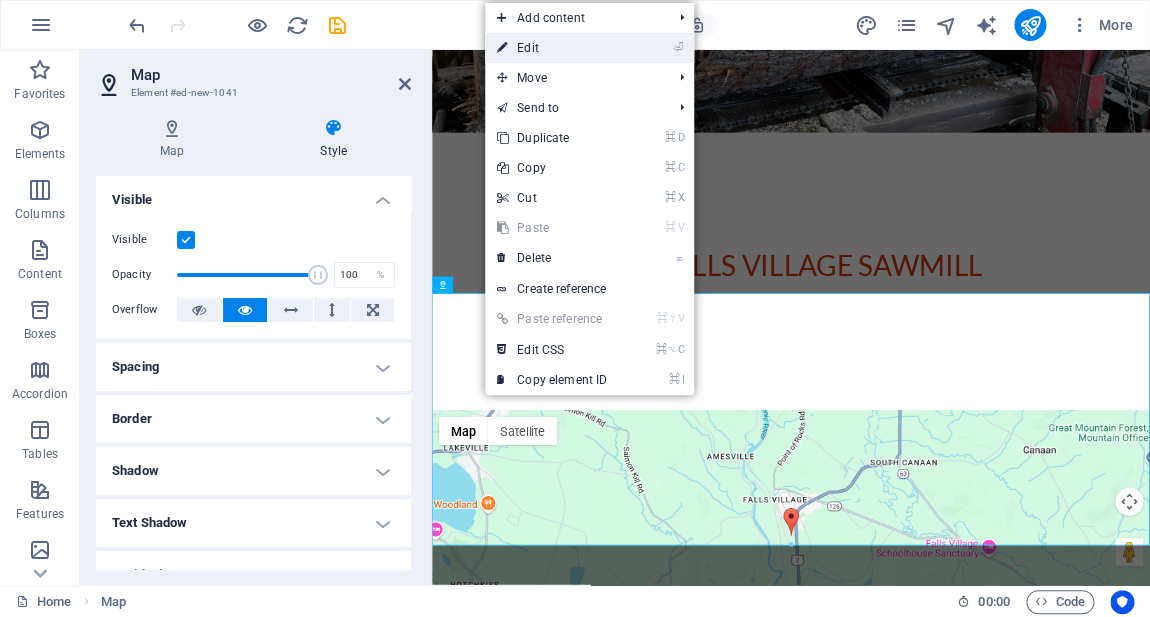 click on "⏎  Edit" at bounding box center [552, 48] 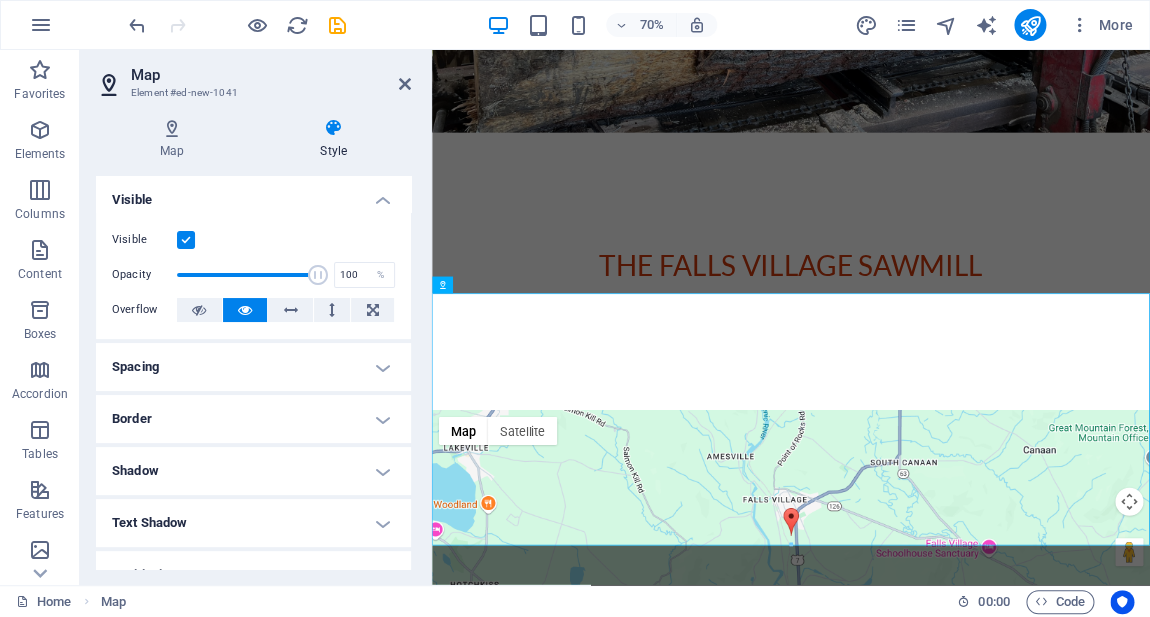 click on "Border" at bounding box center [253, 419] 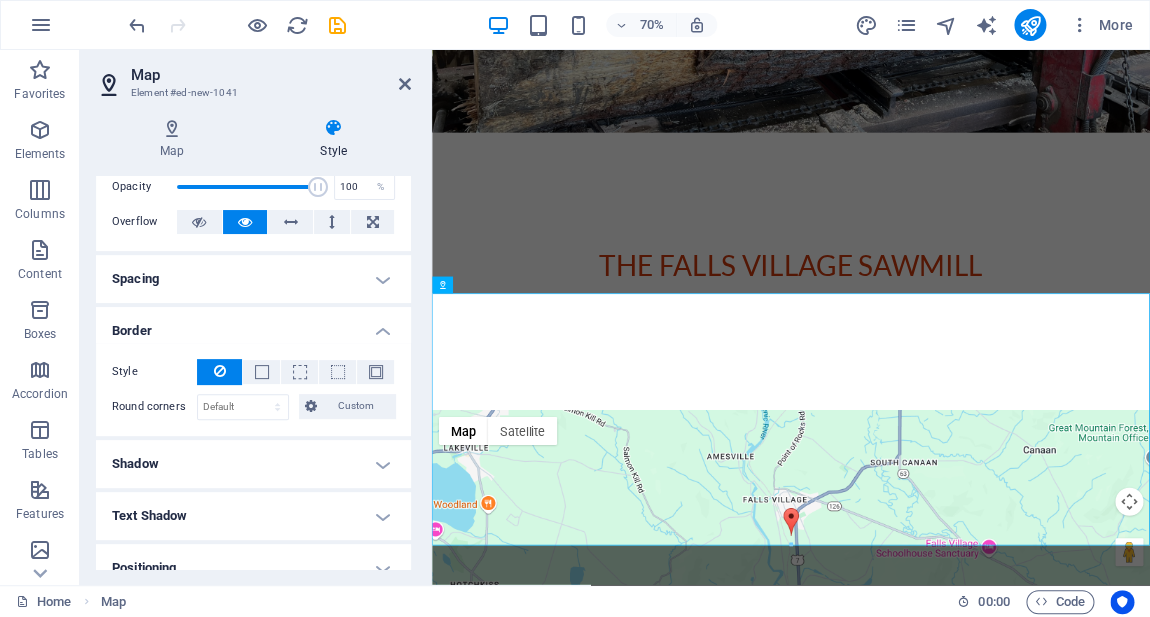 scroll, scrollTop: 0, scrollLeft: 0, axis: both 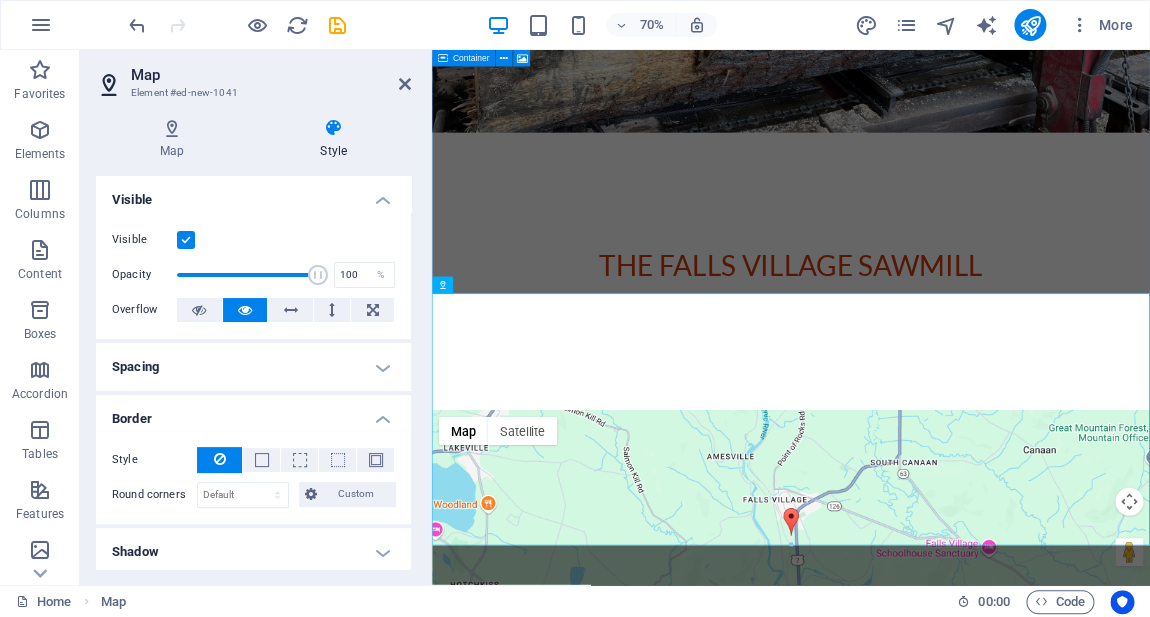click on "THE FALLS VILLAGE SAWMILL" at bounding box center (945, 99) 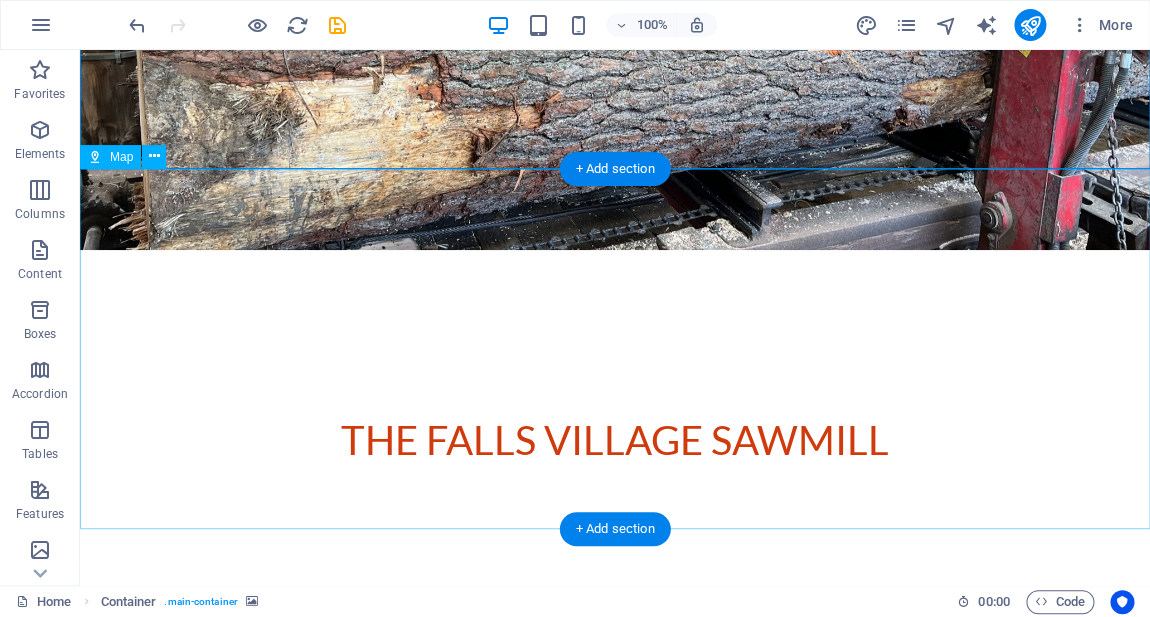 scroll, scrollTop: 416, scrollLeft: 0, axis: vertical 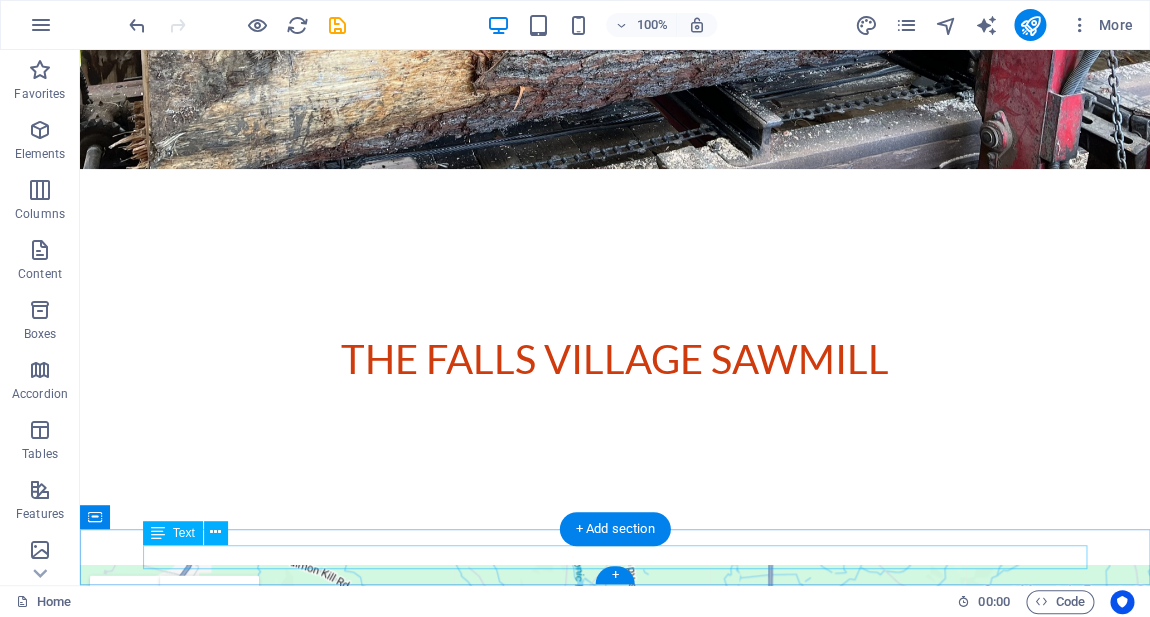 click on "Legal Notice  |  Privacy" at bounding box center (615, 953) 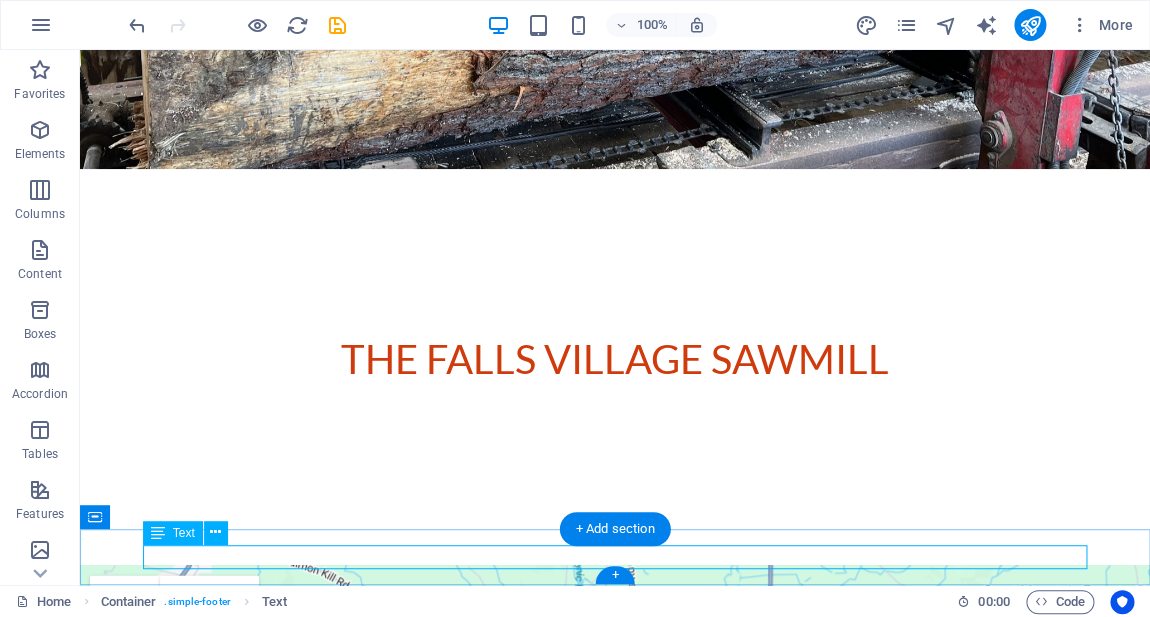click on "Legal Notice  |  Privacy" at bounding box center (615, 953) 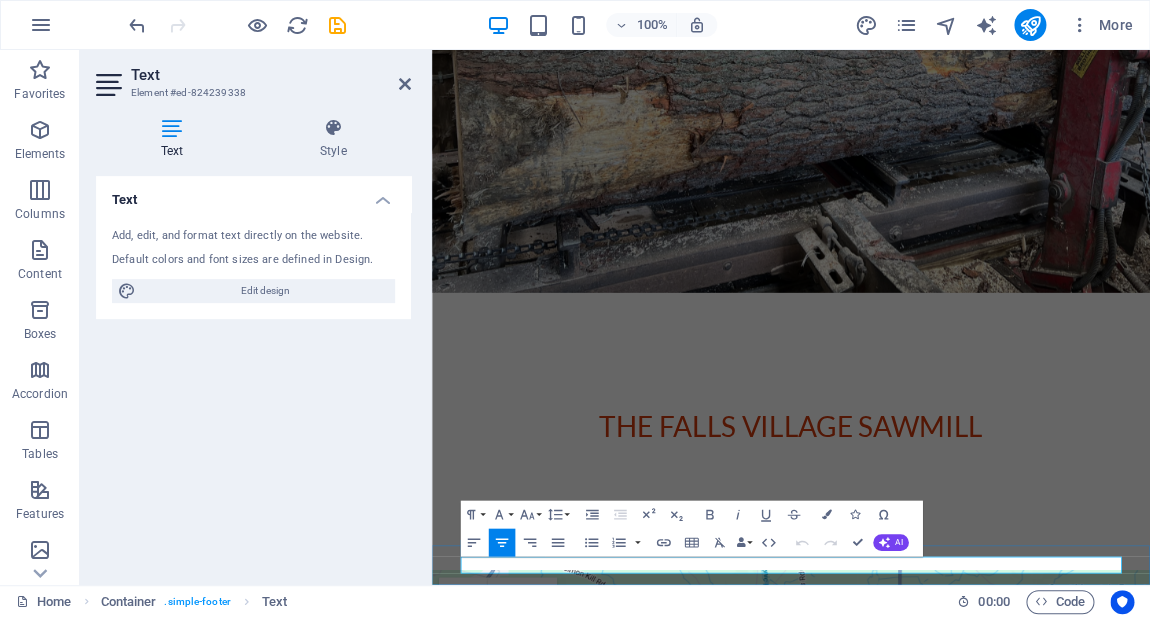 click on "Legal Notice  |  Privacy" at bounding box center (945, 1182) 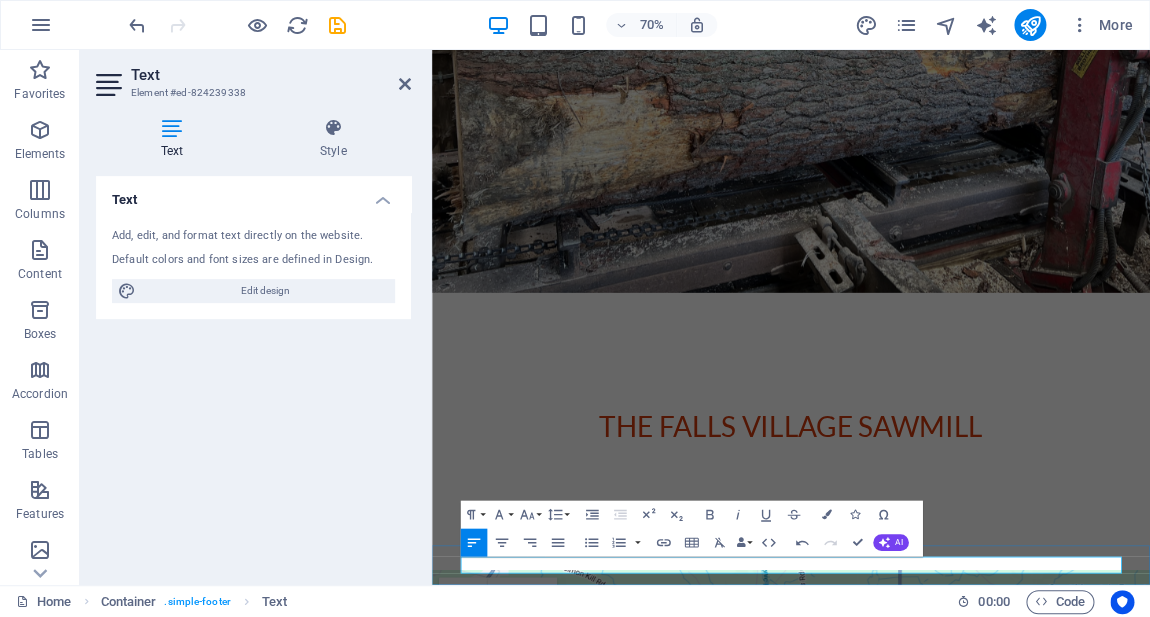 type 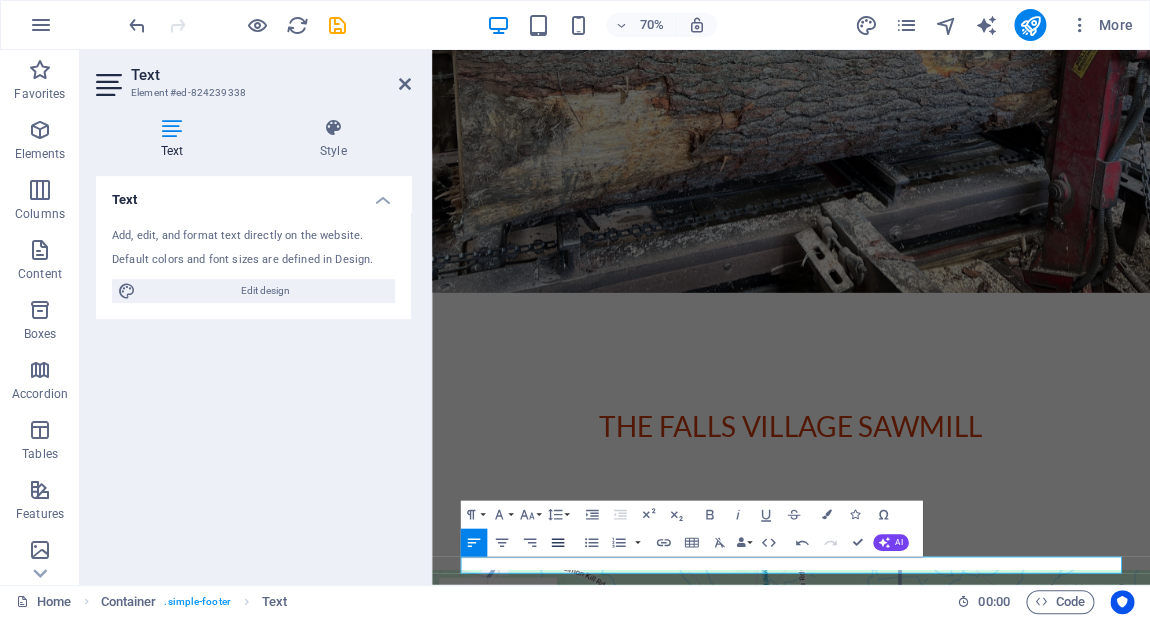 click 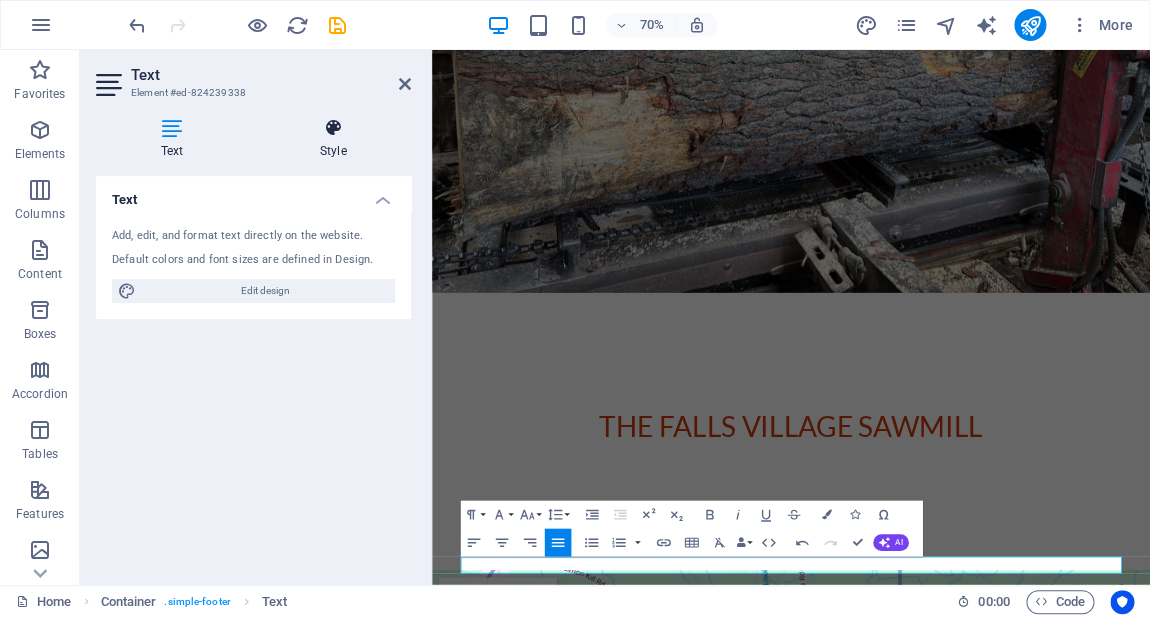 click at bounding box center (333, 128) 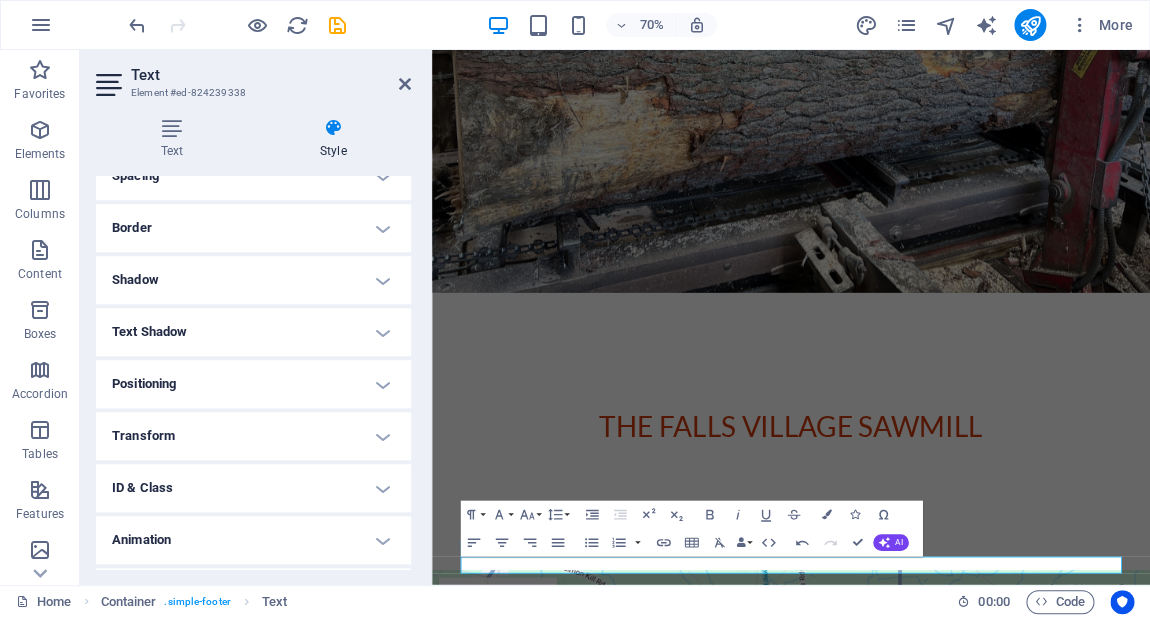 scroll, scrollTop: 452, scrollLeft: 0, axis: vertical 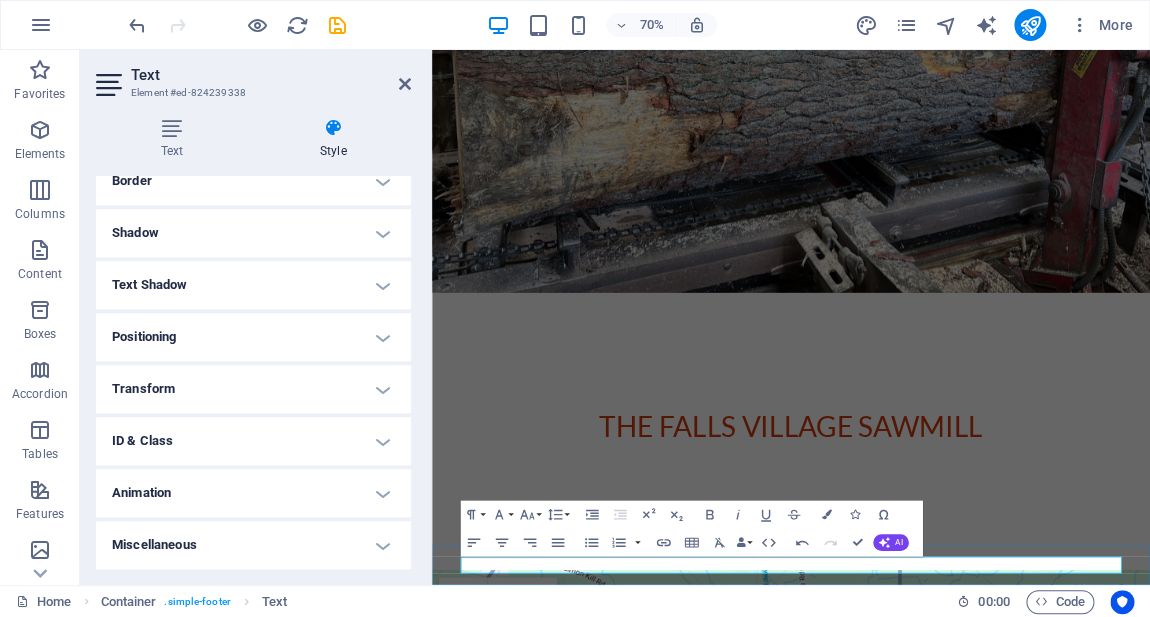 click on "CONTACT: [EMAIL]" at bounding box center (945, 1182) 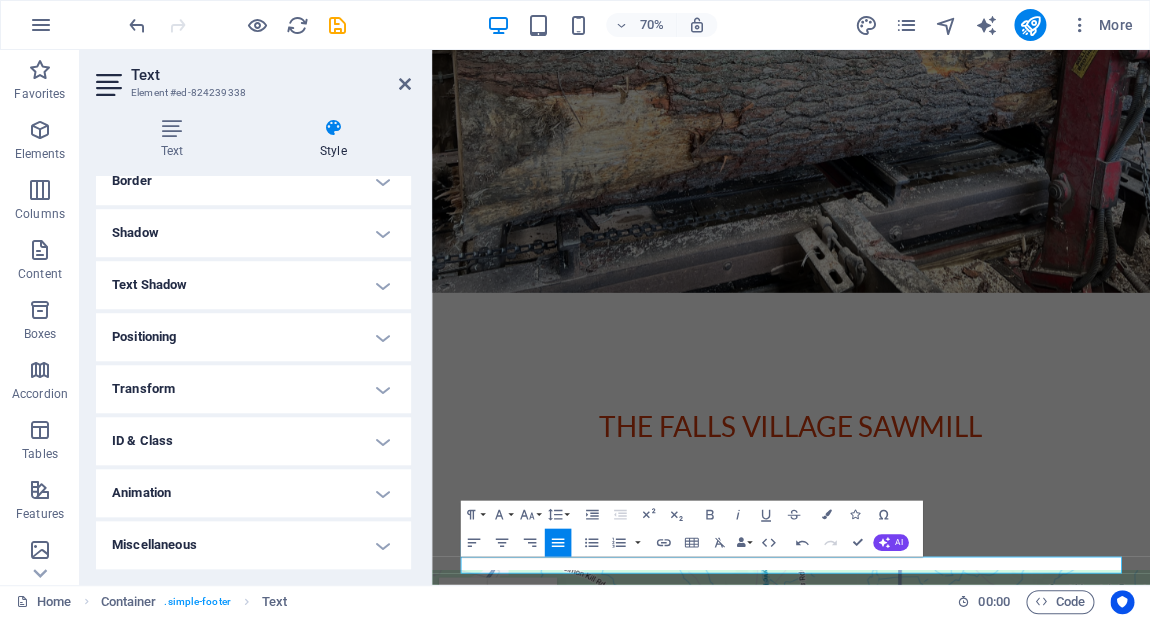 click on "Positioning" at bounding box center (253, 337) 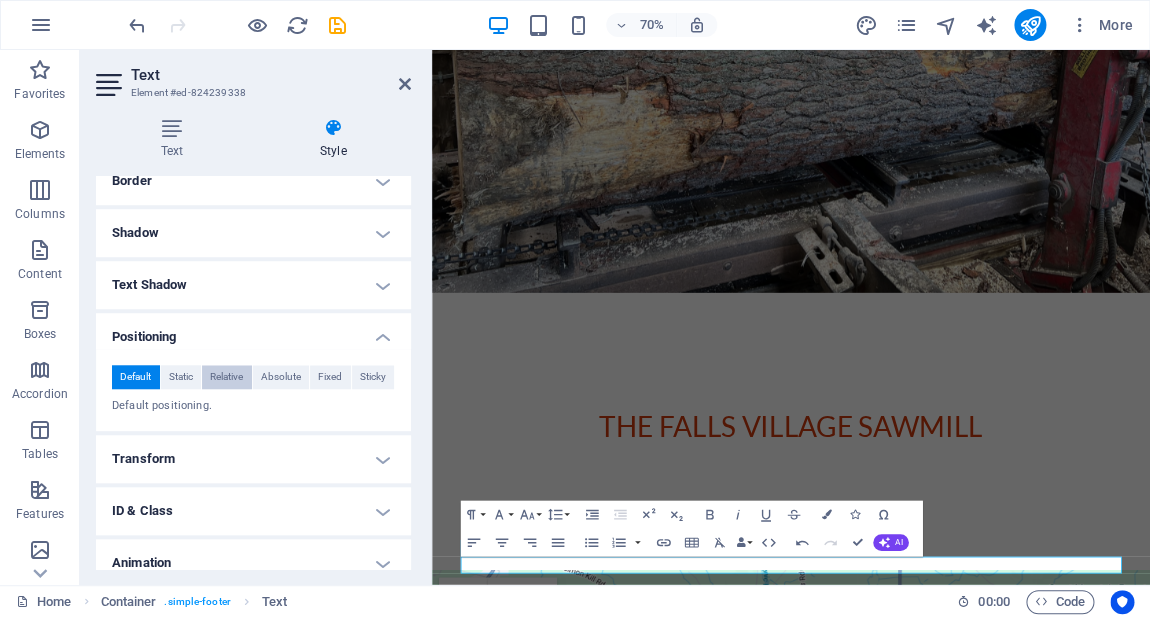 click on "Relative" at bounding box center [226, 377] 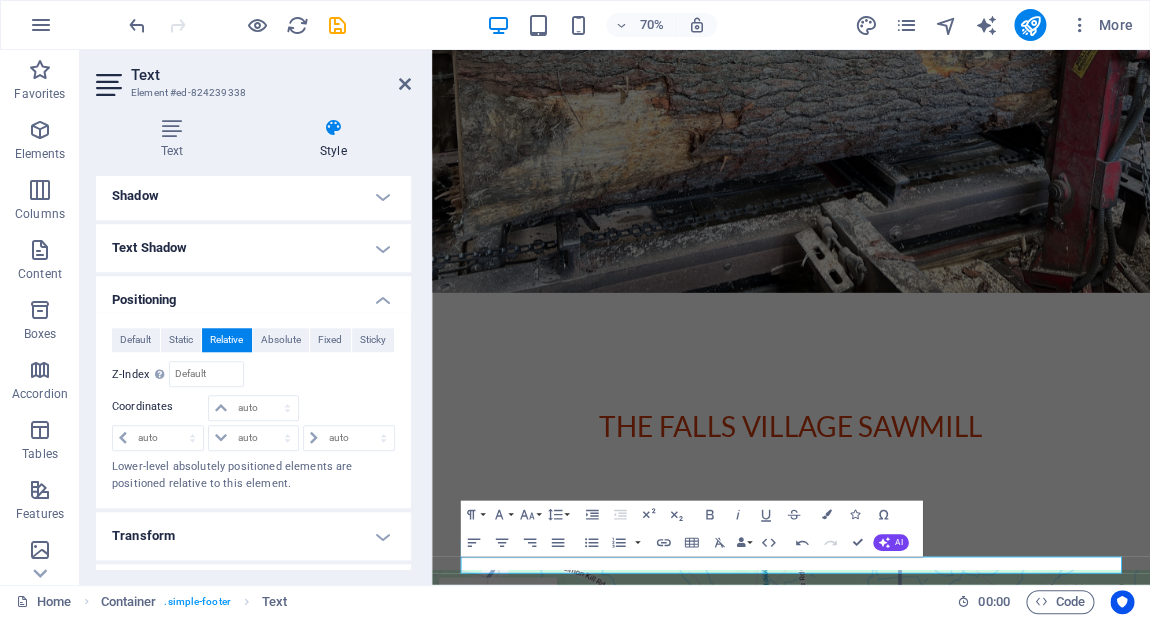 scroll, scrollTop: 484, scrollLeft: 0, axis: vertical 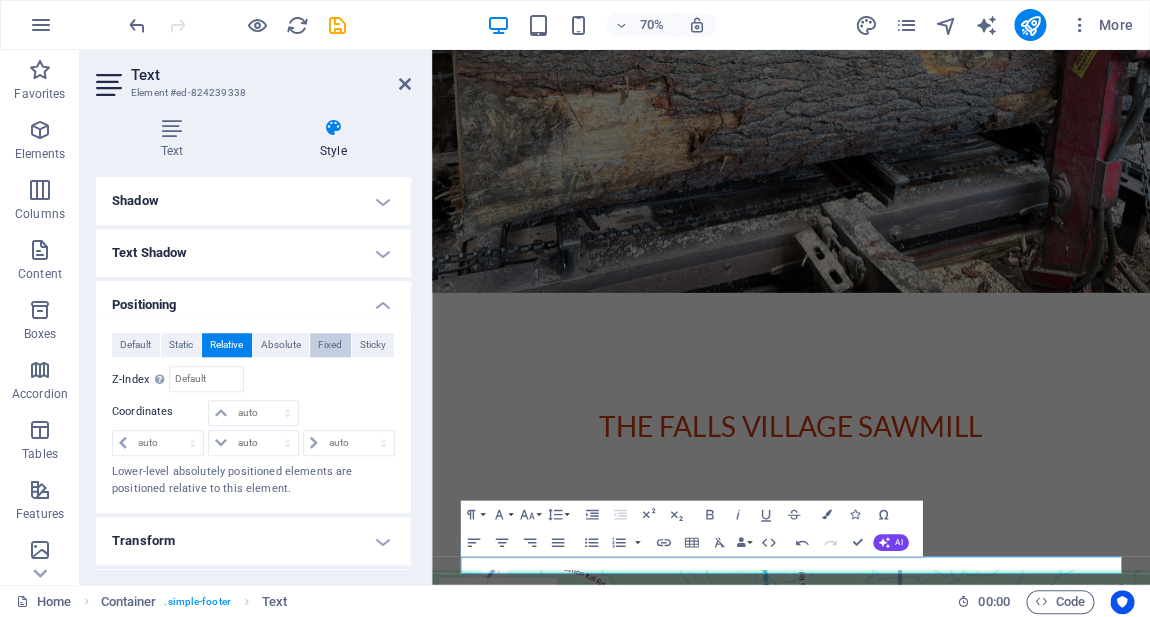 click on "Fixed" at bounding box center [330, 345] 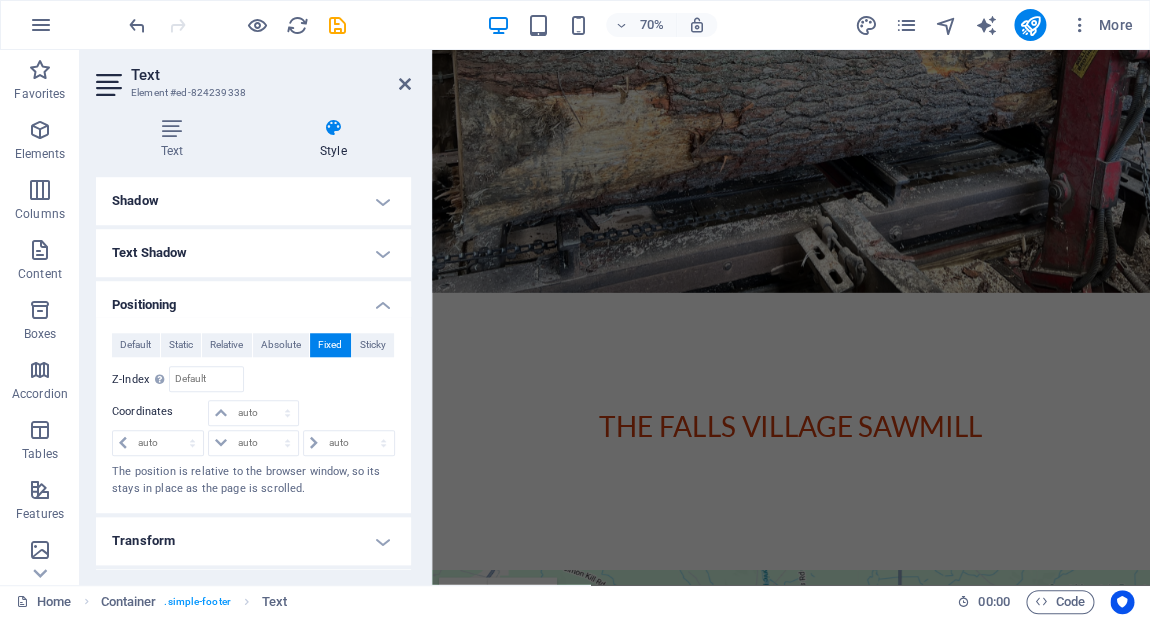 scroll, scrollTop: 392, scrollLeft: 0, axis: vertical 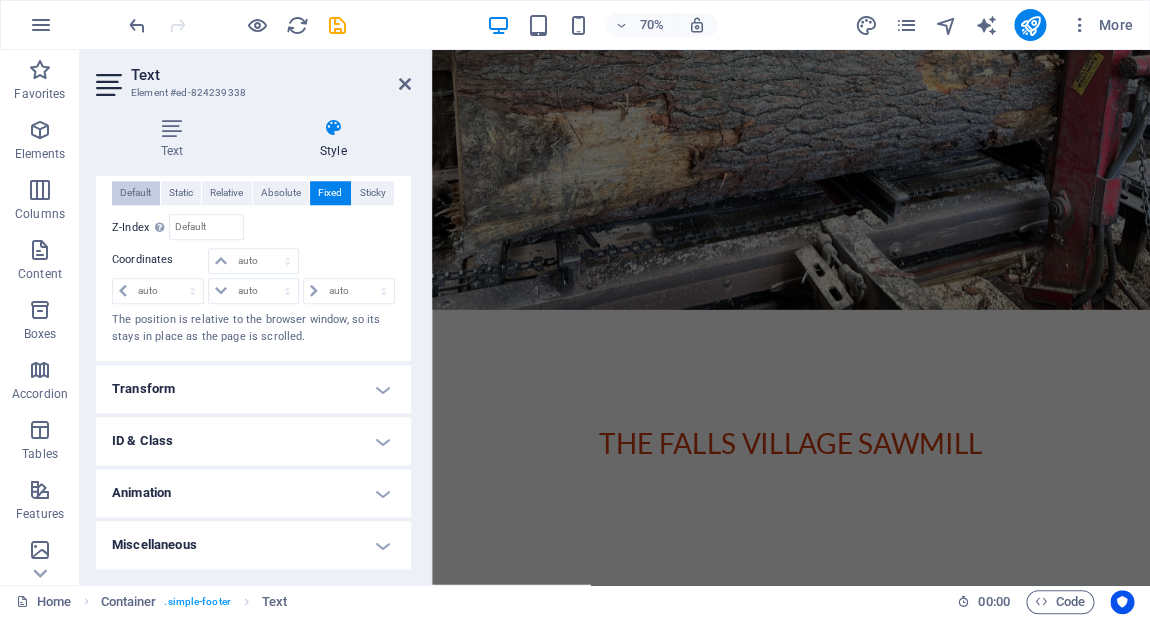 click on "Default" at bounding box center (135, 193) 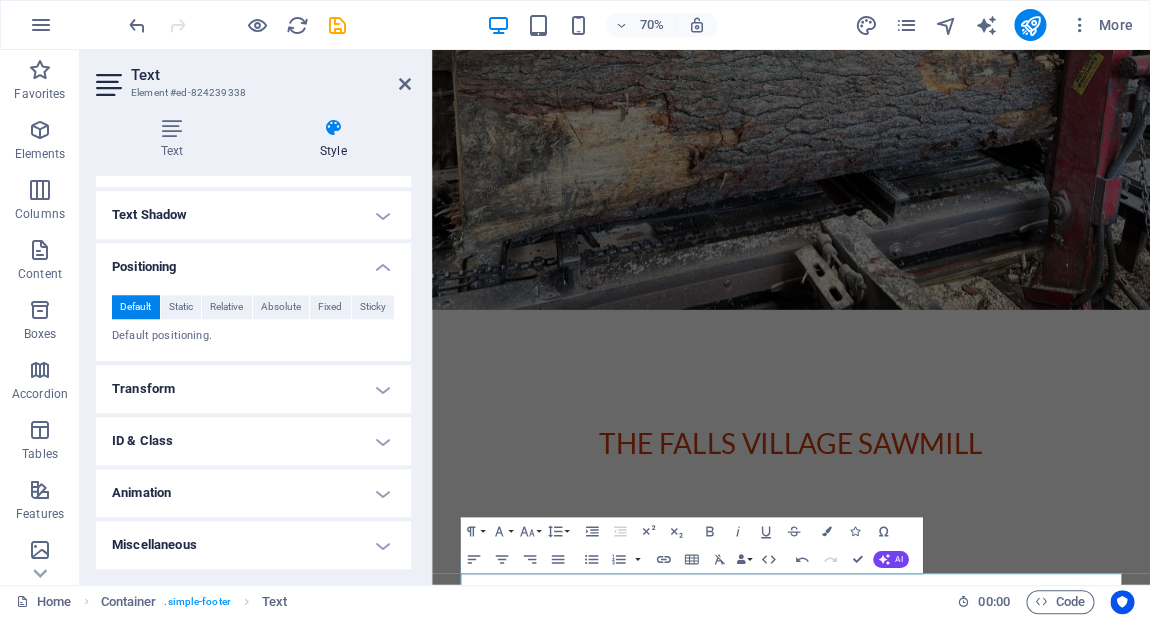 scroll, scrollTop: 522, scrollLeft: 0, axis: vertical 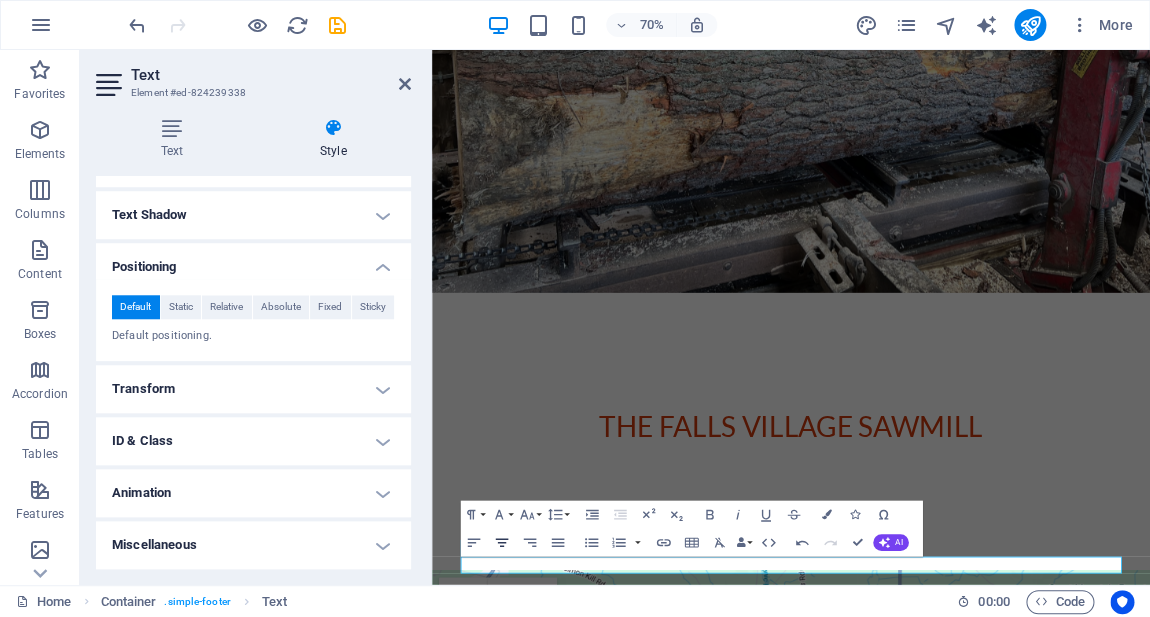 click 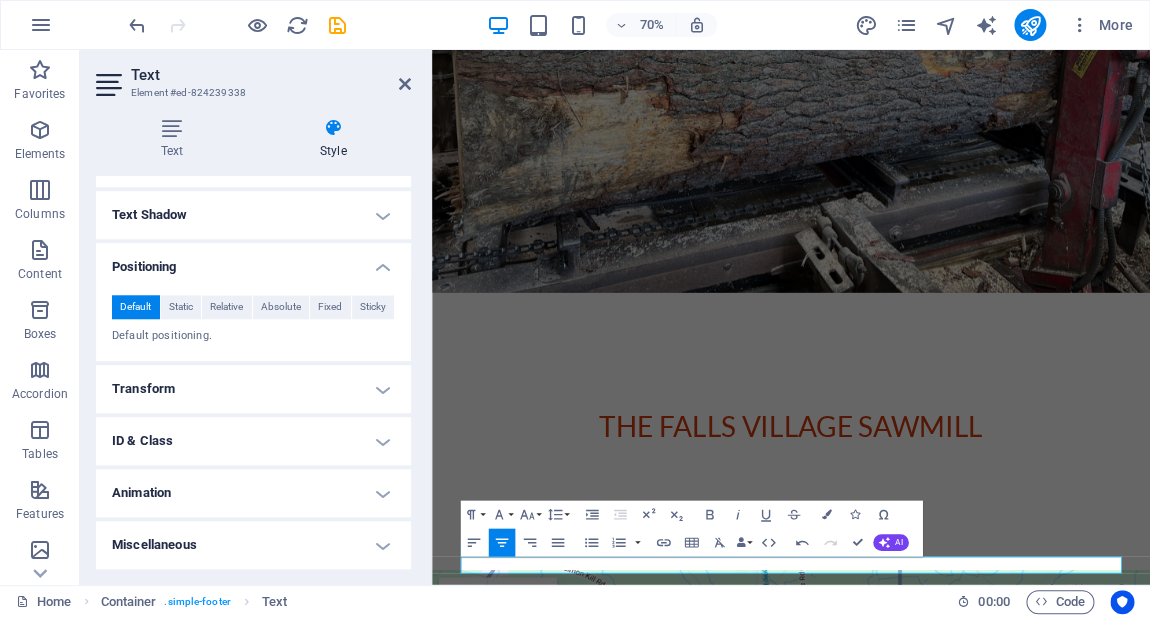 click at bounding box center (945, 16) 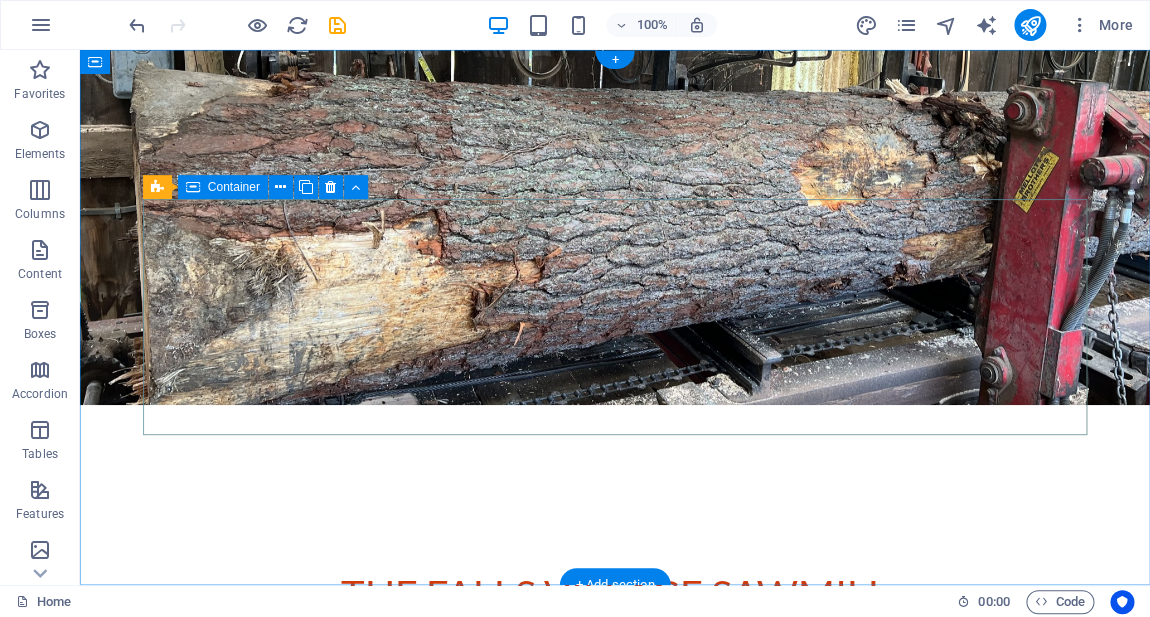 scroll, scrollTop: 0, scrollLeft: 0, axis: both 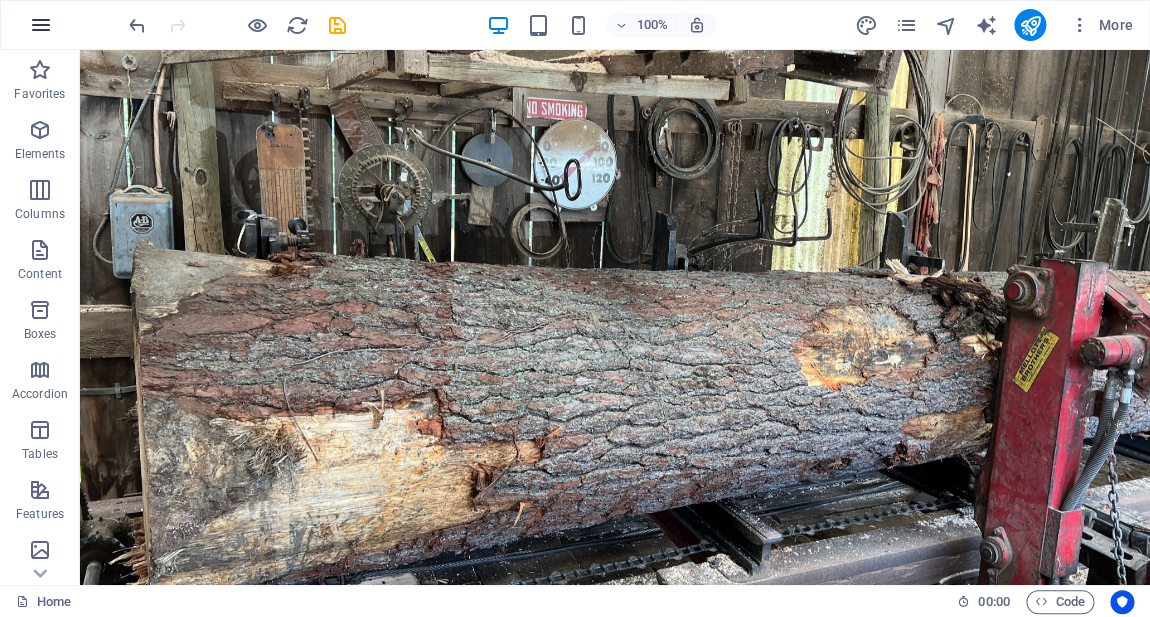click at bounding box center (41, 25) 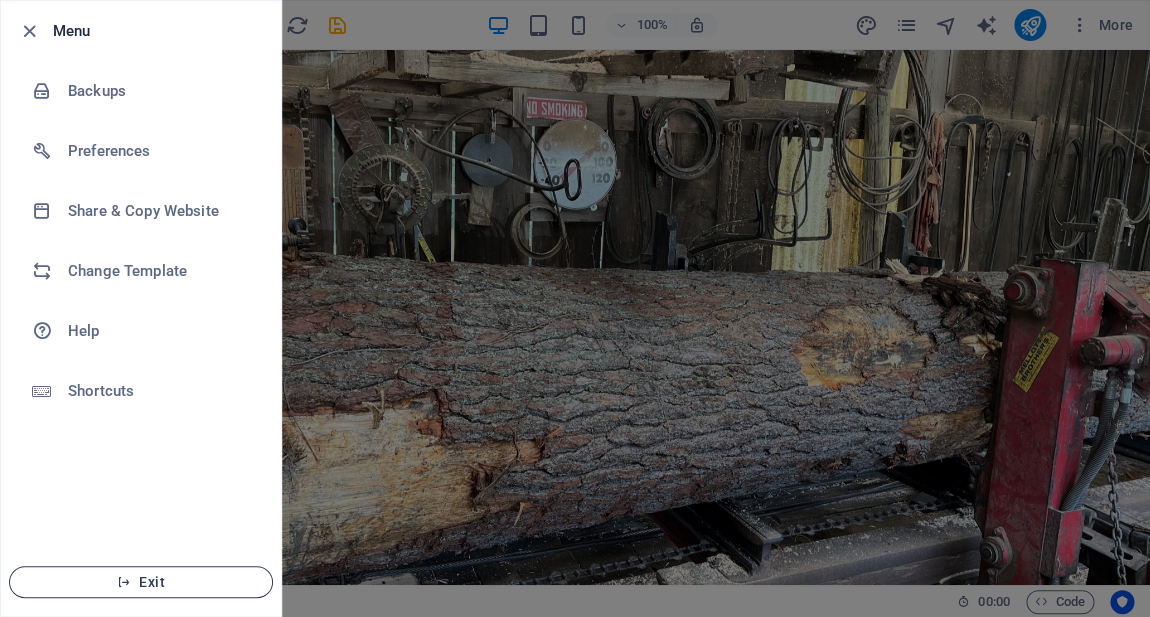 click on "Exit" at bounding box center (141, 582) 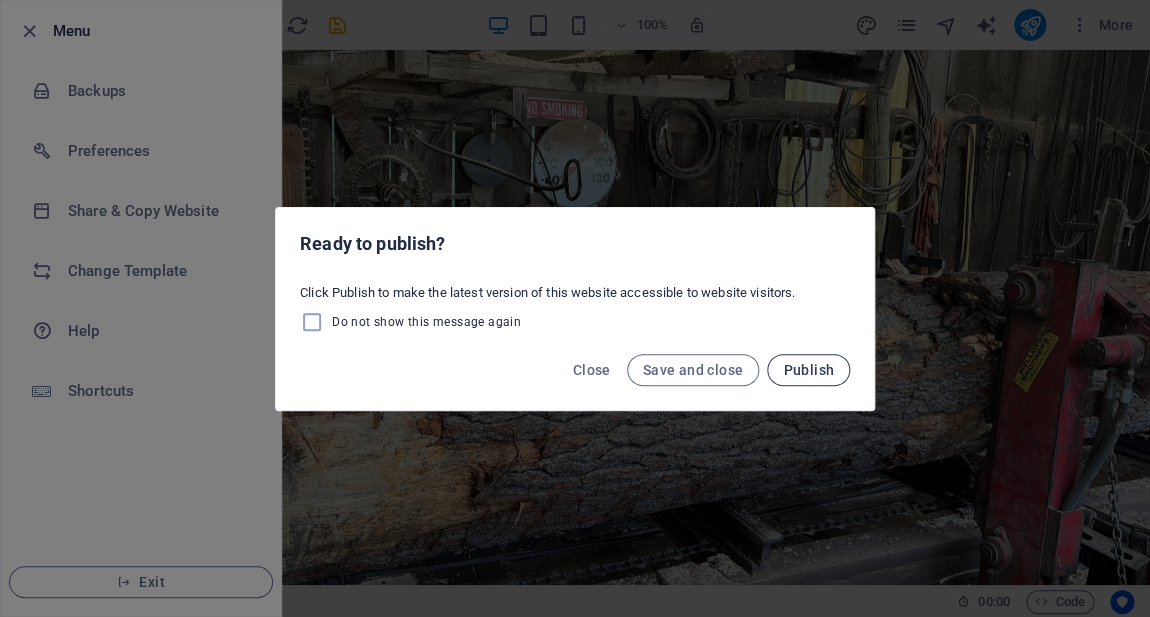 click on "Publish" at bounding box center [808, 370] 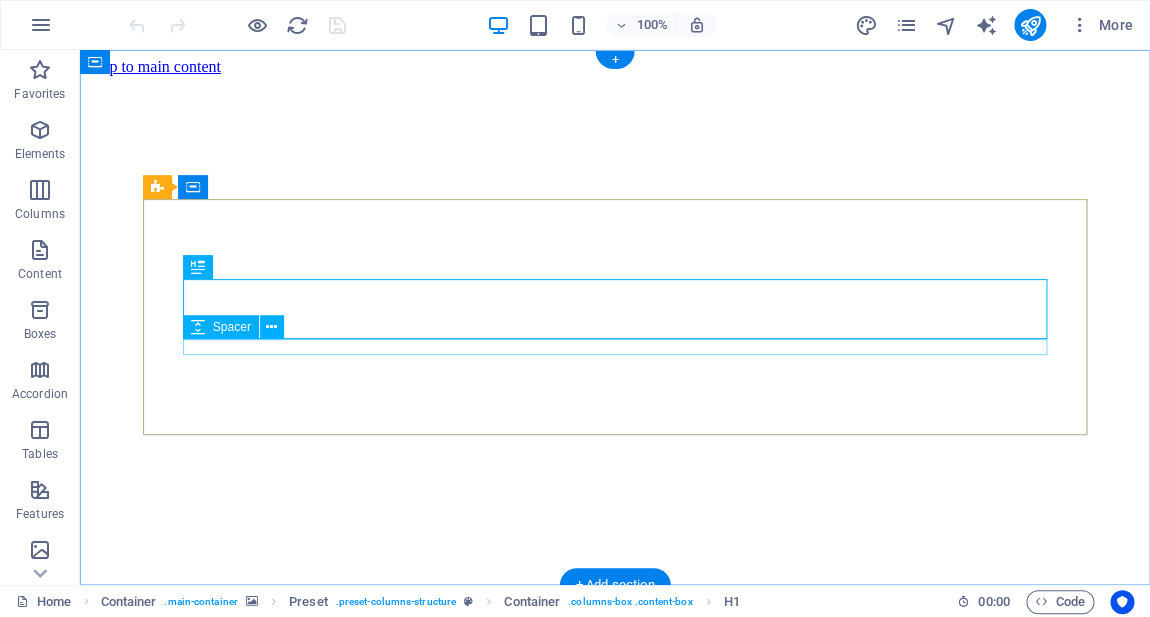 scroll, scrollTop: 0, scrollLeft: 0, axis: both 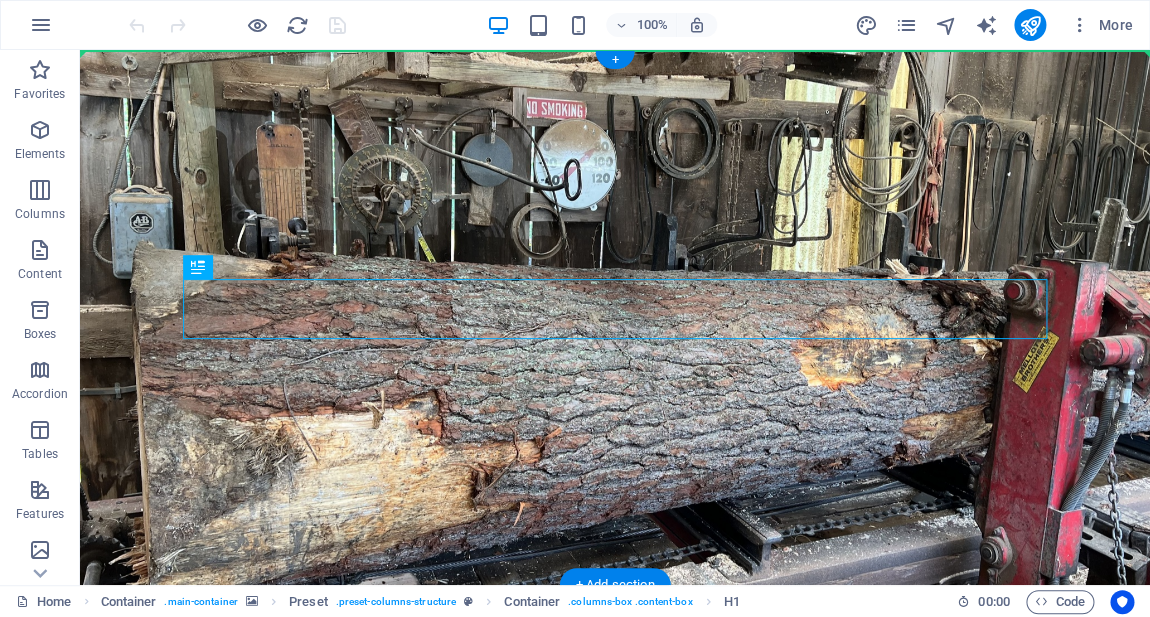 drag, startPoint x: 681, startPoint y: 311, endPoint x: 675, endPoint y: 71, distance: 240.07498 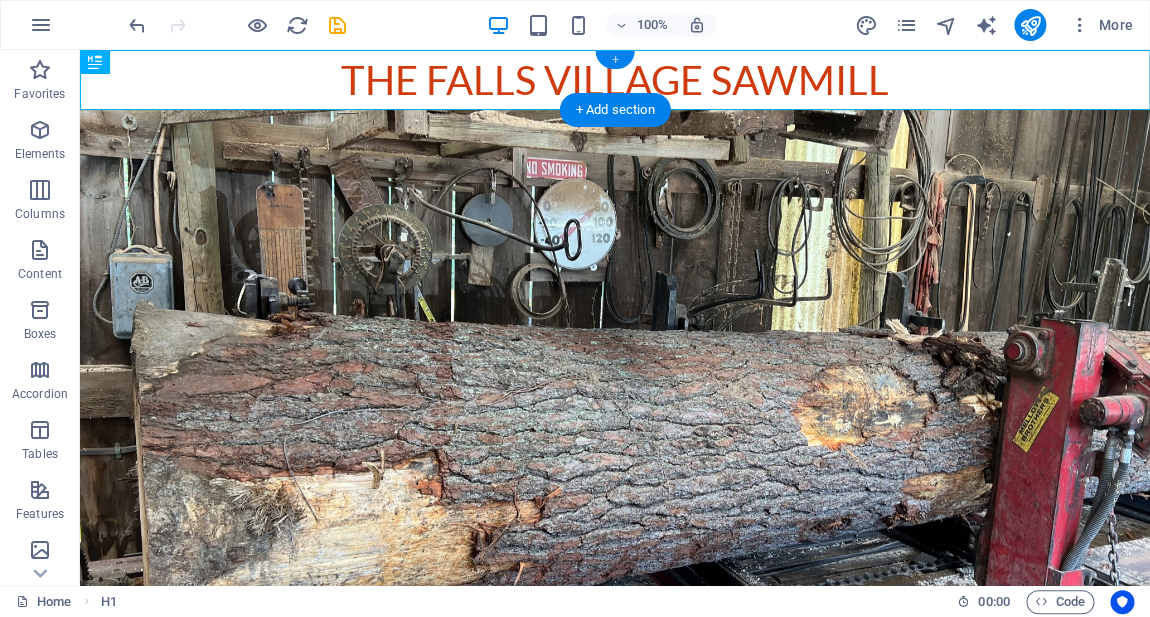 click on "+" at bounding box center (614, 60) 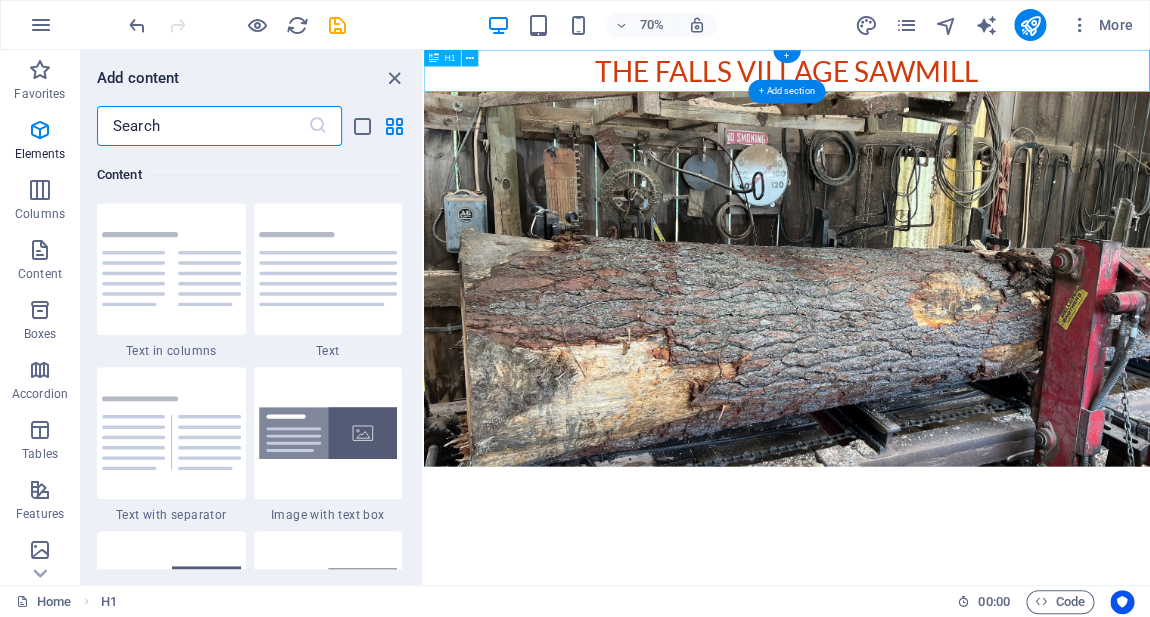 scroll, scrollTop: 3499, scrollLeft: 0, axis: vertical 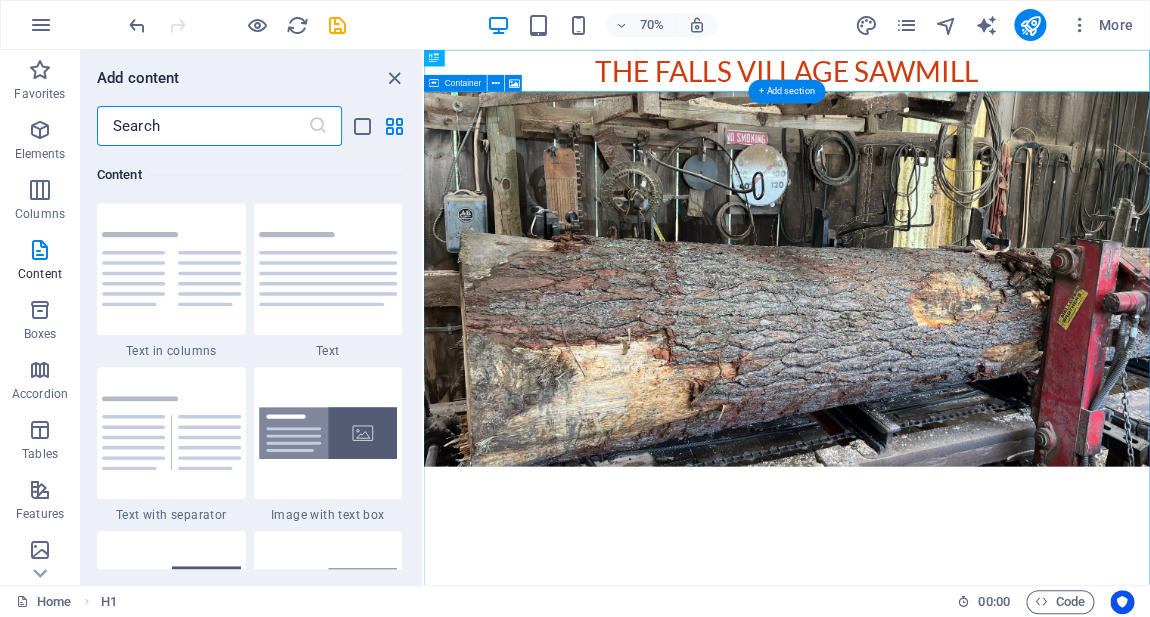 click at bounding box center (942, 545) 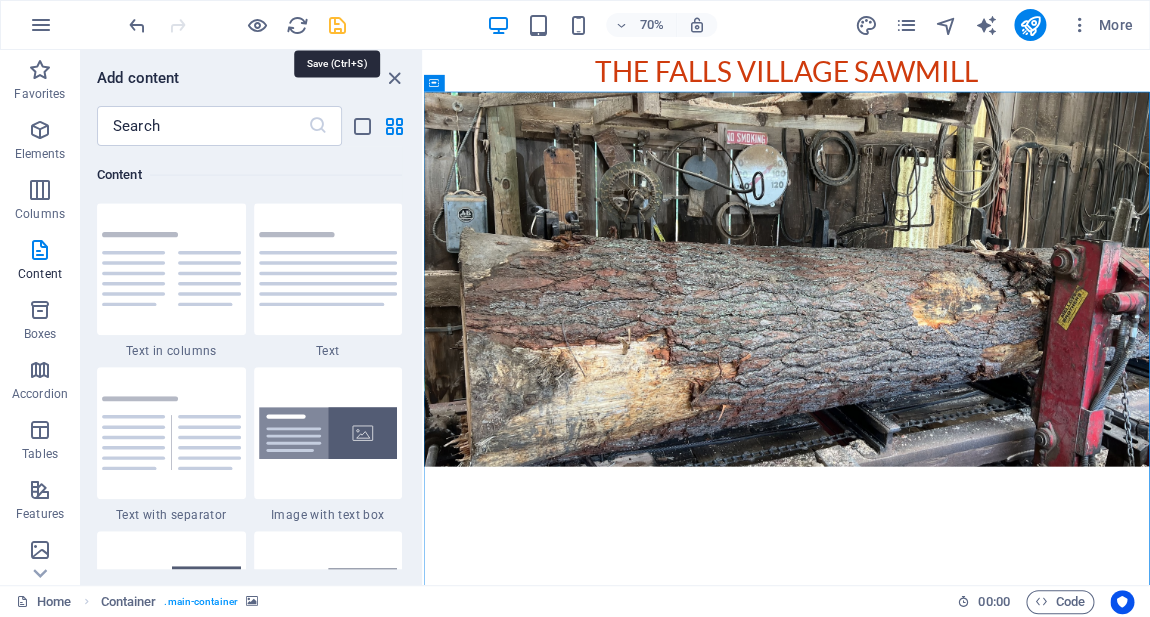 click at bounding box center [337, 25] 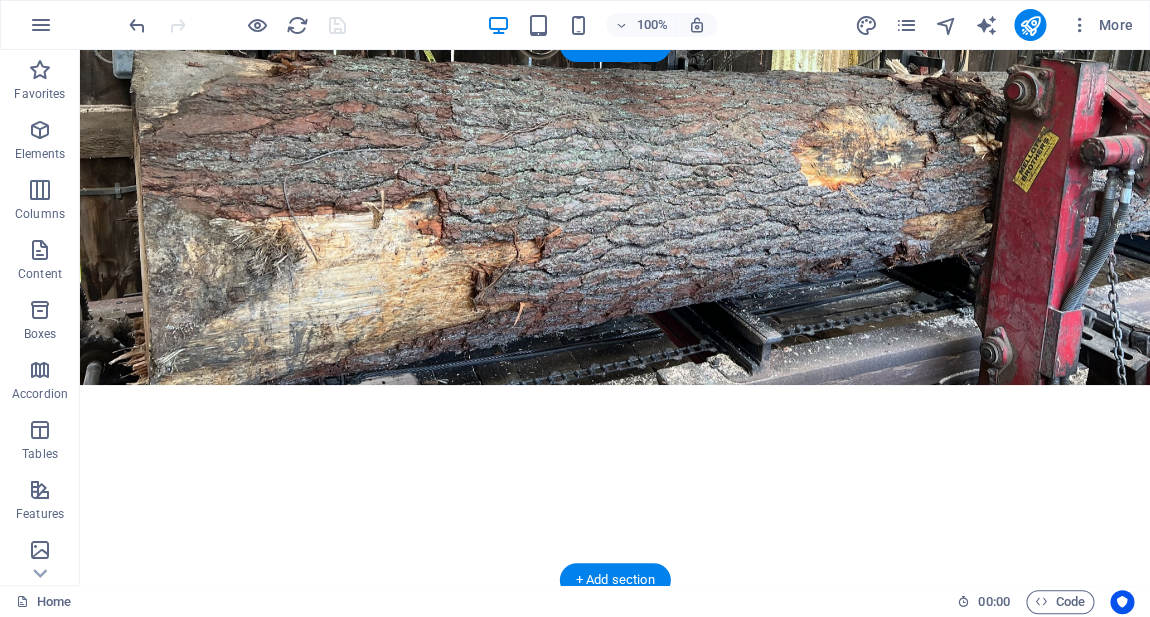 scroll, scrollTop: 0, scrollLeft: 0, axis: both 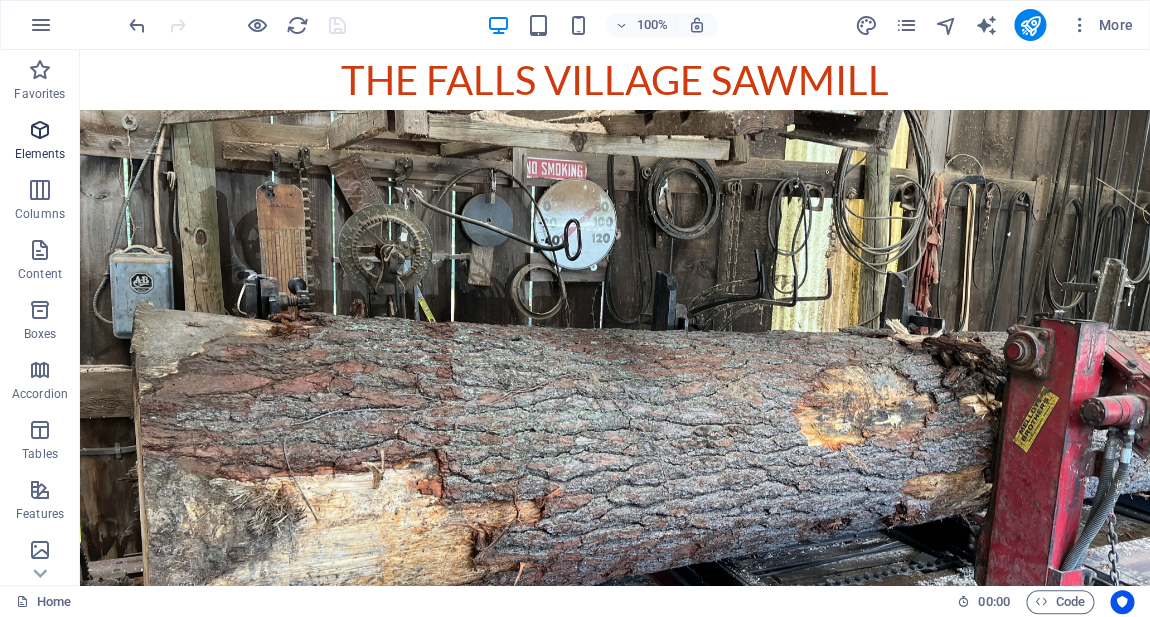 click on "Elements" at bounding box center (40, 142) 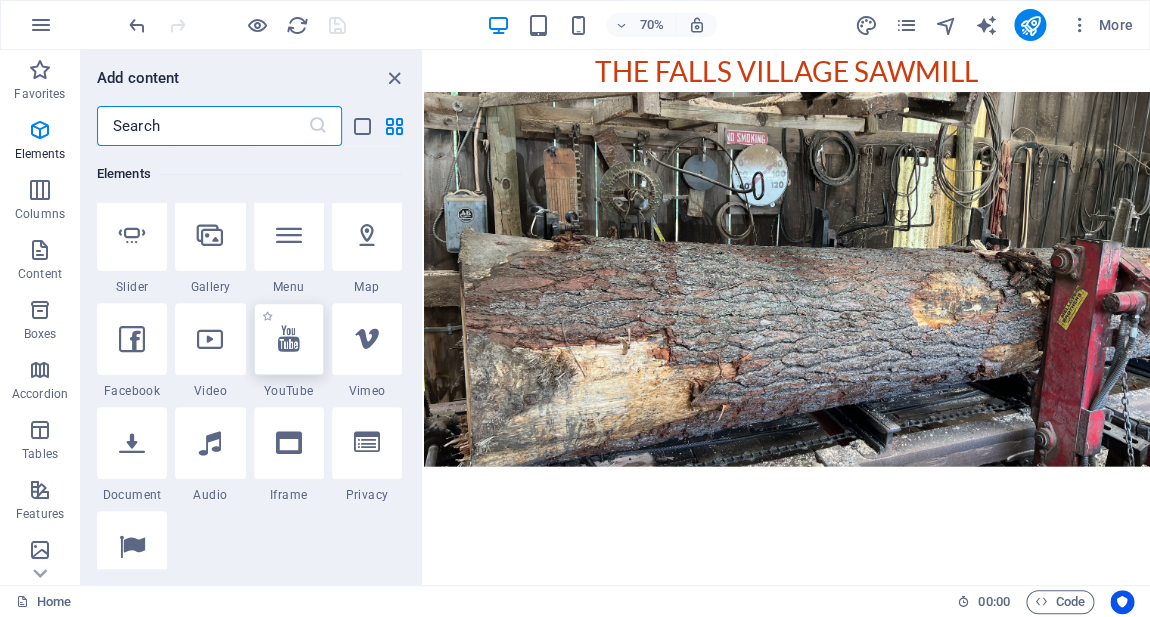 scroll, scrollTop: 619, scrollLeft: 0, axis: vertical 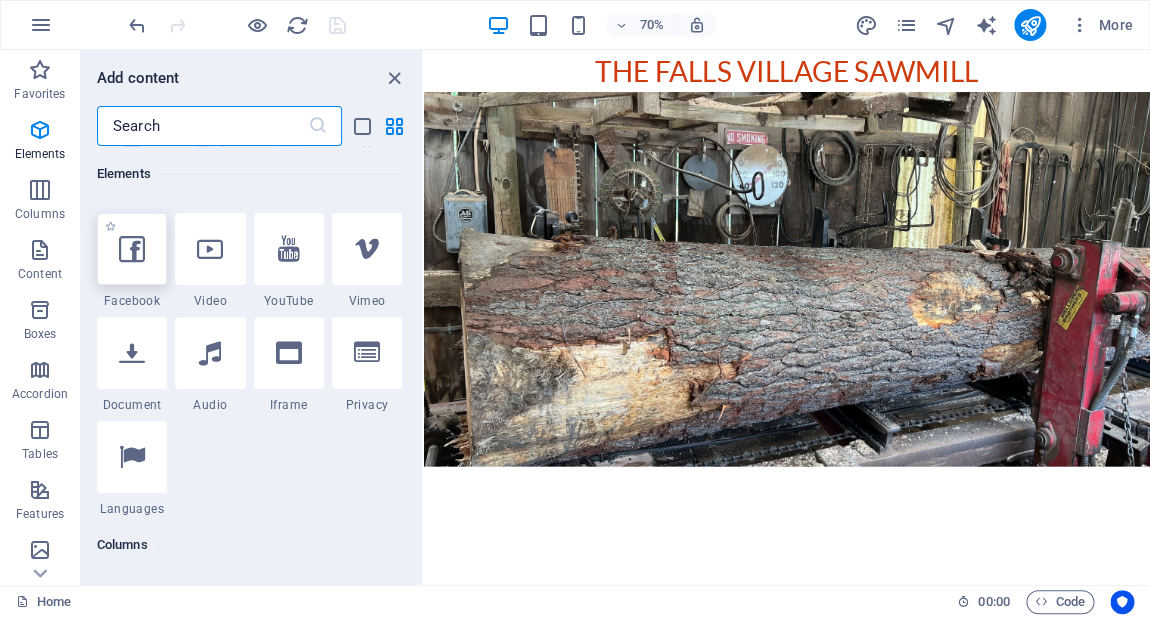 click at bounding box center (132, 249) 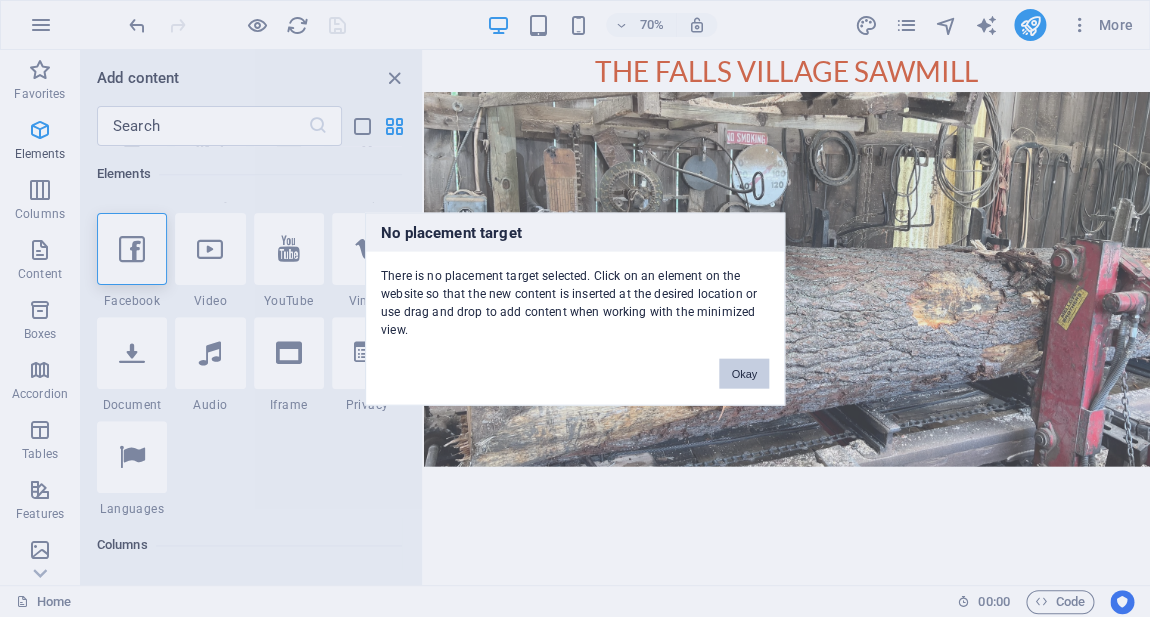 click on "Okay" at bounding box center (744, 373) 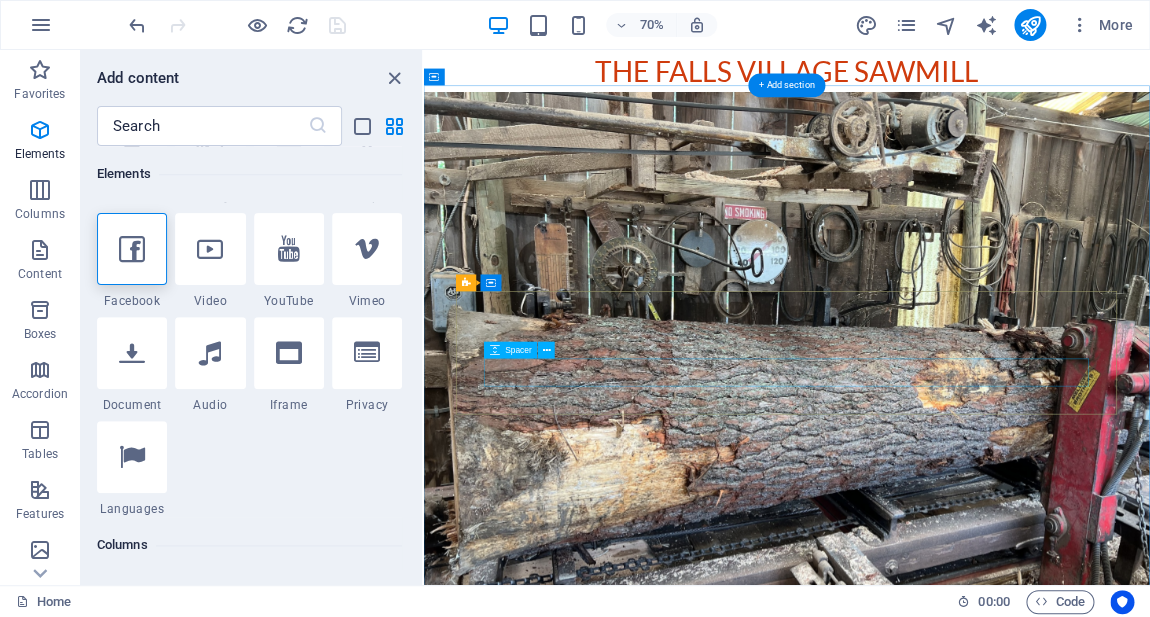scroll, scrollTop: 476, scrollLeft: 0, axis: vertical 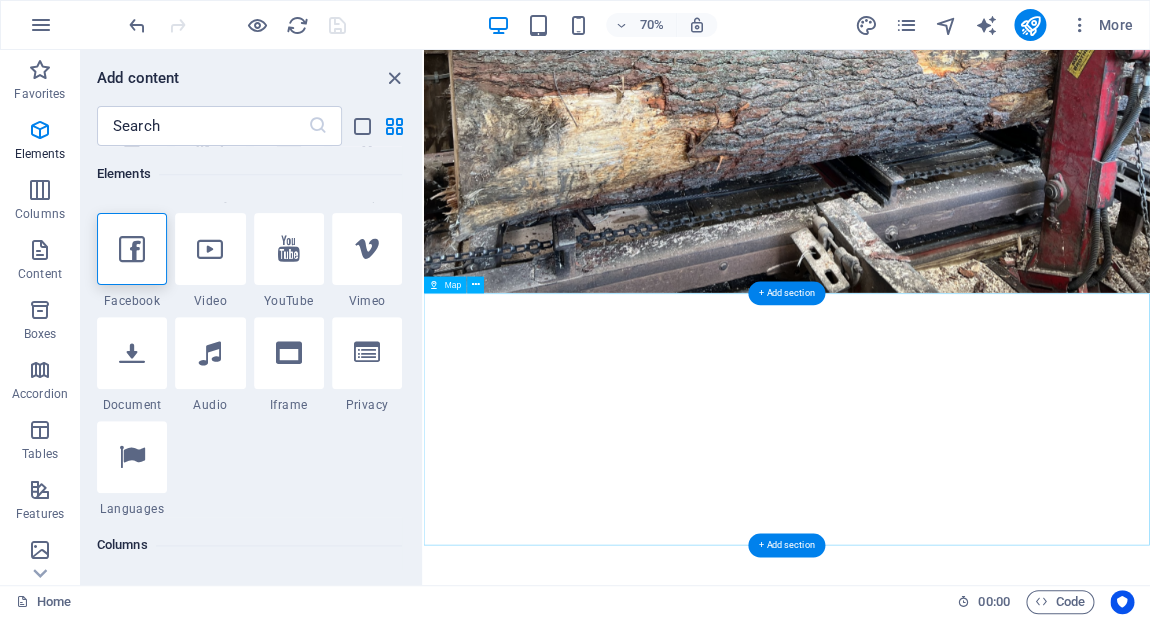 click at bounding box center (942, 914) 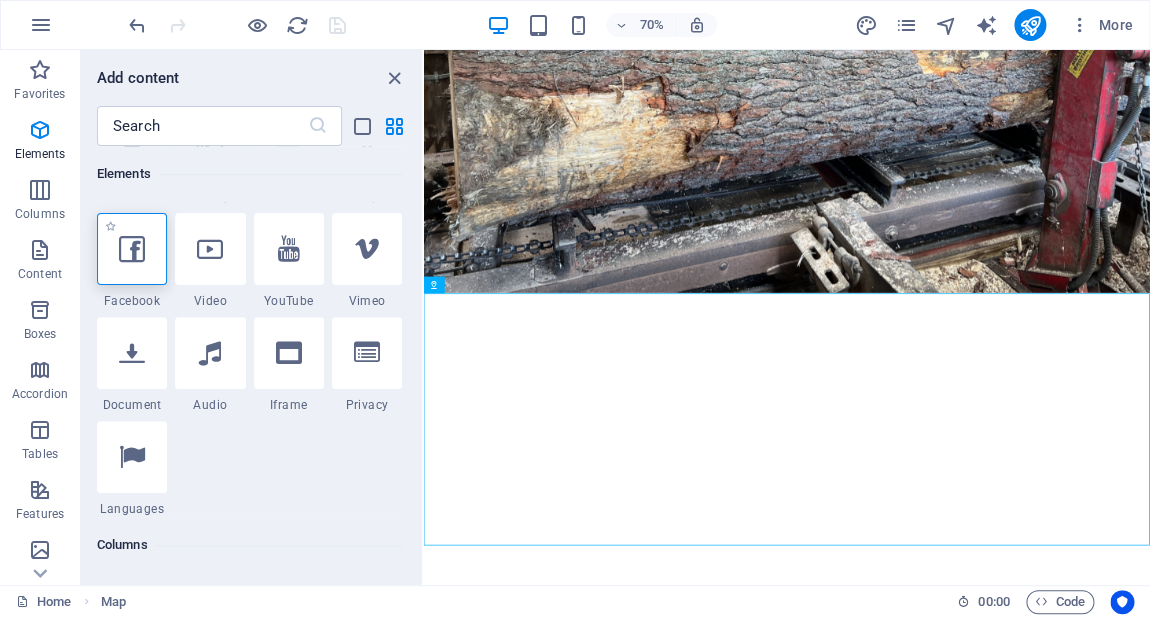 click at bounding box center [132, 249] 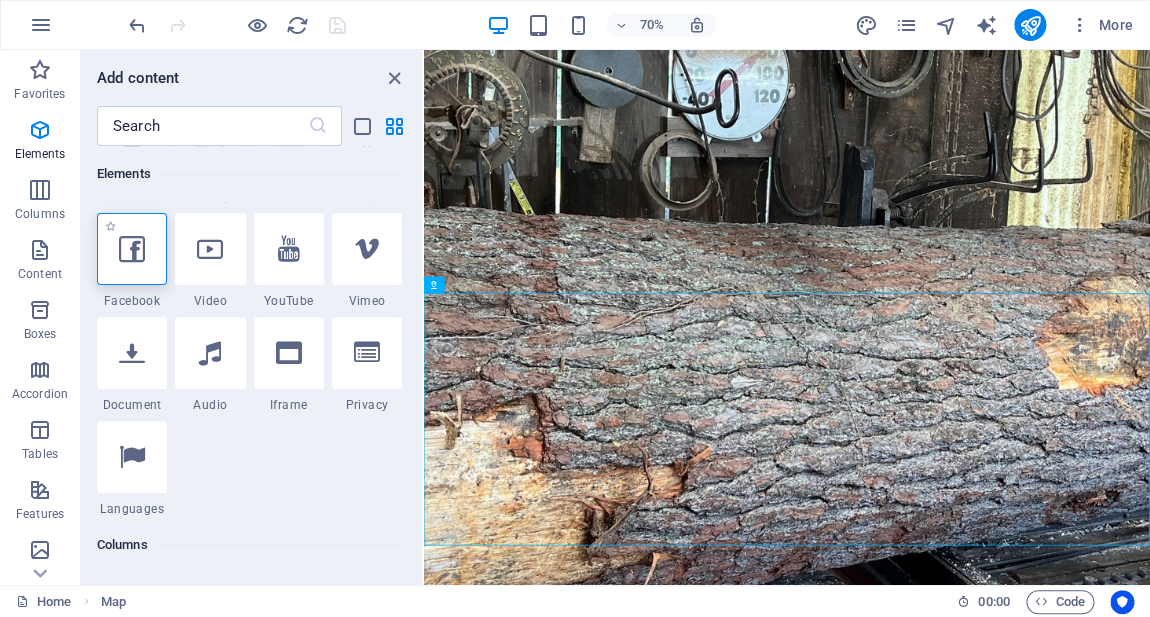 select on "%" 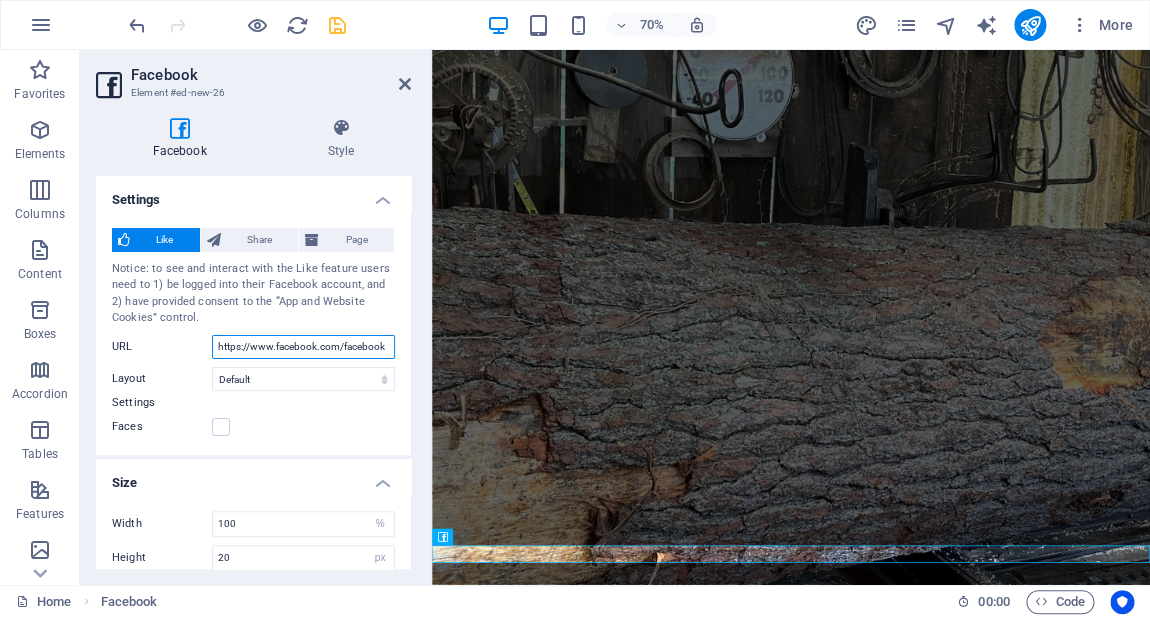 click on "https://www.facebook.com/facebook" at bounding box center [303, 347] 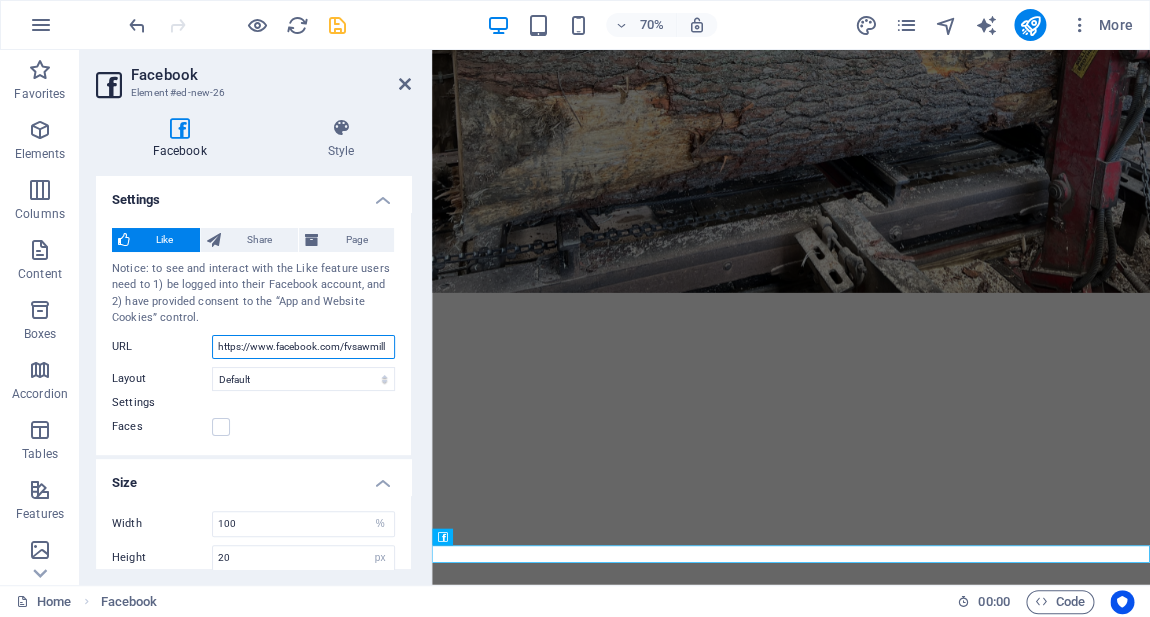 scroll, scrollTop: 18, scrollLeft: 0, axis: vertical 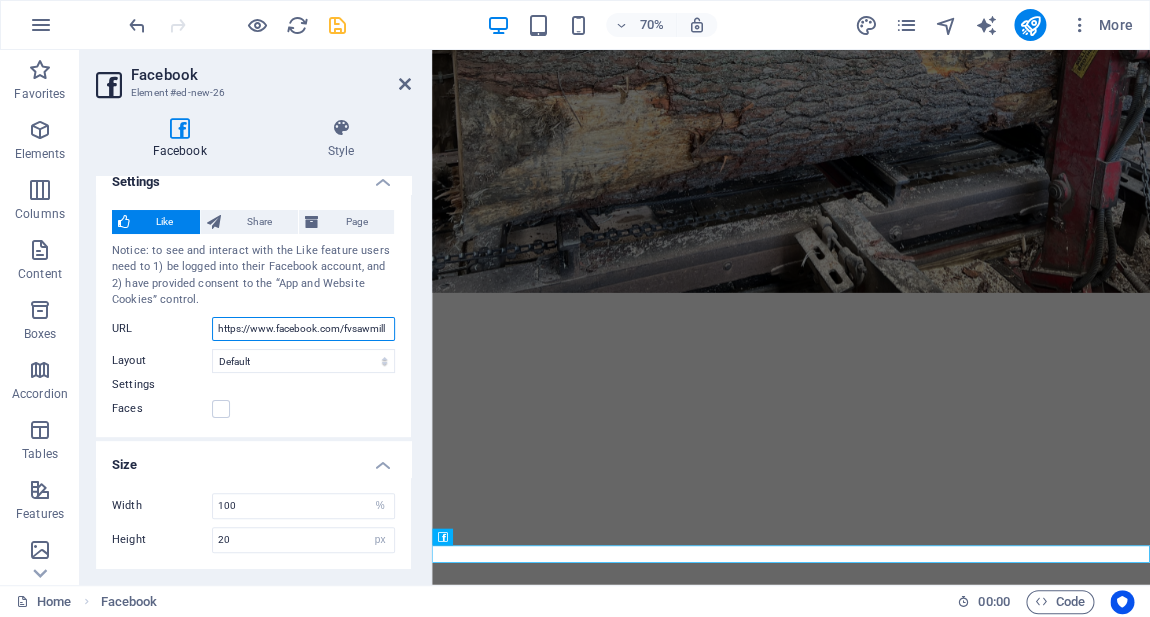 type on "https://www.facebook.com/fvsawmill" 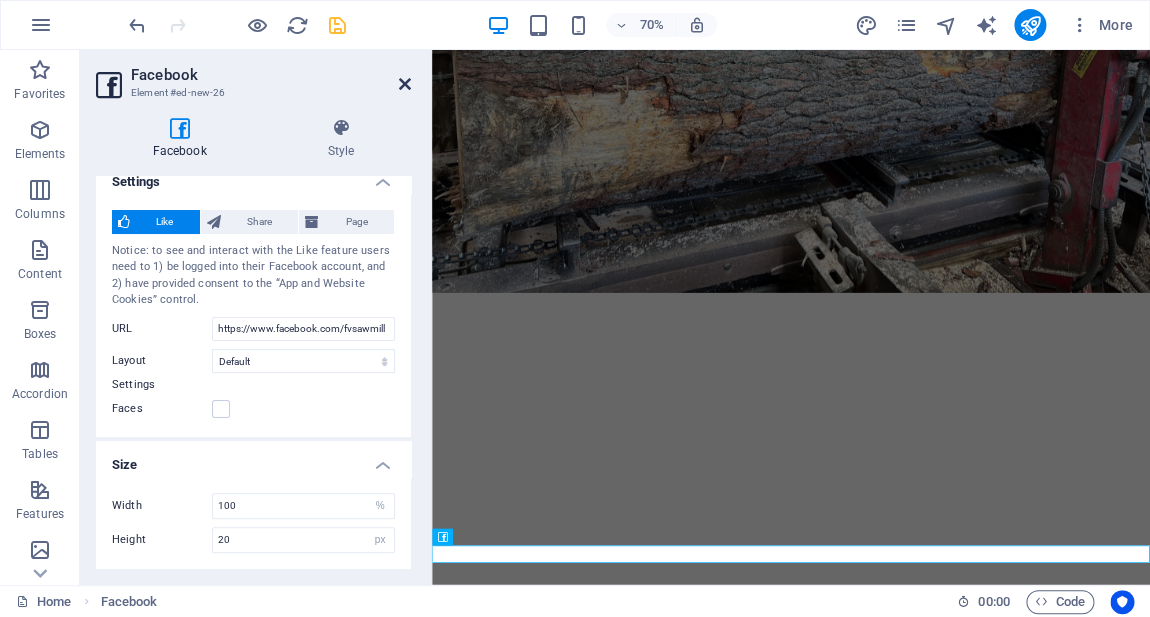 click at bounding box center [405, 84] 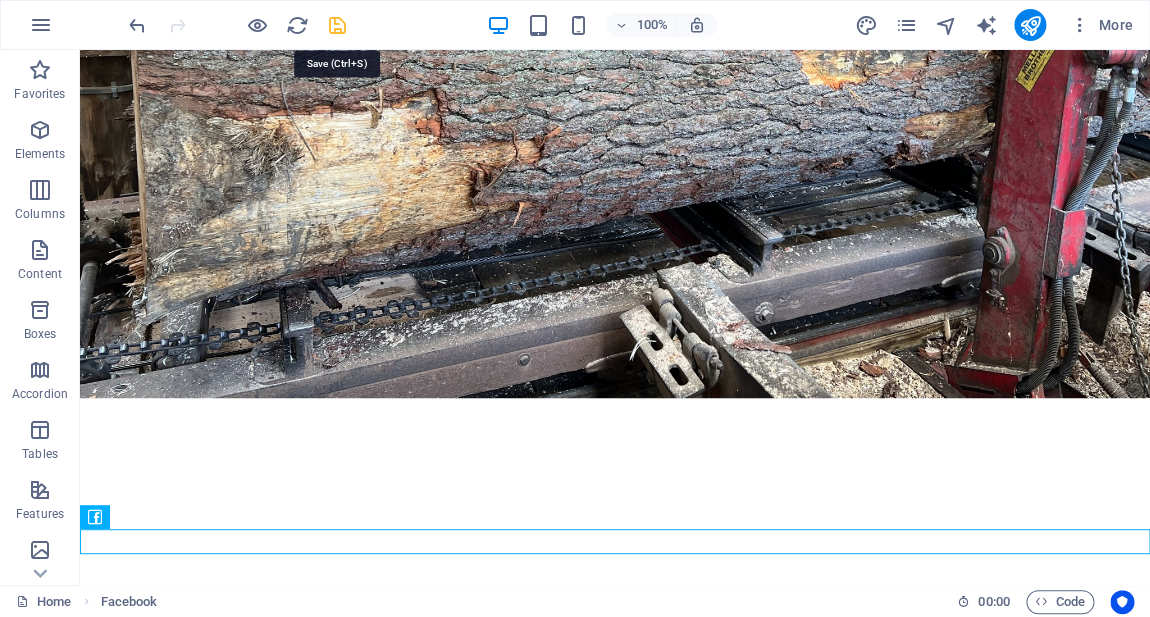 click at bounding box center [337, 25] 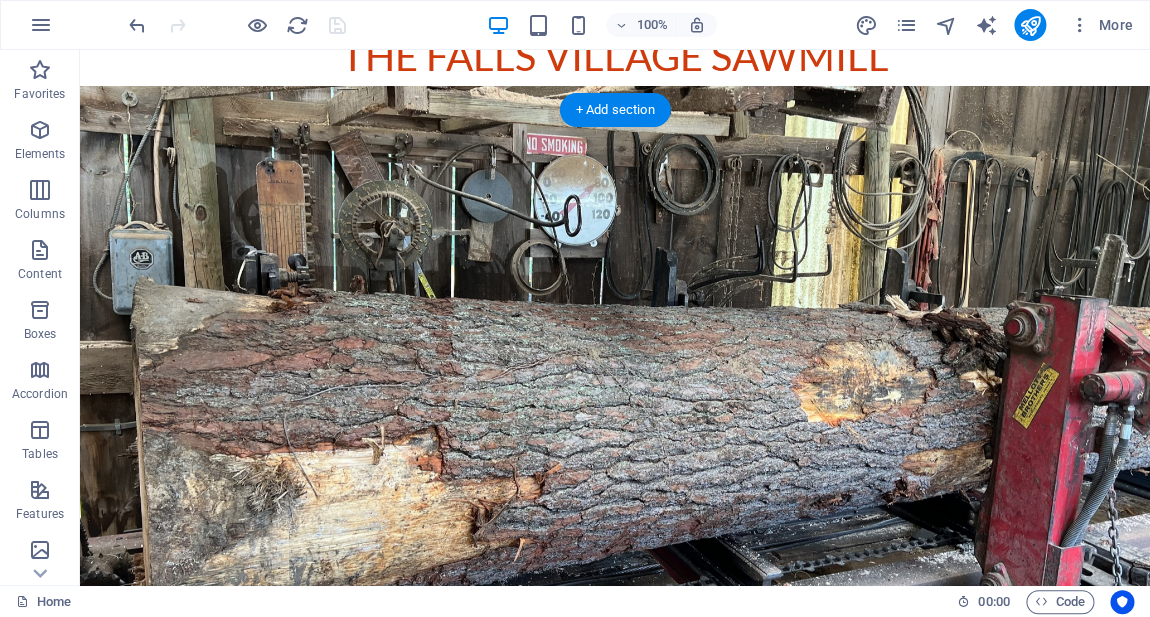 scroll, scrollTop: 0, scrollLeft: 0, axis: both 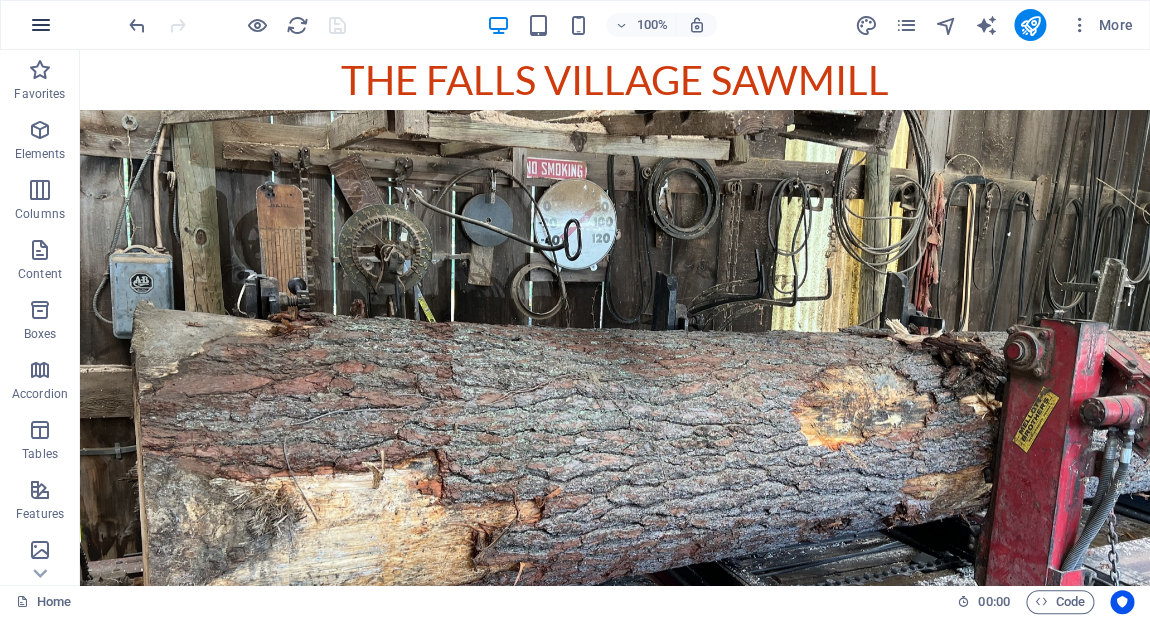 click at bounding box center (41, 25) 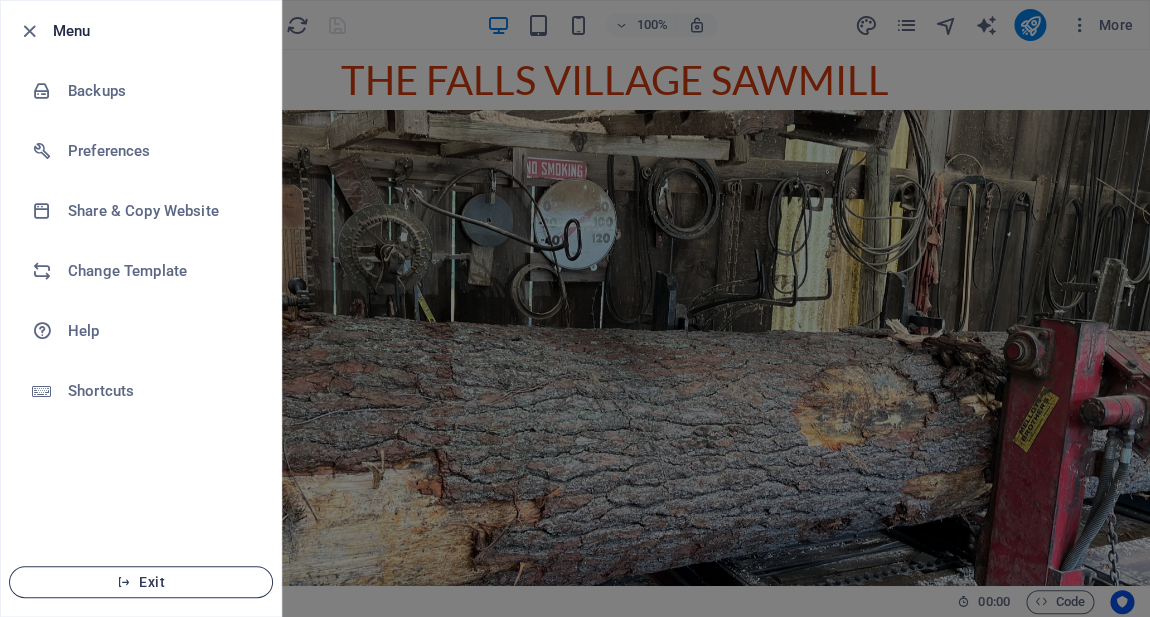 click on "Exit" at bounding box center [141, 582] 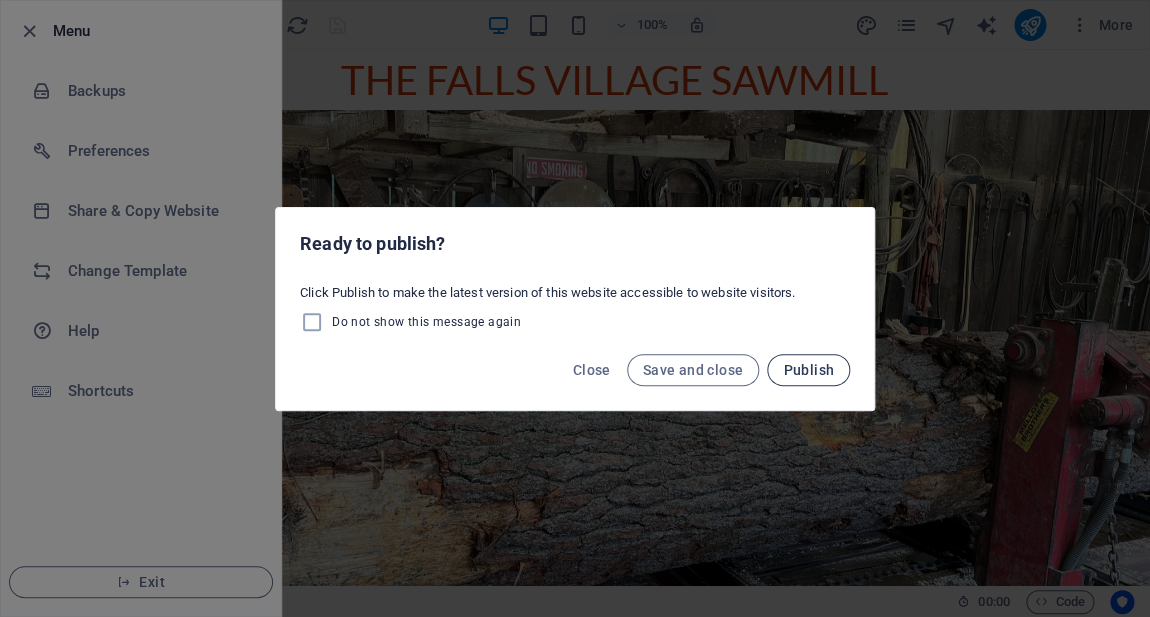 click on "Publish" at bounding box center [808, 370] 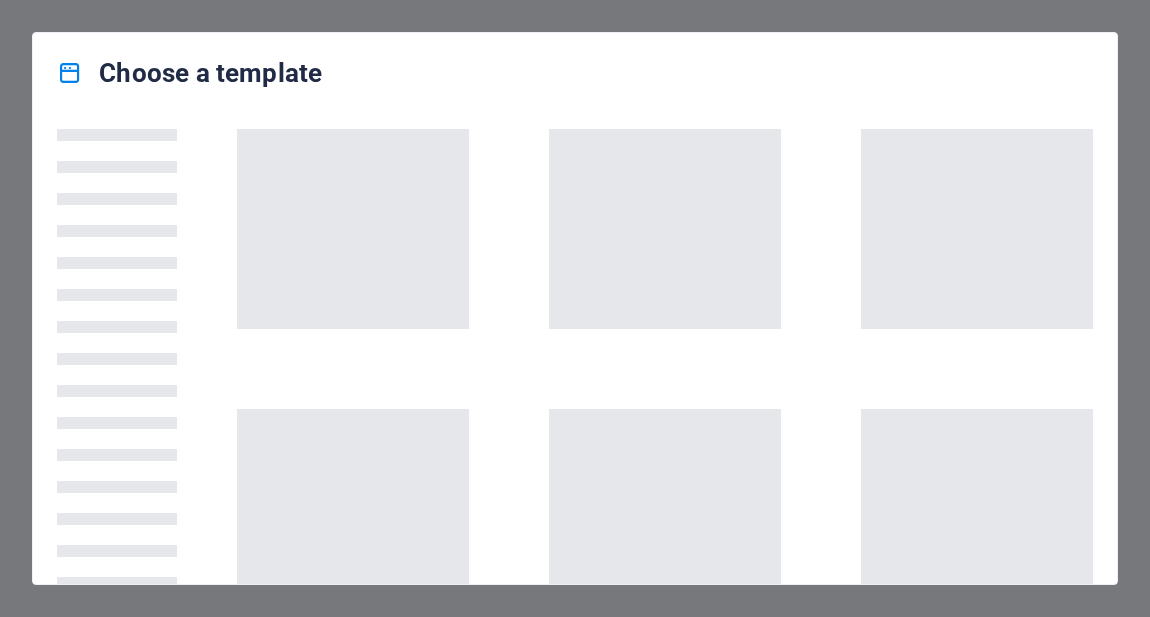scroll, scrollTop: 0, scrollLeft: 0, axis: both 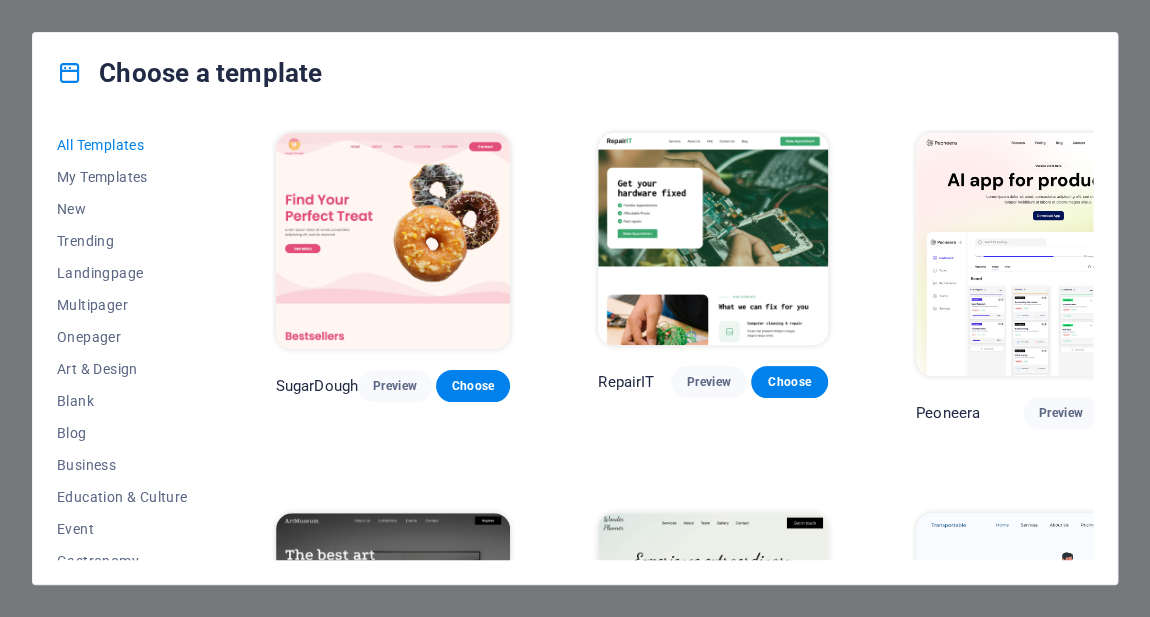 click on "Choose a template All Templates My Templates New Trending Landingpage Multipager Onepager Art & Design Blank Blog Business Education & Culture Event Gastronomy Health IT & Media Legal & Finance Non-Profit Performance Portfolio Services Sports & Beauty Trades Travel Wireframe SugarDough Preview Choose RepairIT Preview Choose Peoneera Preview Choose Art Museum Preview Choose Wonder Planner Preview Choose Transportable Preview Choose S&L Preview Choose WePaint Preview Choose Eco-Con Preview Choose MeetUp Preview Choose Help & Care Preview Choose Podcaster Preview Choose Academix Preview Choose BIG Barber Shop Preview Choose Health & Food Preview Choose UrbanNest Interiors Preview Choose Green Change Preview Choose The Beauty Temple Preview Choose WeTrain Preview Choose Cleaner Preview Choose Johanna James Preview Choose Delicioso Preview Choose Dream Garden Preview Choose LumeDeAqua Preview Choose Pets Care Preview Choose SafeSpace Preview Choose Midnight Rain Bar Preview Choose Drive Preview Choose Estator Yoga" at bounding box center [575, 308] 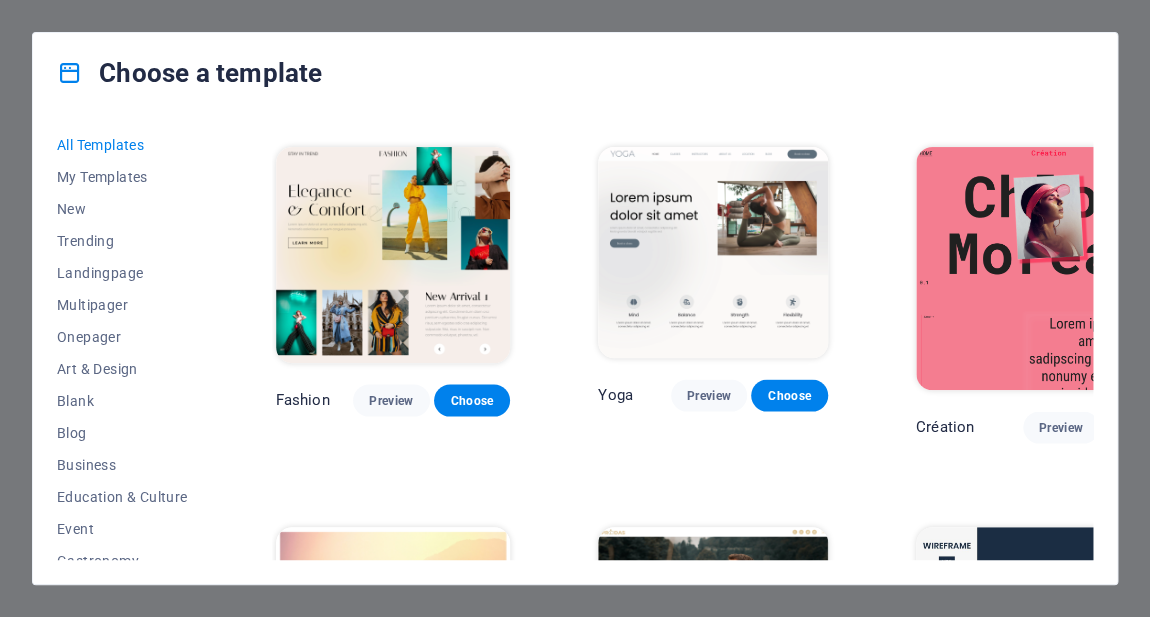 scroll, scrollTop: 3419, scrollLeft: 0, axis: vertical 